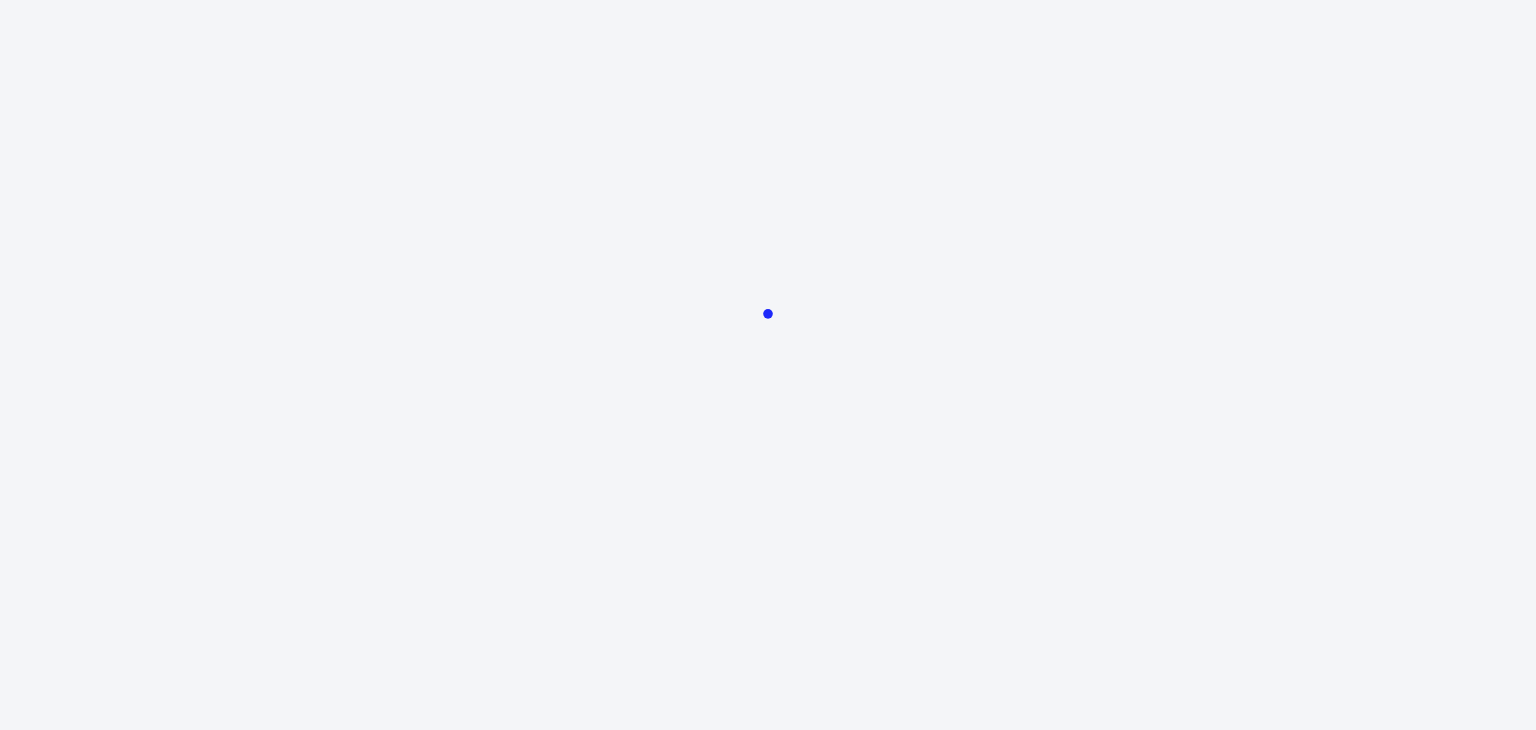 scroll, scrollTop: 0, scrollLeft: 0, axis: both 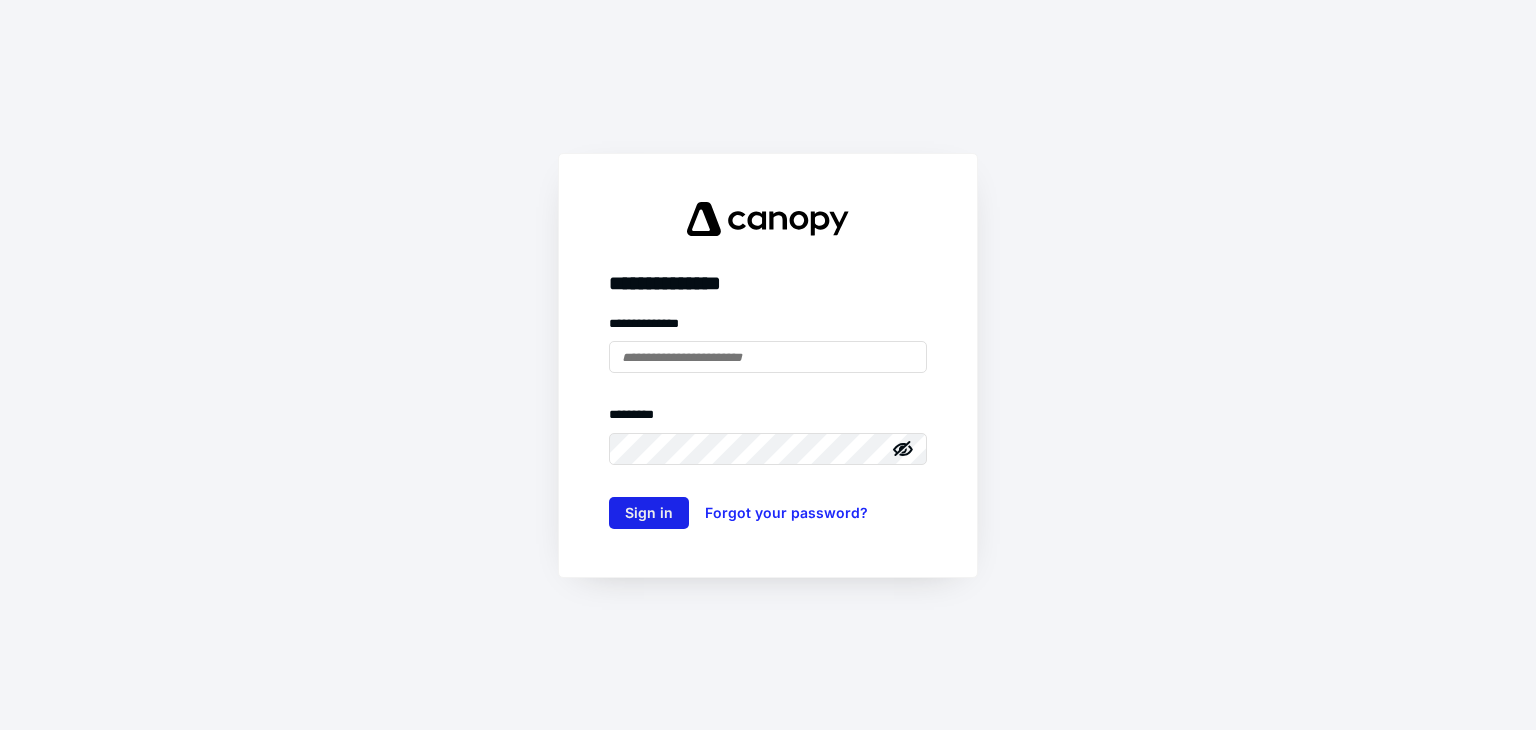 type on "**********" 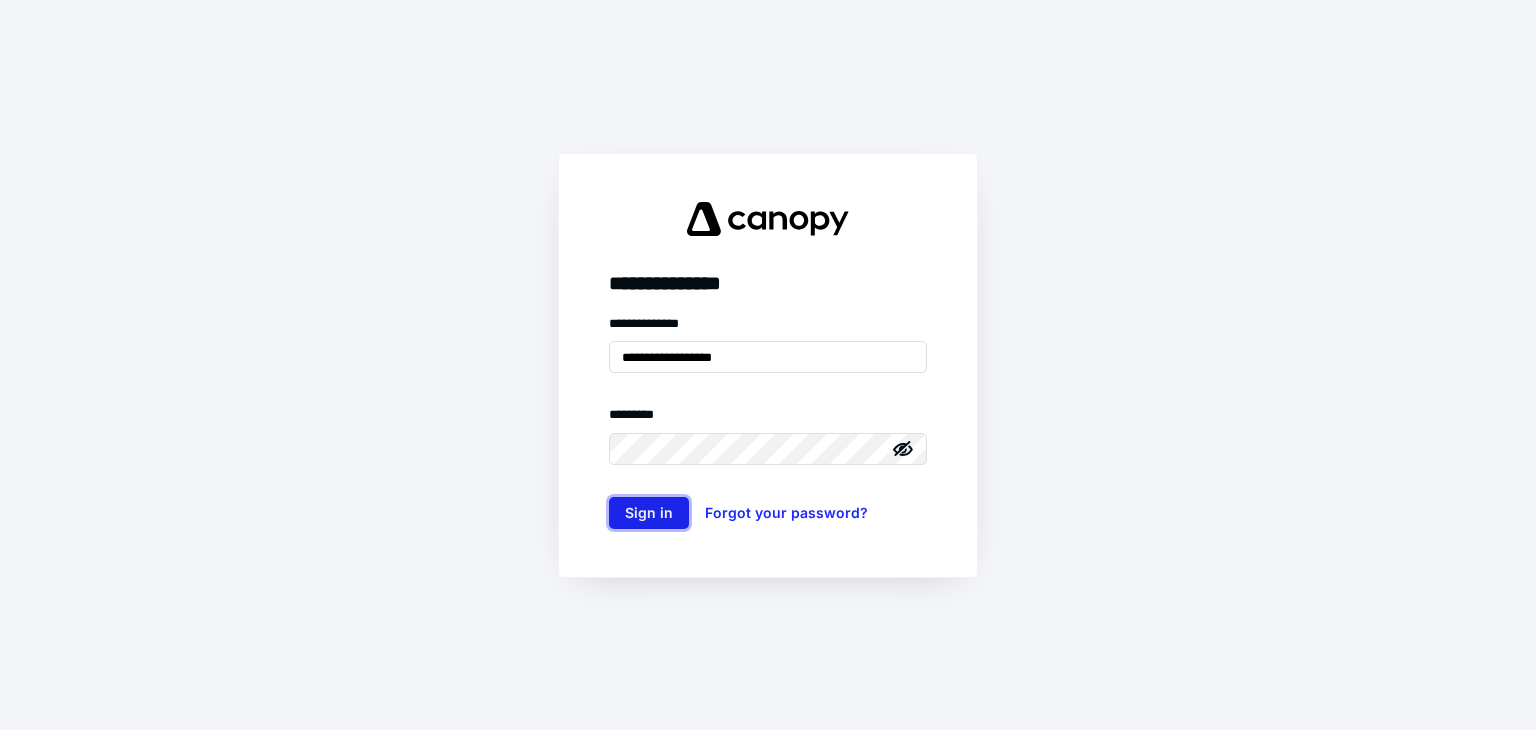 click on "Sign in" at bounding box center [649, 513] 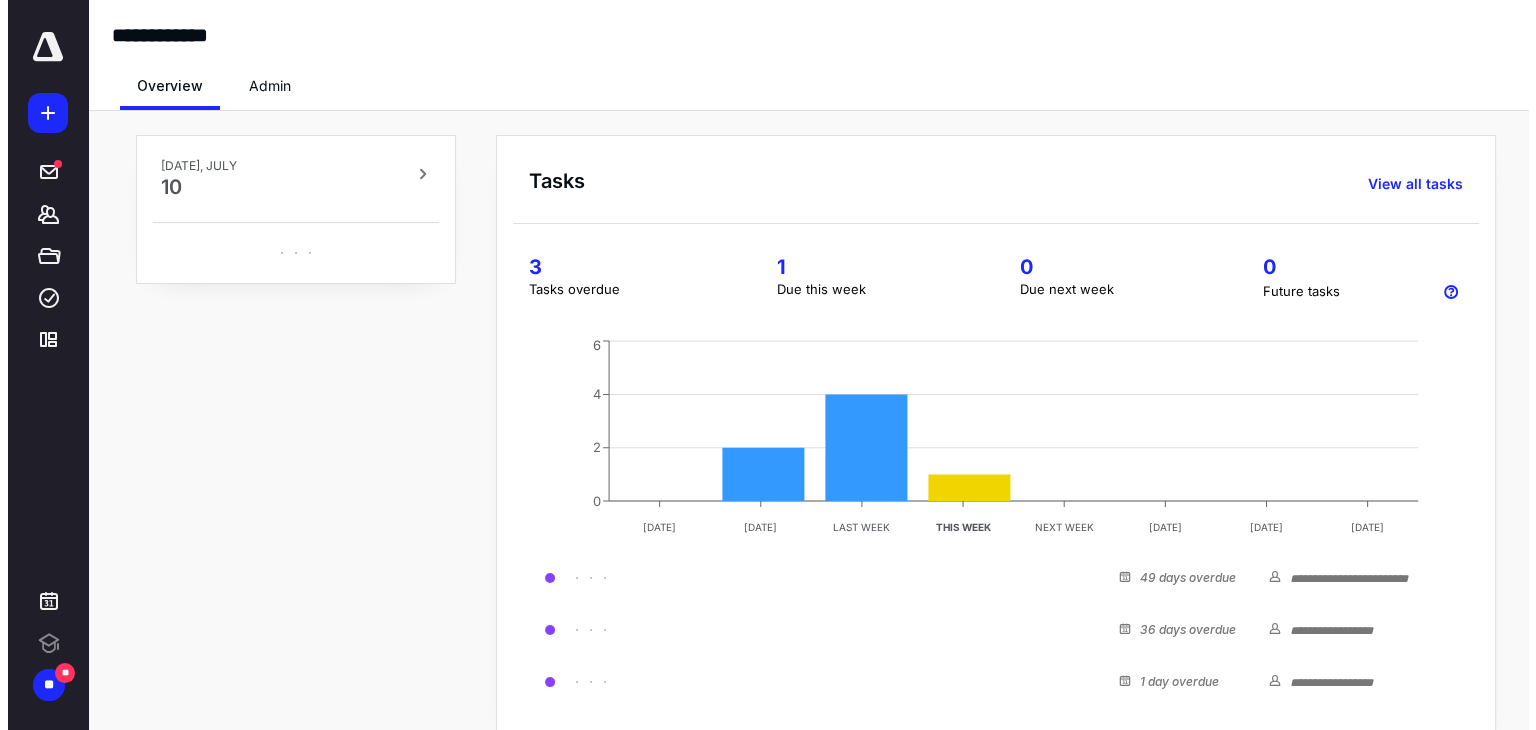 scroll, scrollTop: 0, scrollLeft: 0, axis: both 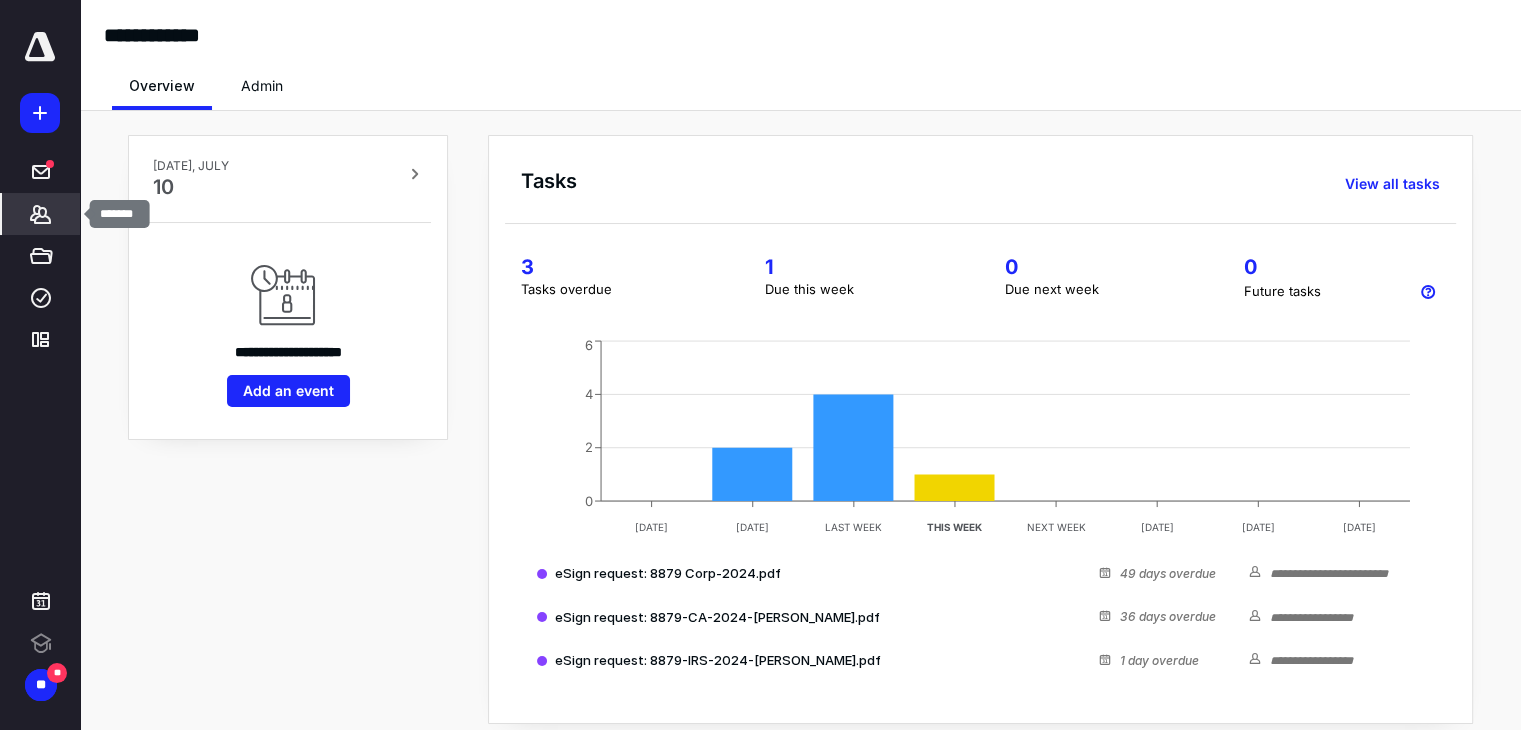 click 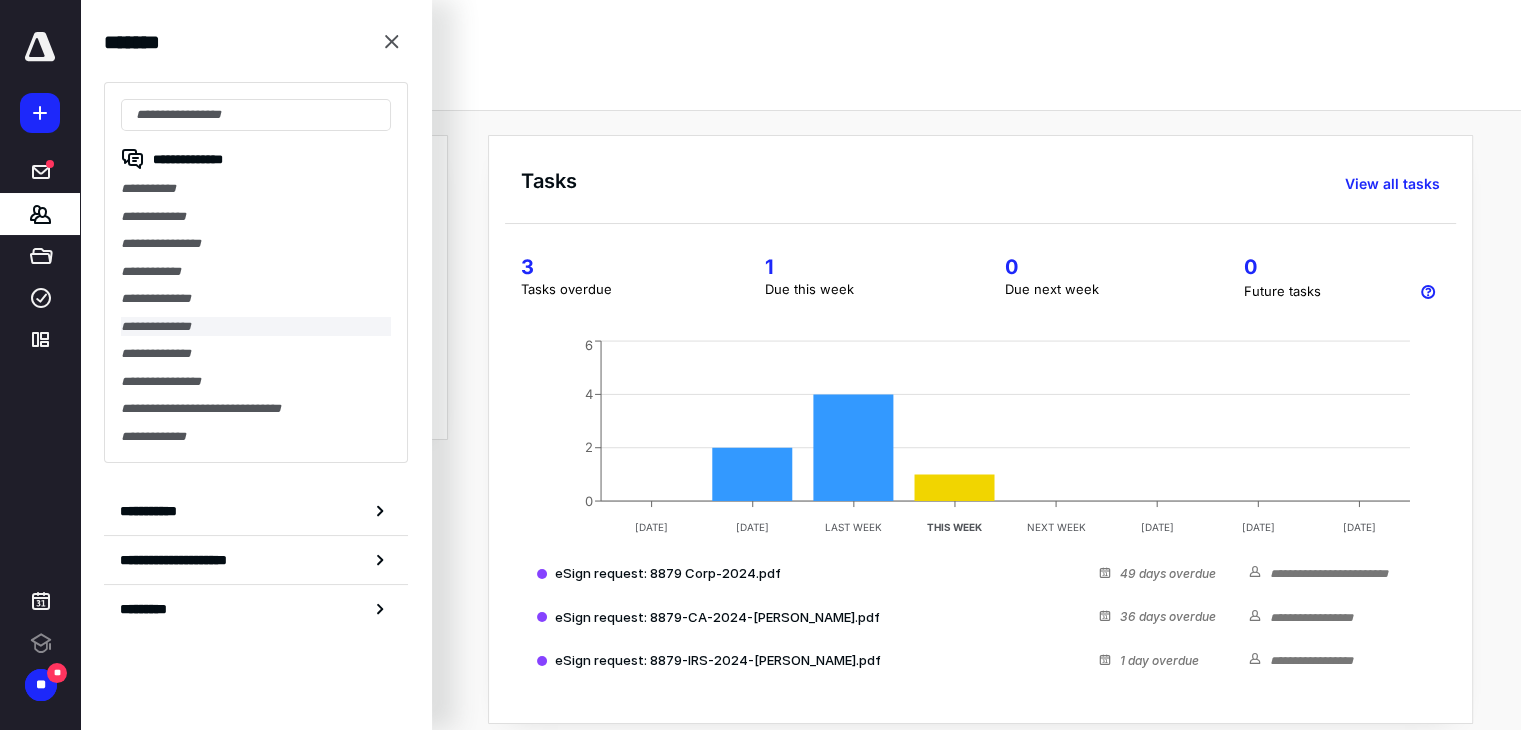 click on "**********" at bounding box center [256, 327] 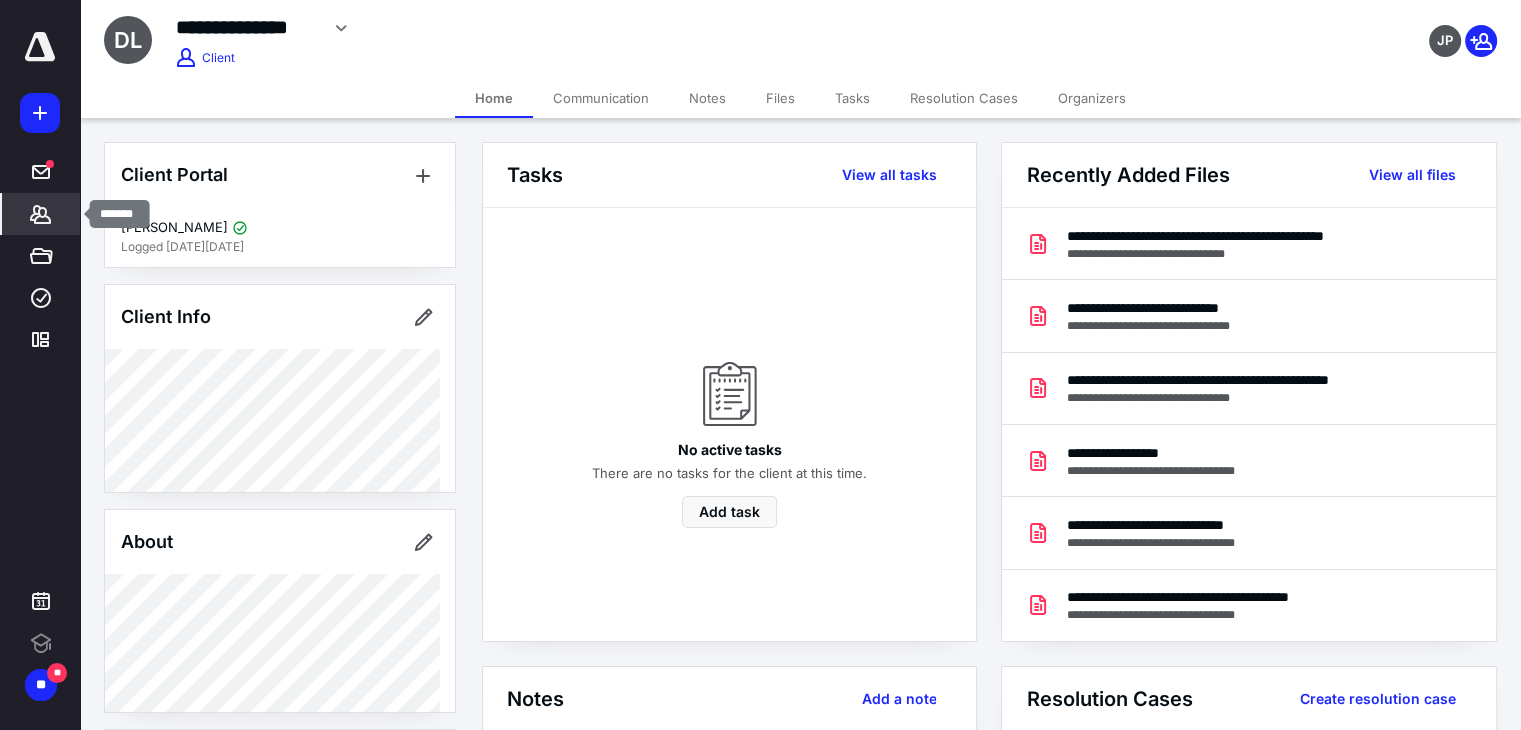 click 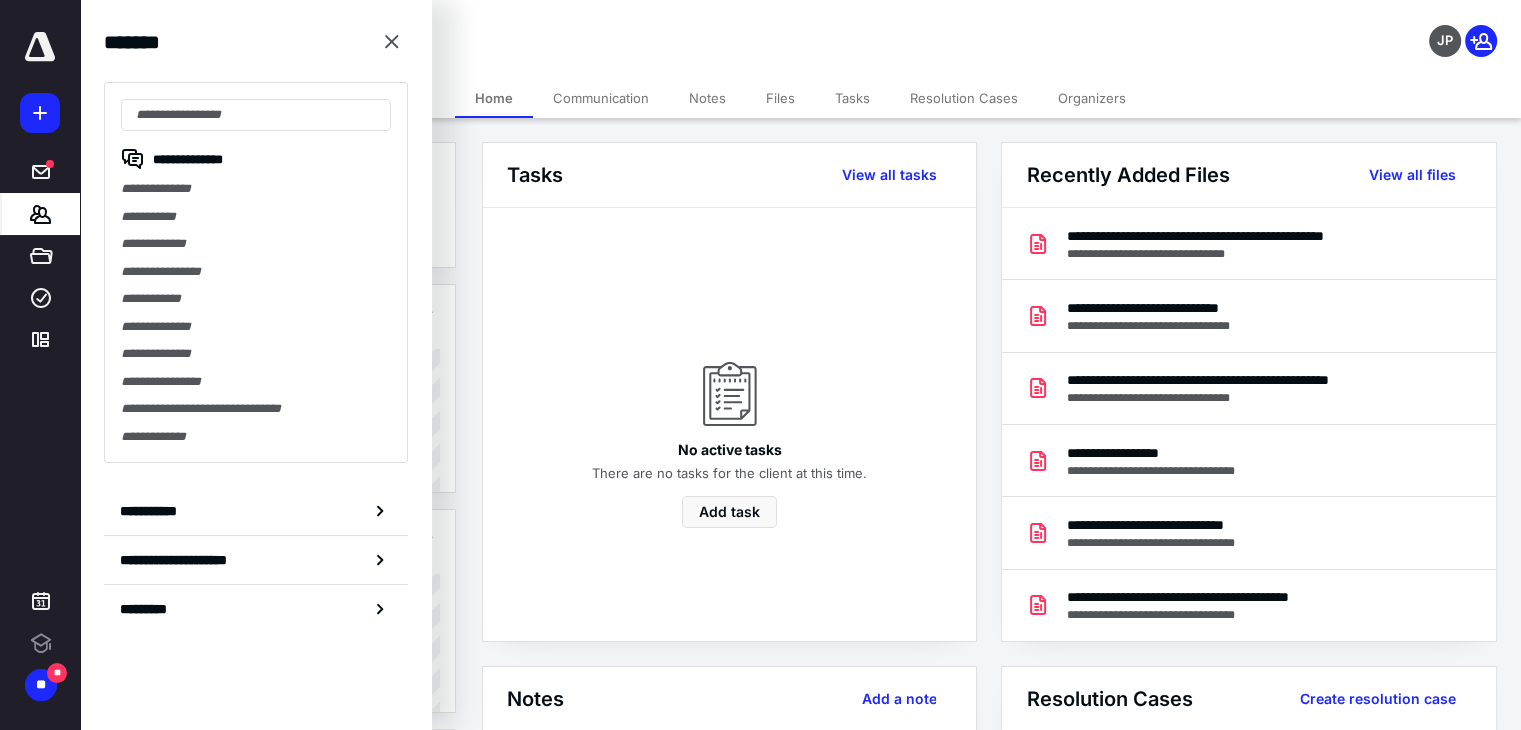 click on "No active tasks There are no tasks for the client at this time. Add task" at bounding box center [729, 424] 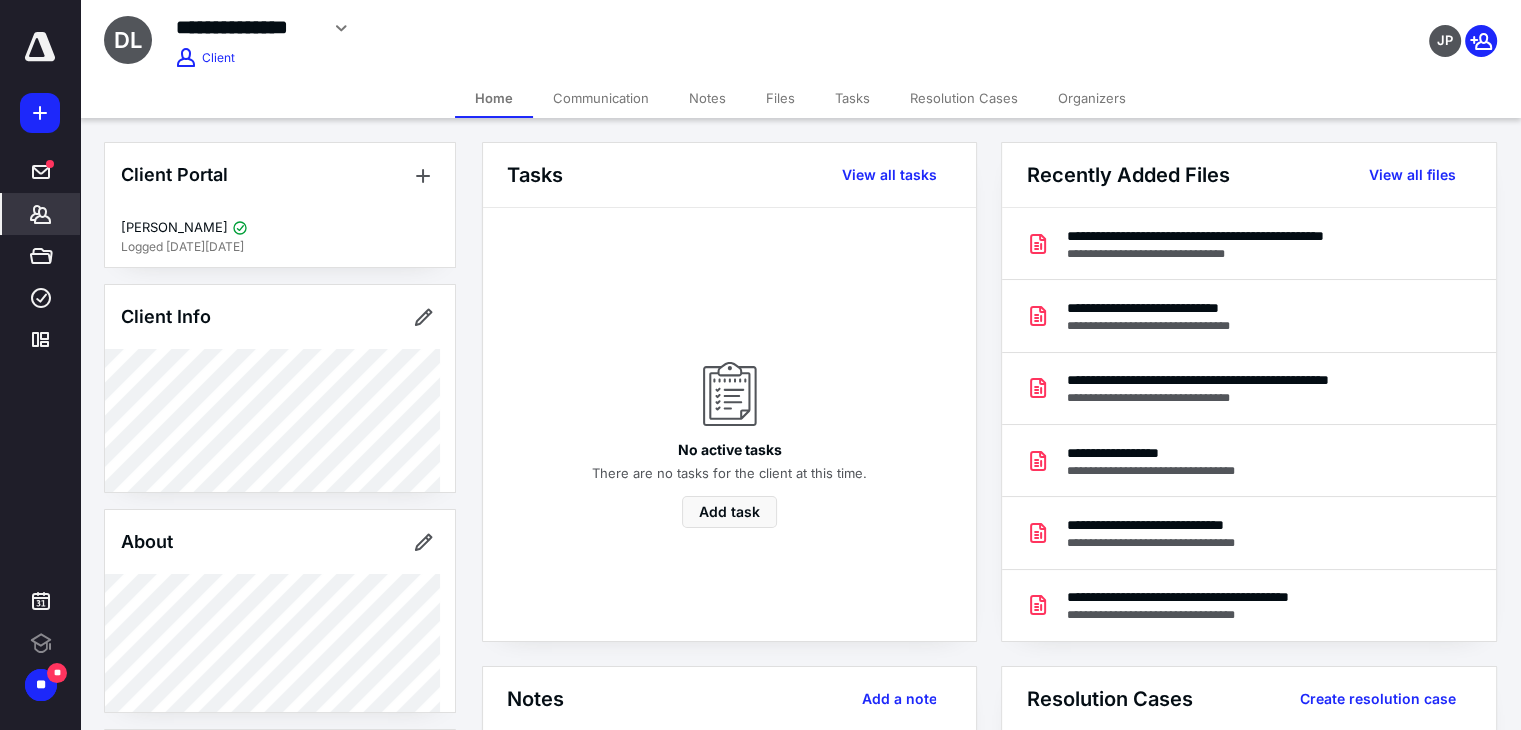 click on "Files" at bounding box center [780, 98] 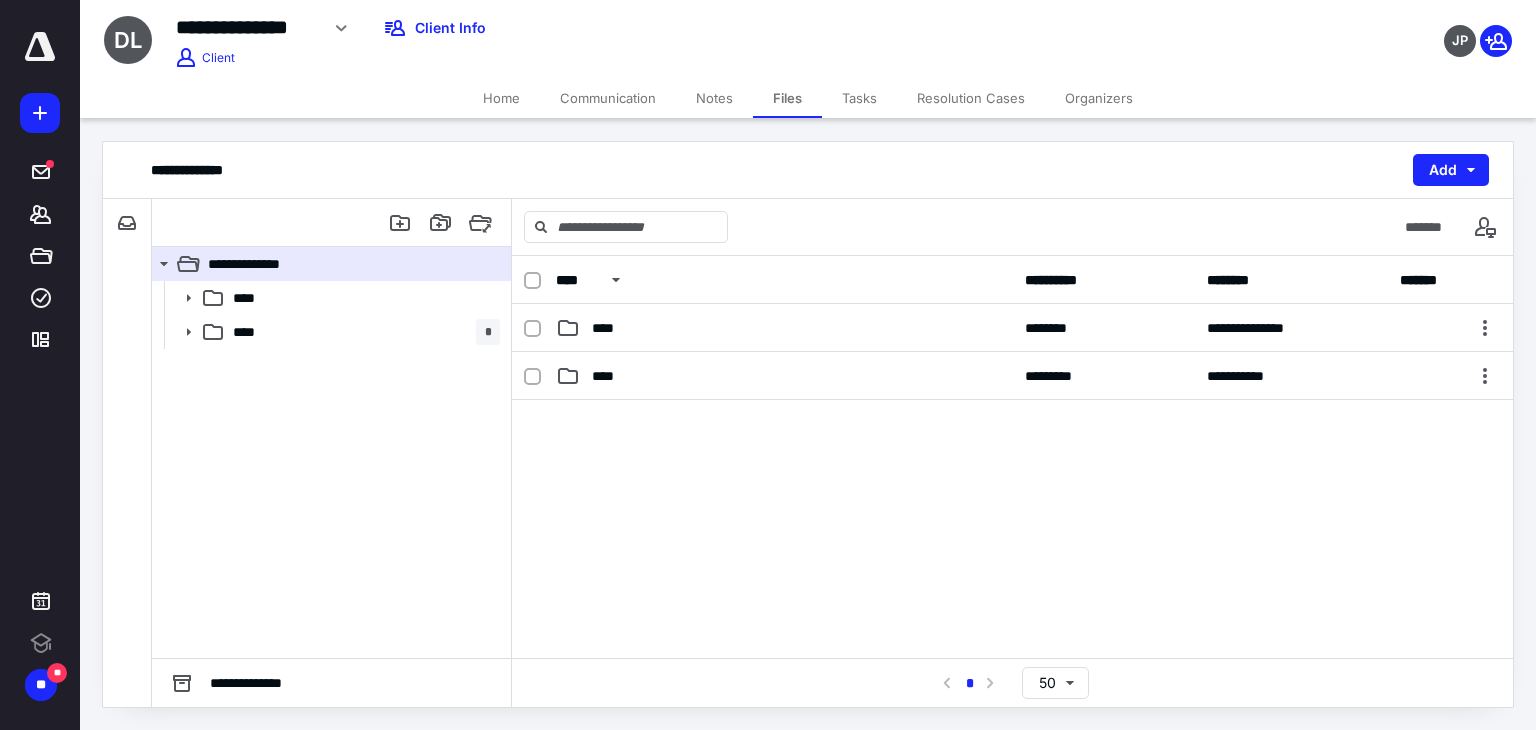 scroll, scrollTop: 0, scrollLeft: 0, axis: both 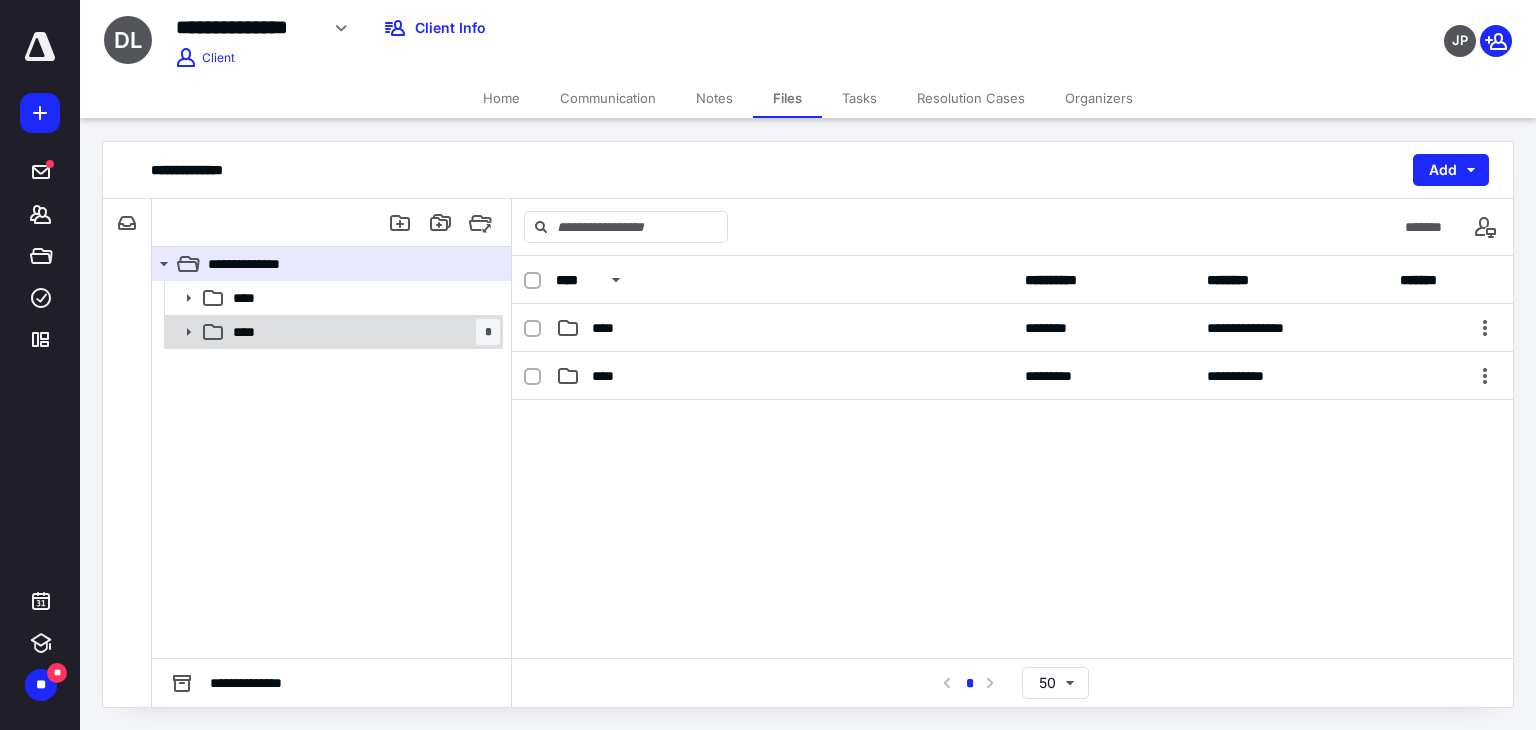 click 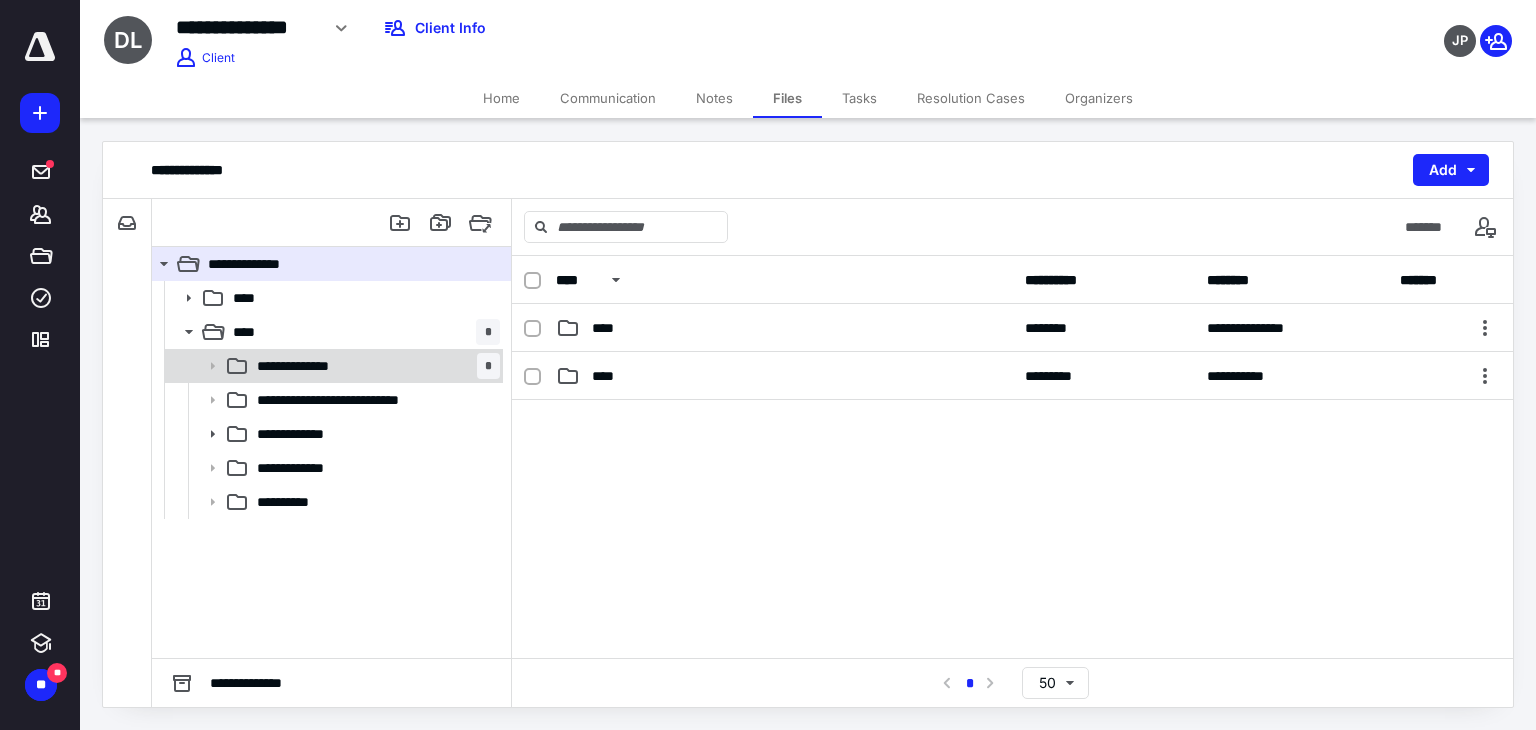 click on "**********" at bounding box center (312, 366) 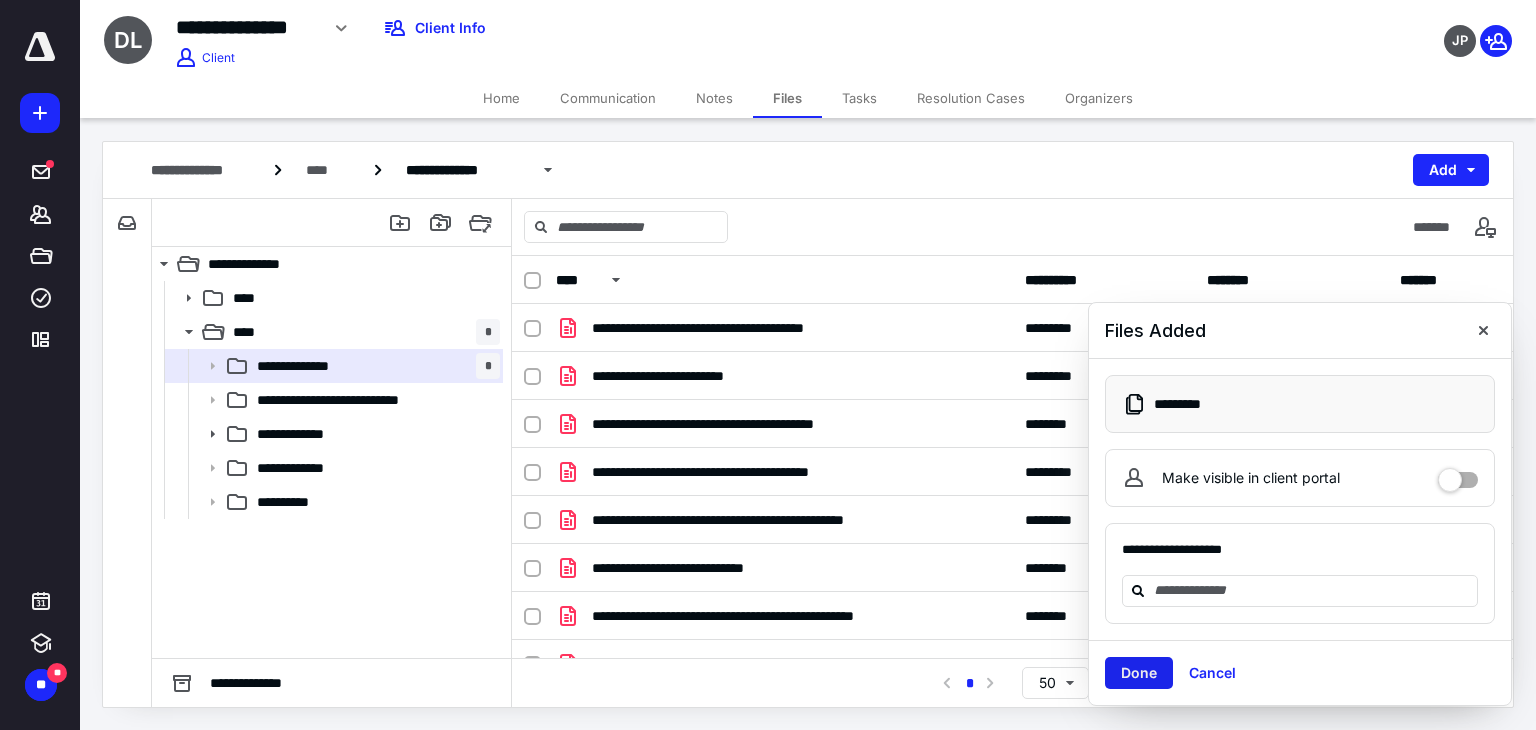 click on "Done" at bounding box center [1139, 673] 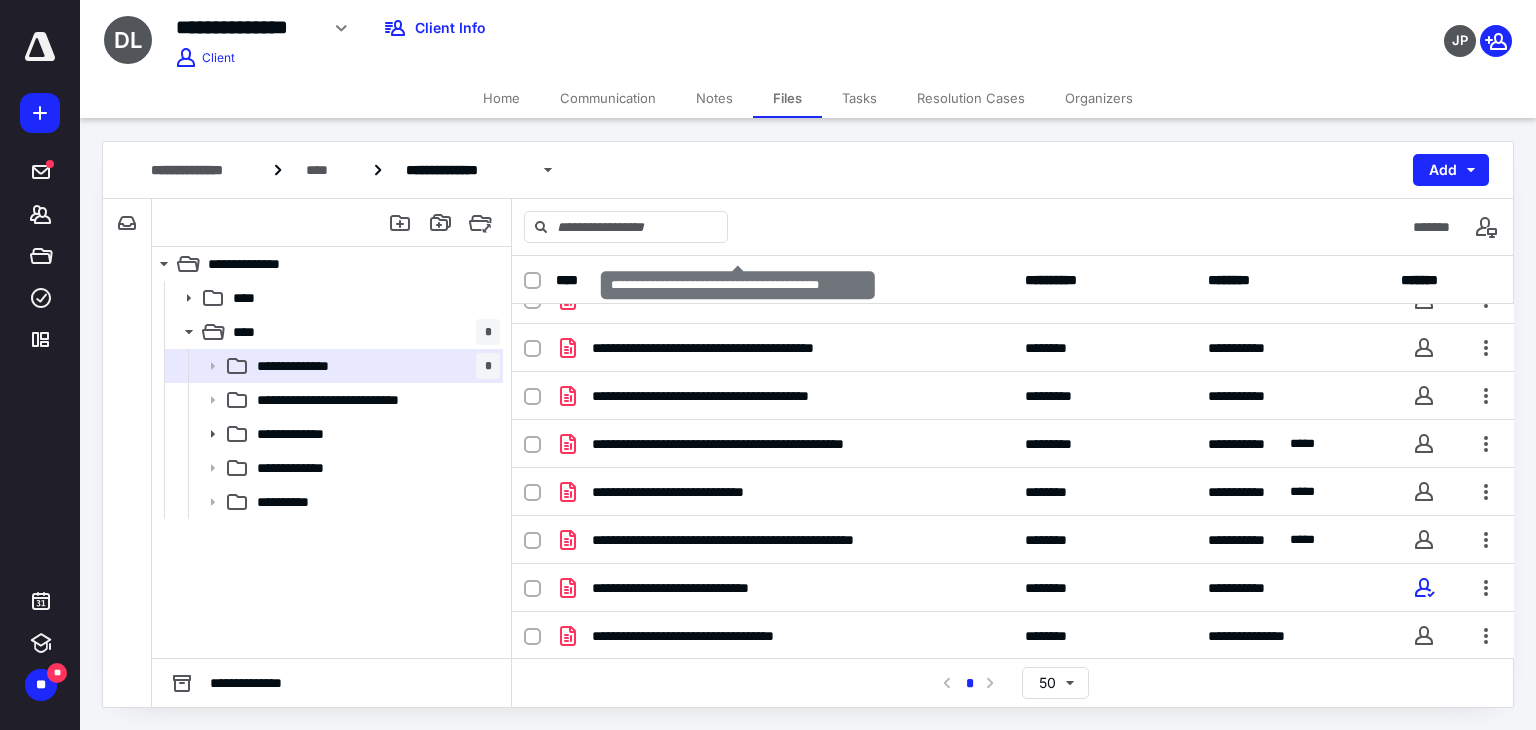 scroll, scrollTop: 0, scrollLeft: 0, axis: both 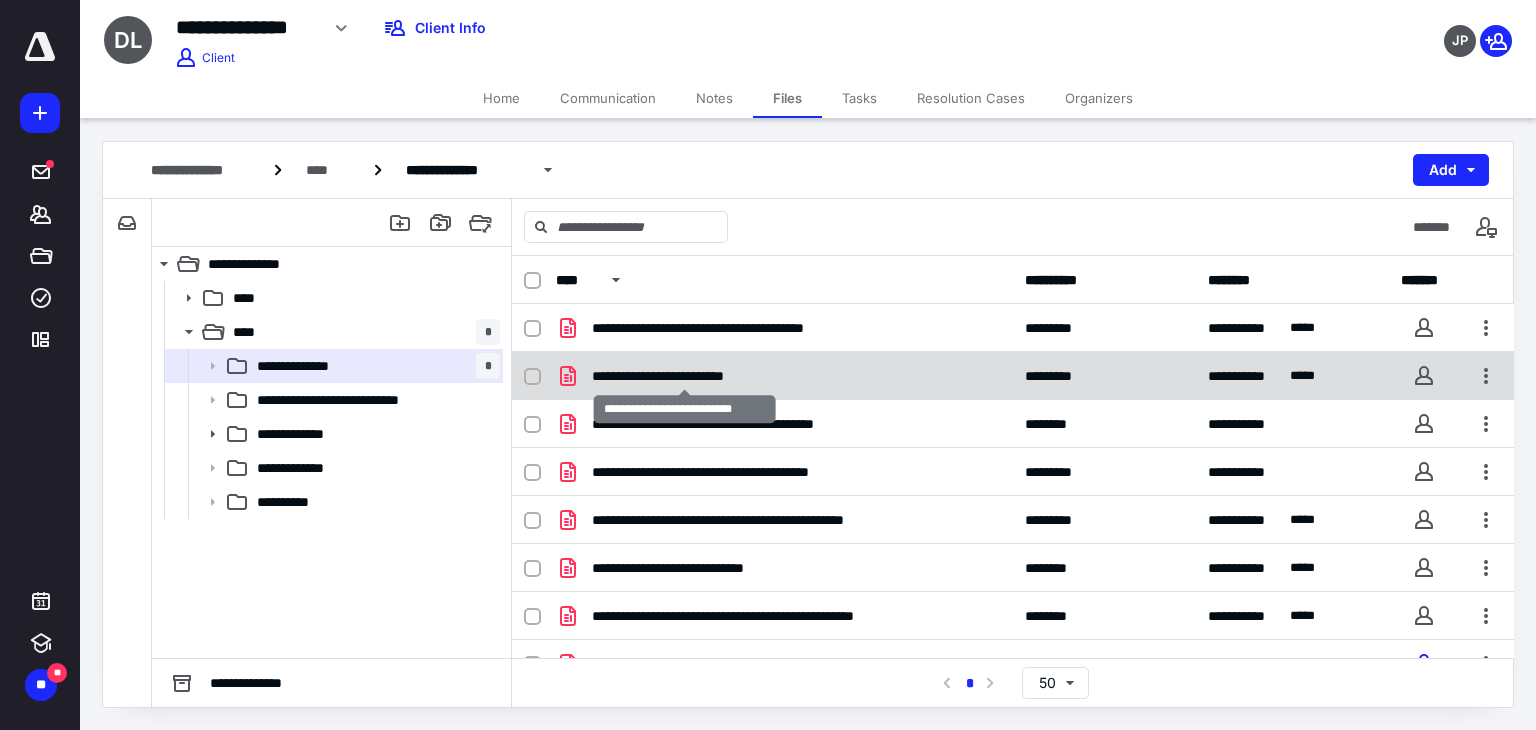 click on "**********" at bounding box center (685, 376) 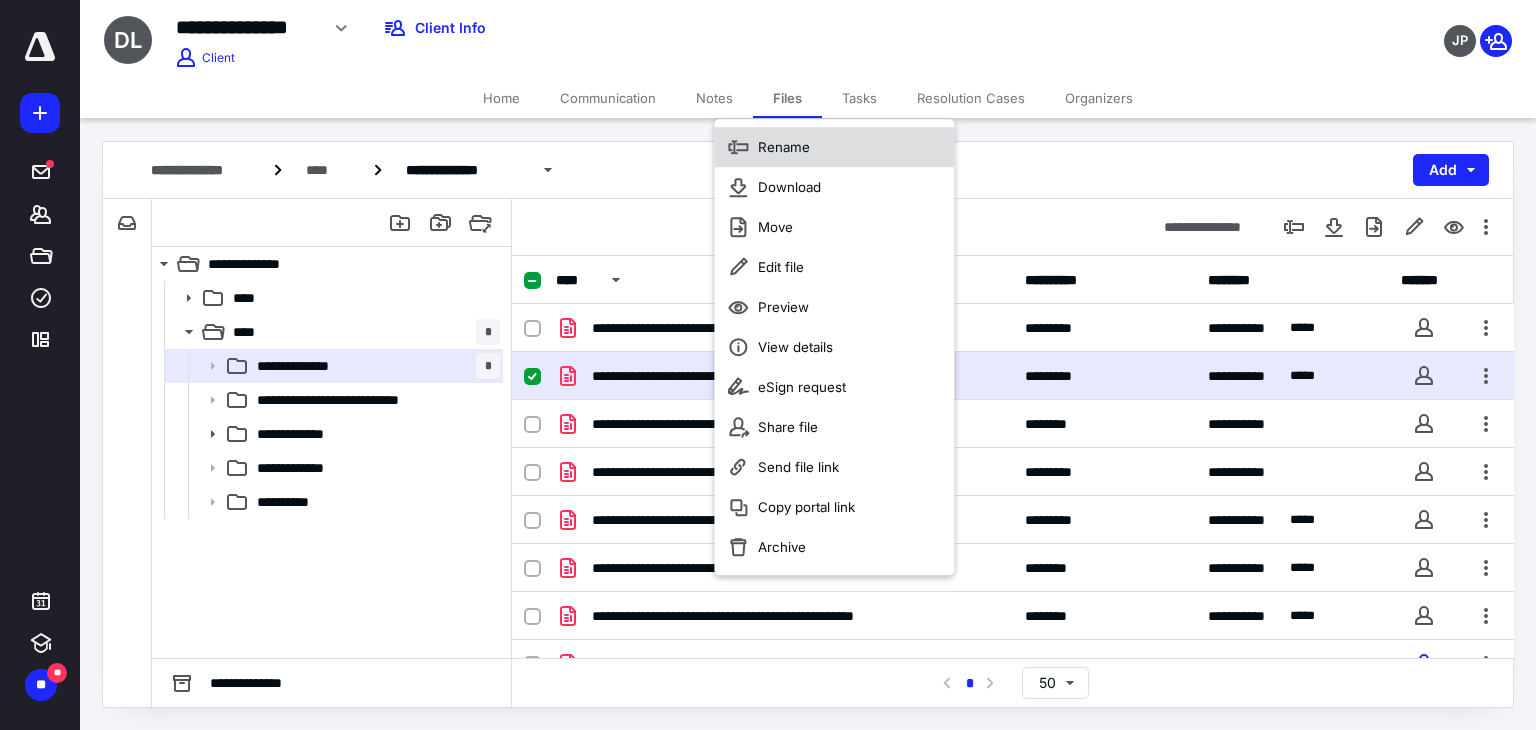 click on "Rename" at bounding box center [784, 147] 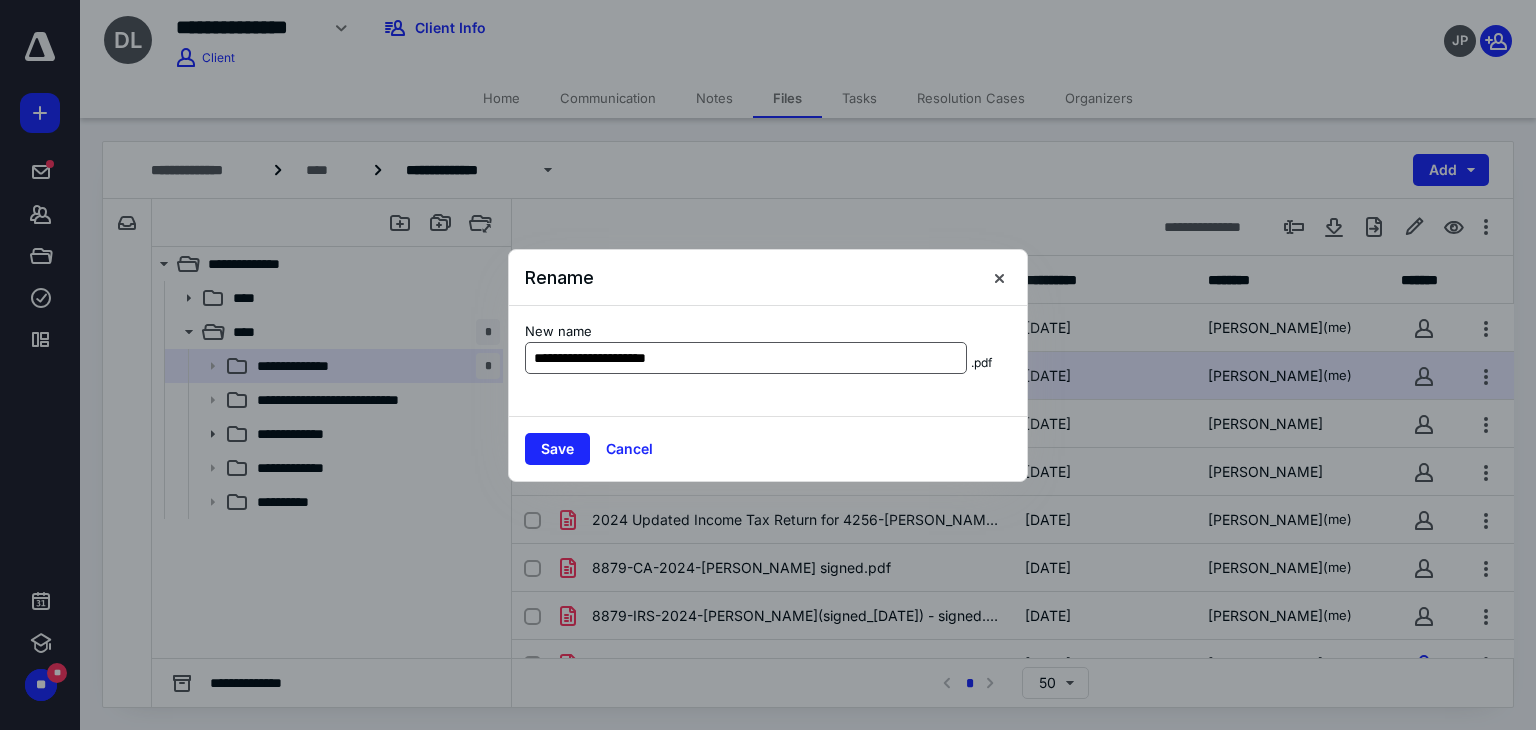 click on "**********" at bounding box center [746, 358] 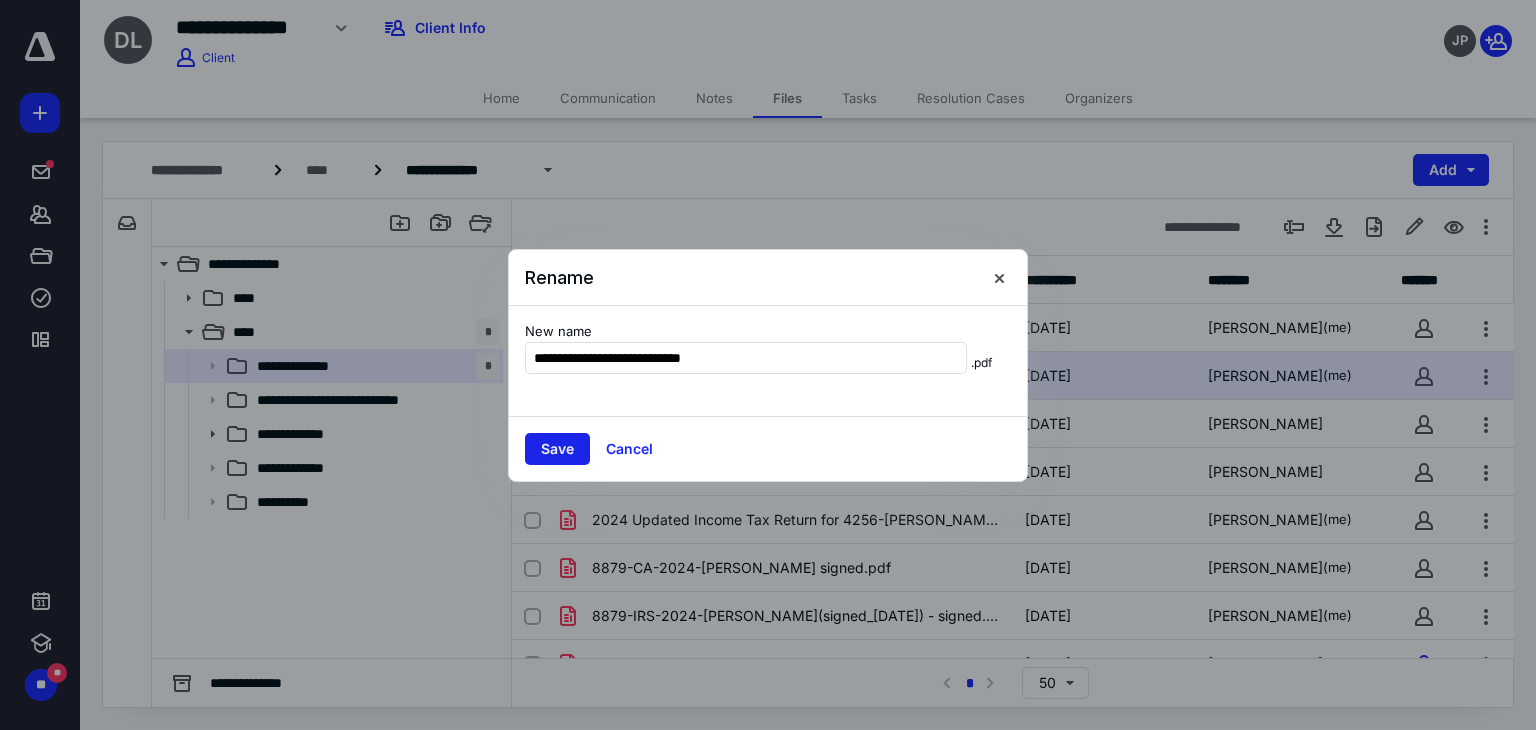 type on "**********" 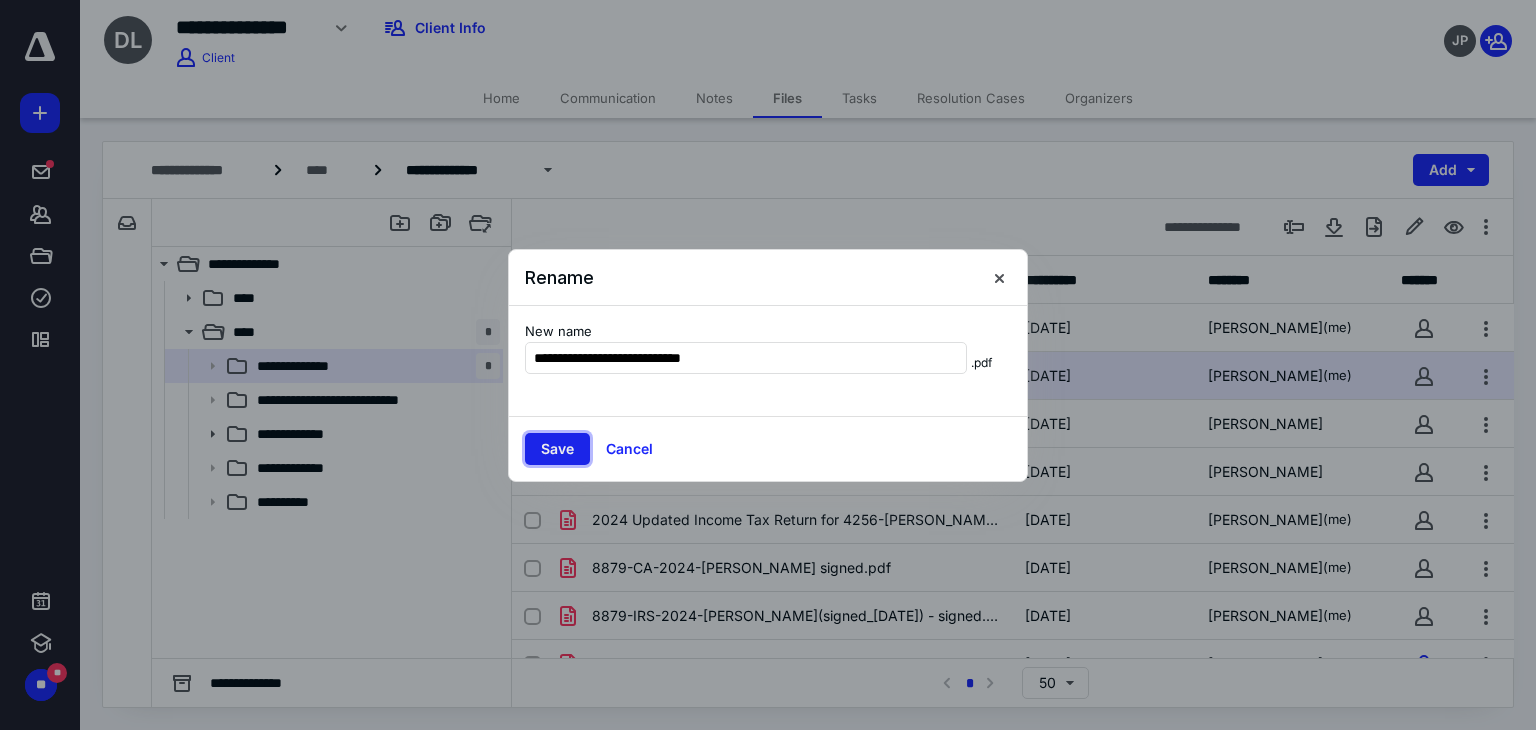 click on "Save" at bounding box center (557, 449) 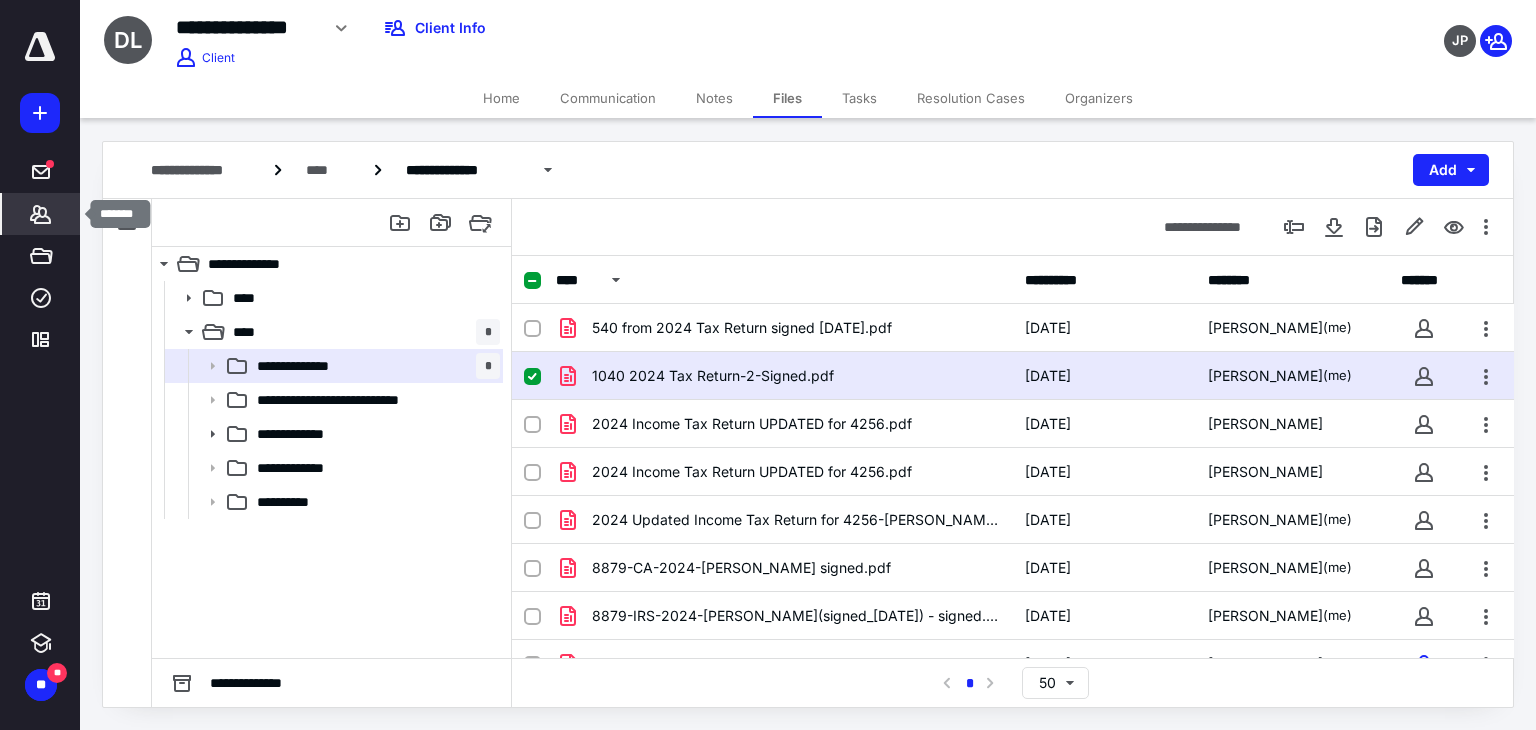 click 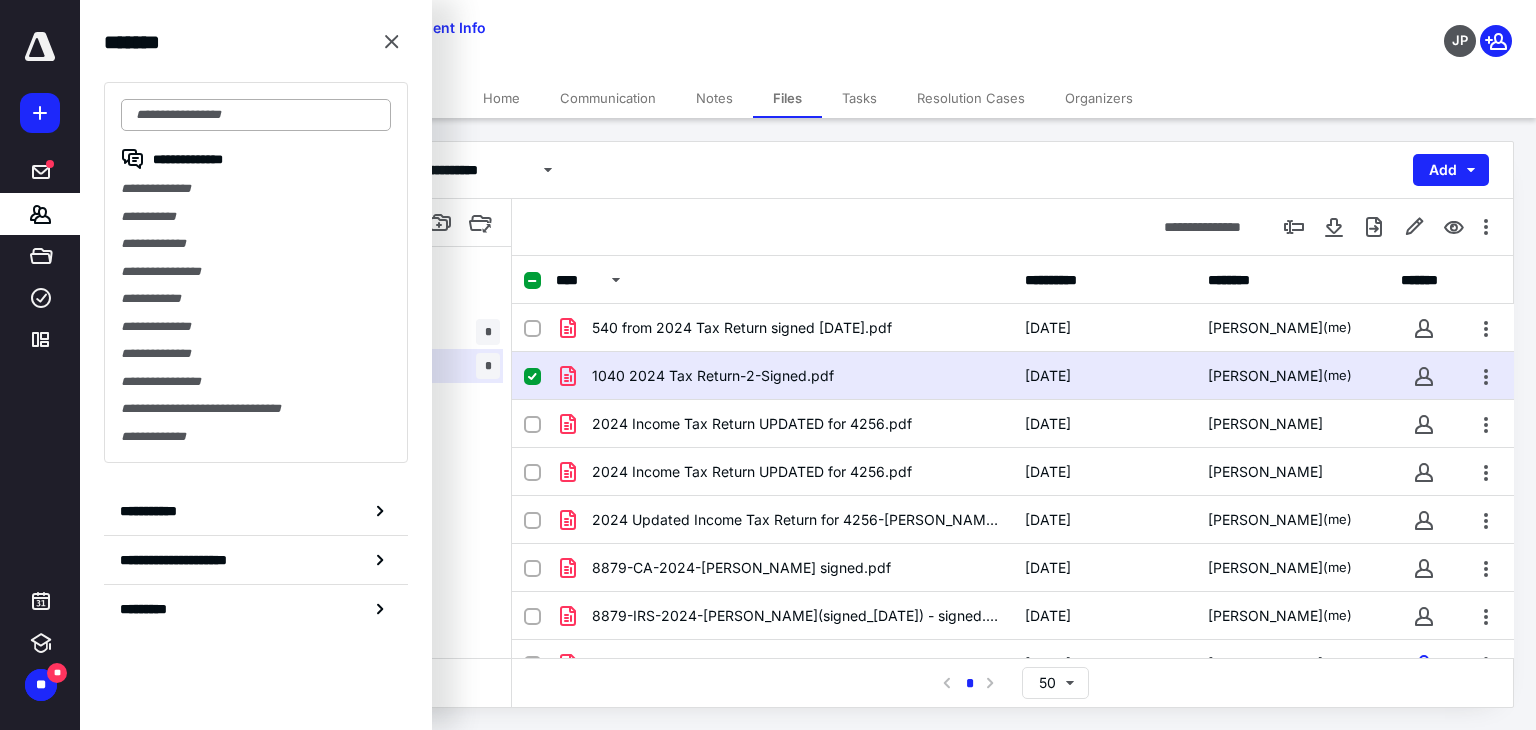 click at bounding box center [256, 115] 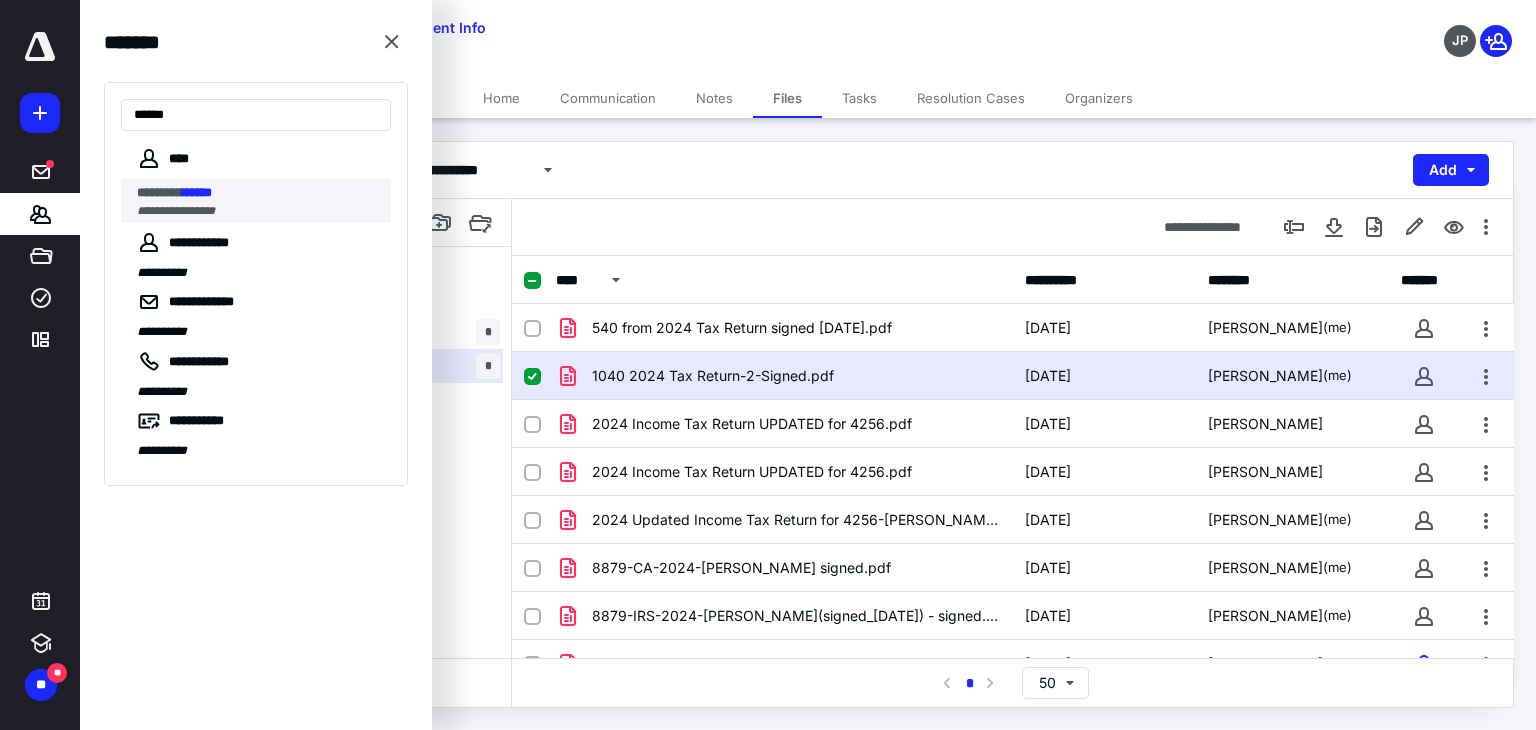 type on "******" 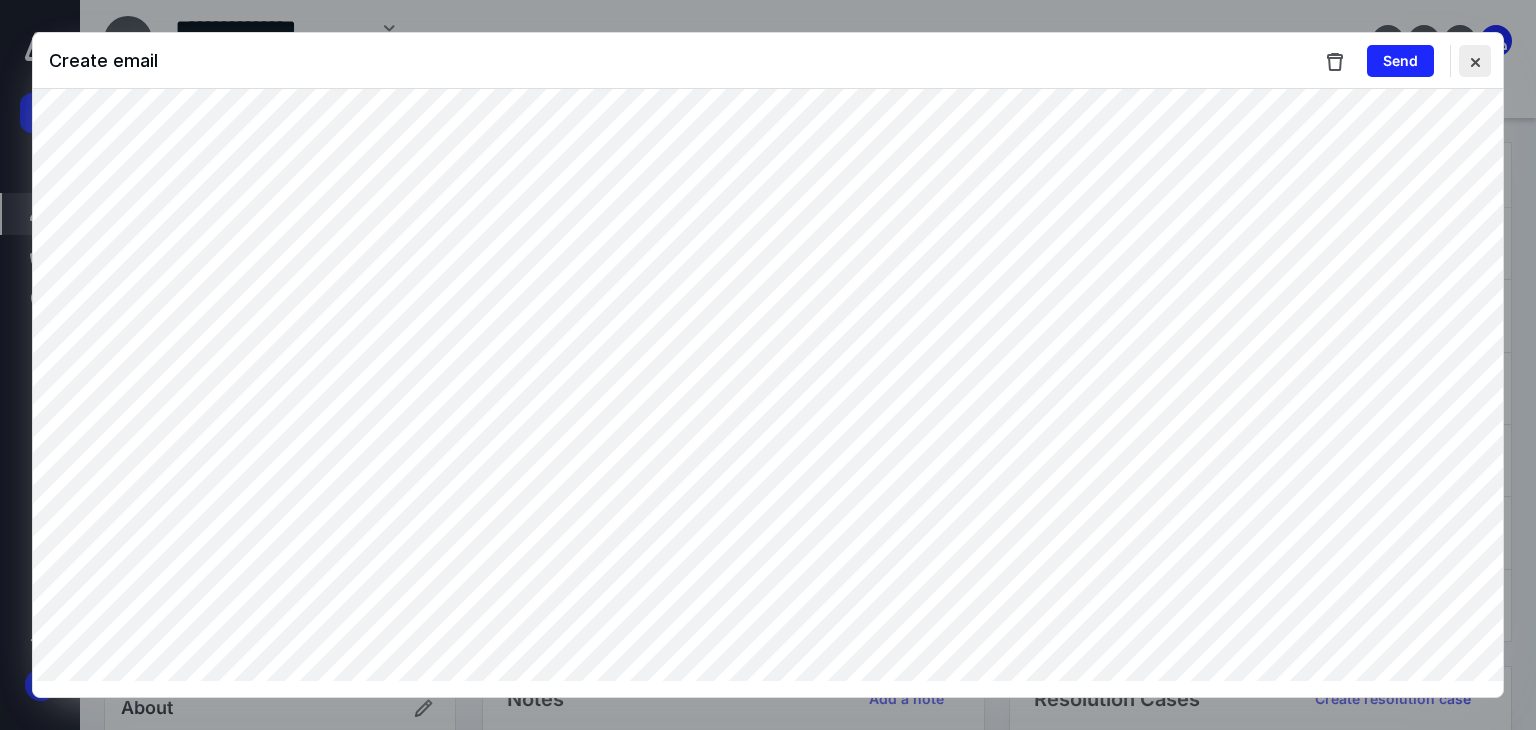 click at bounding box center [1475, 61] 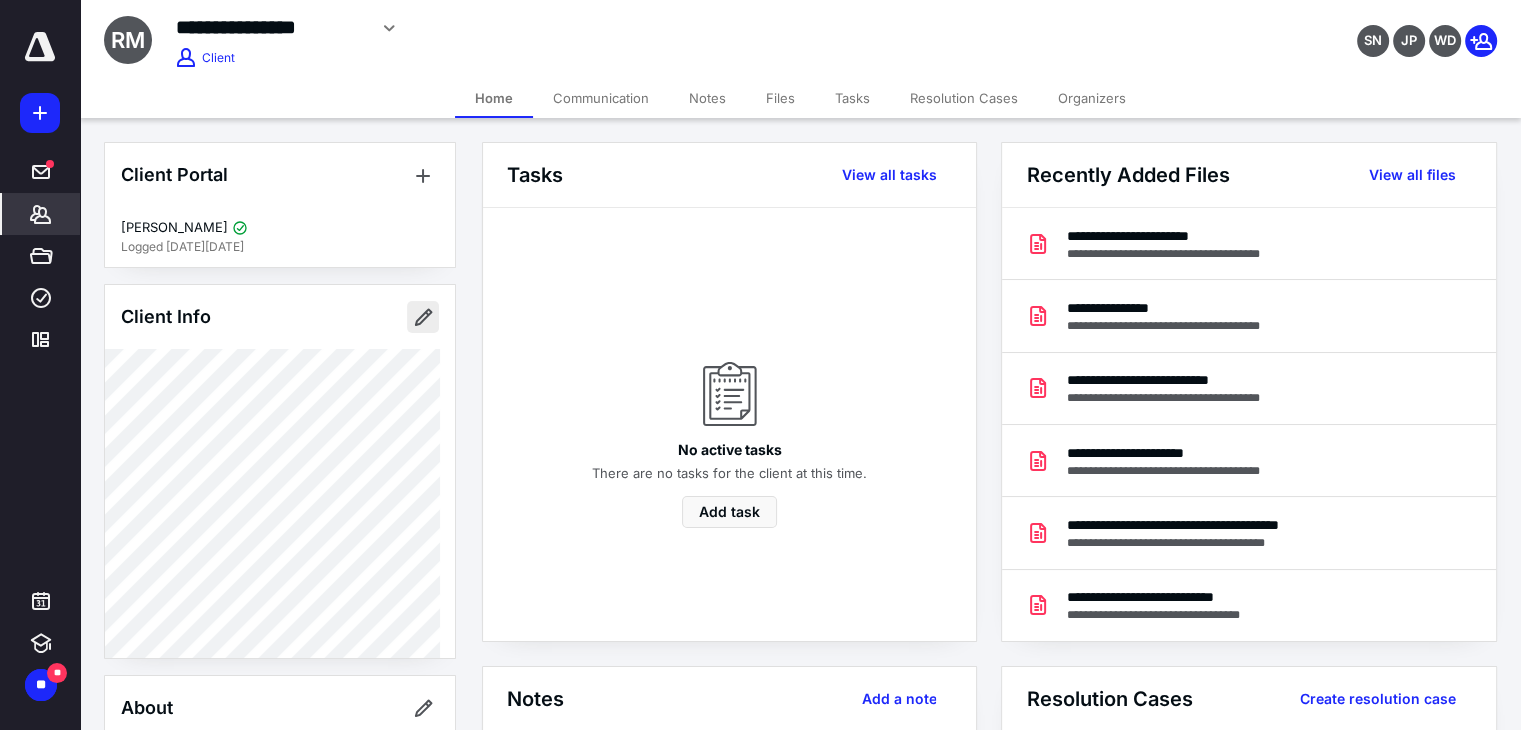 click at bounding box center (423, 317) 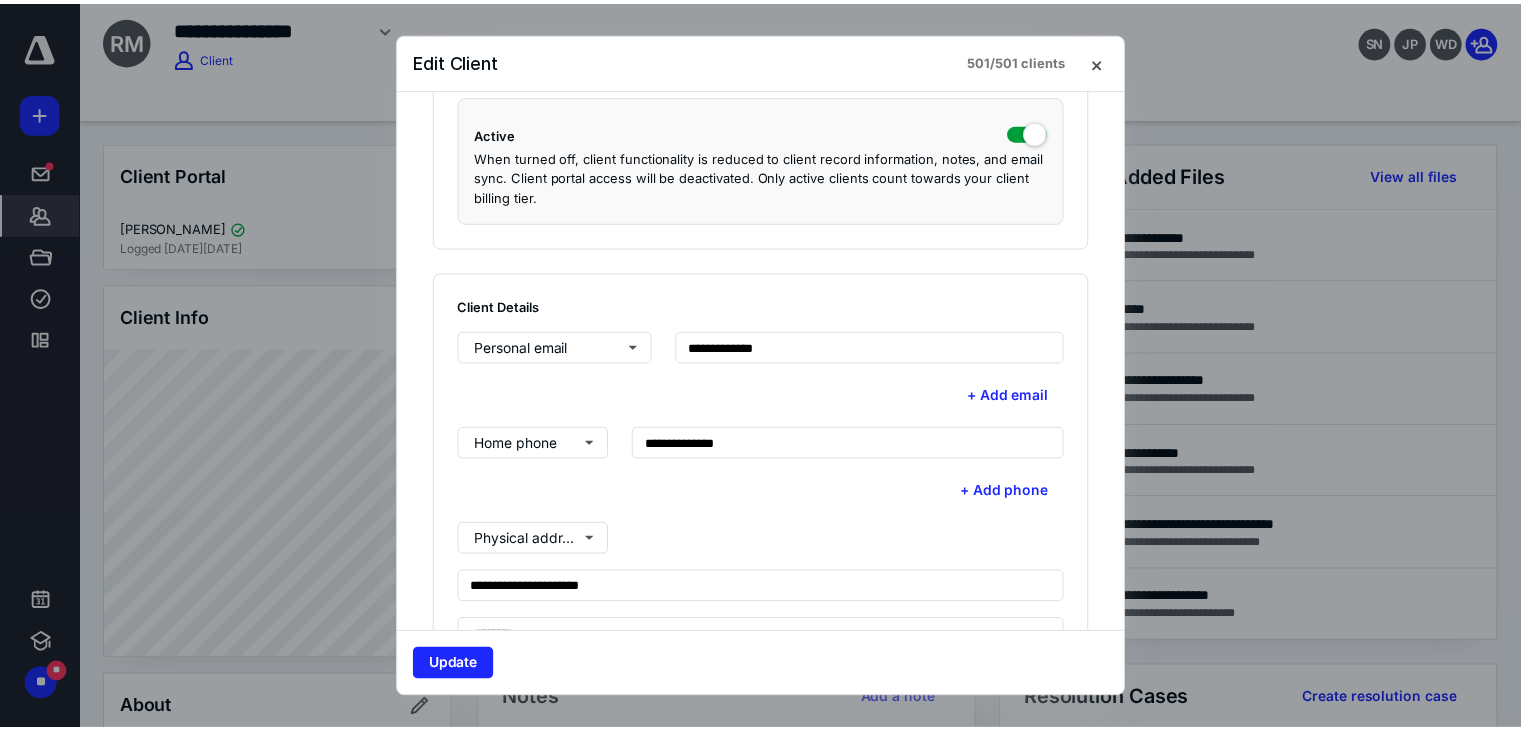 scroll, scrollTop: 500, scrollLeft: 0, axis: vertical 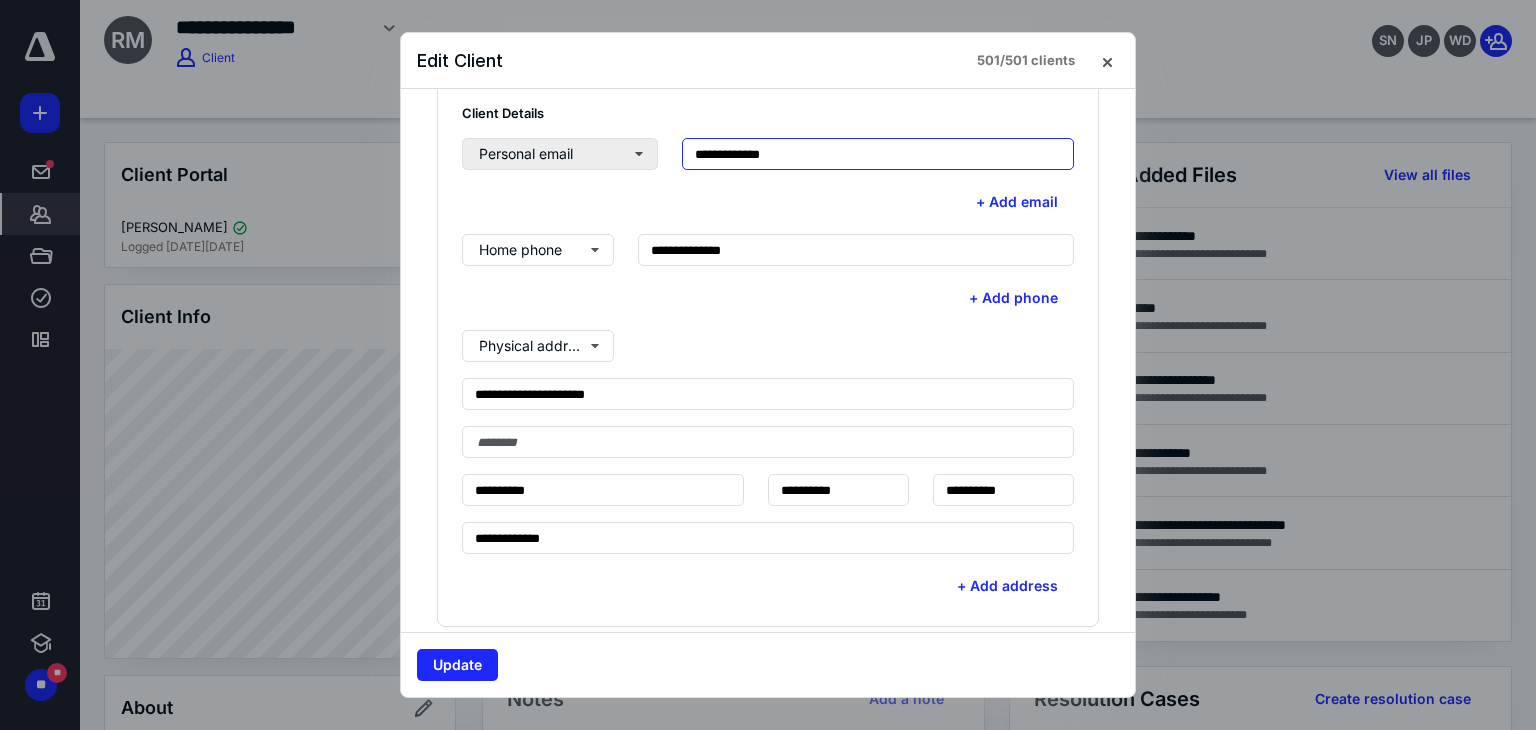 drag, startPoint x: 868, startPoint y: 157, endPoint x: 636, endPoint y: 155, distance: 232.00862 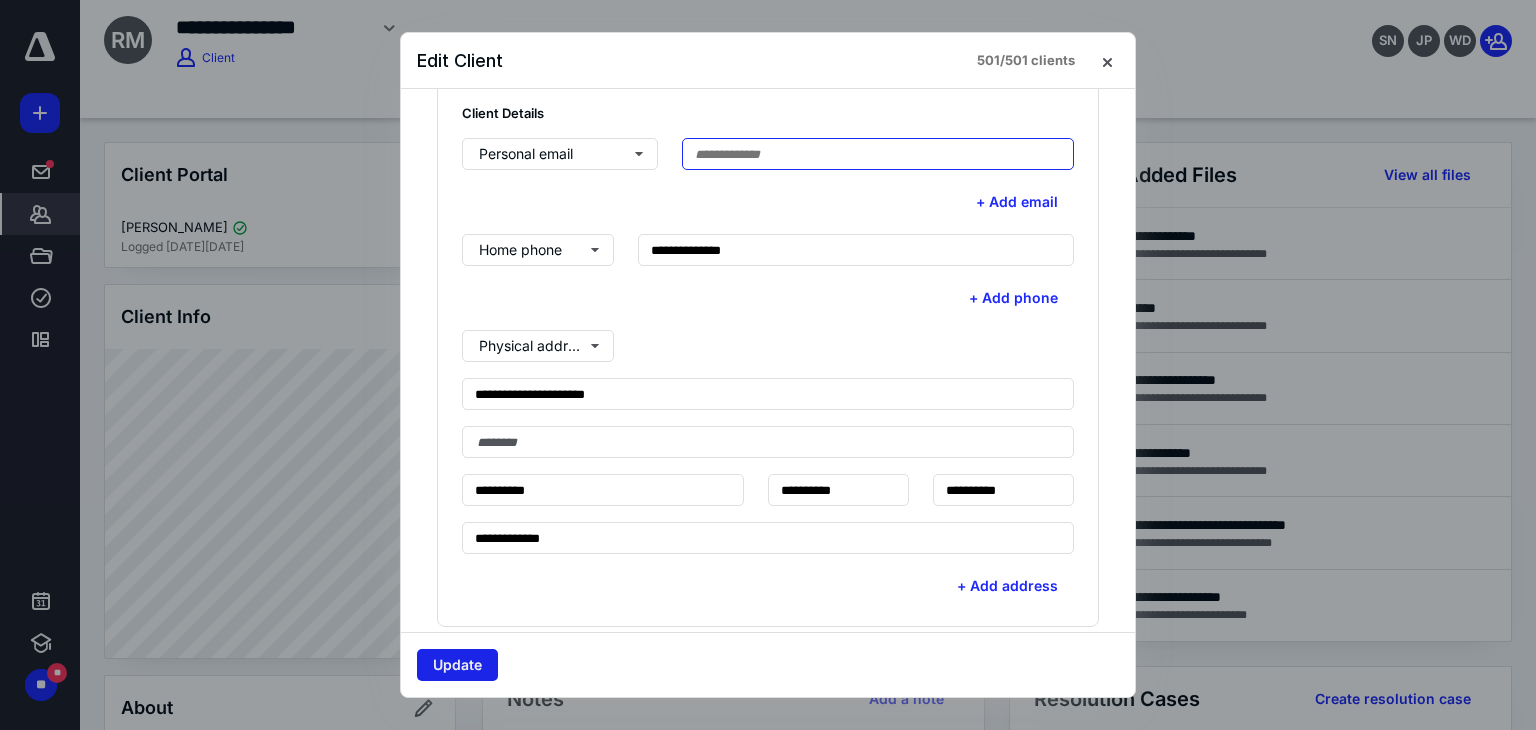 type 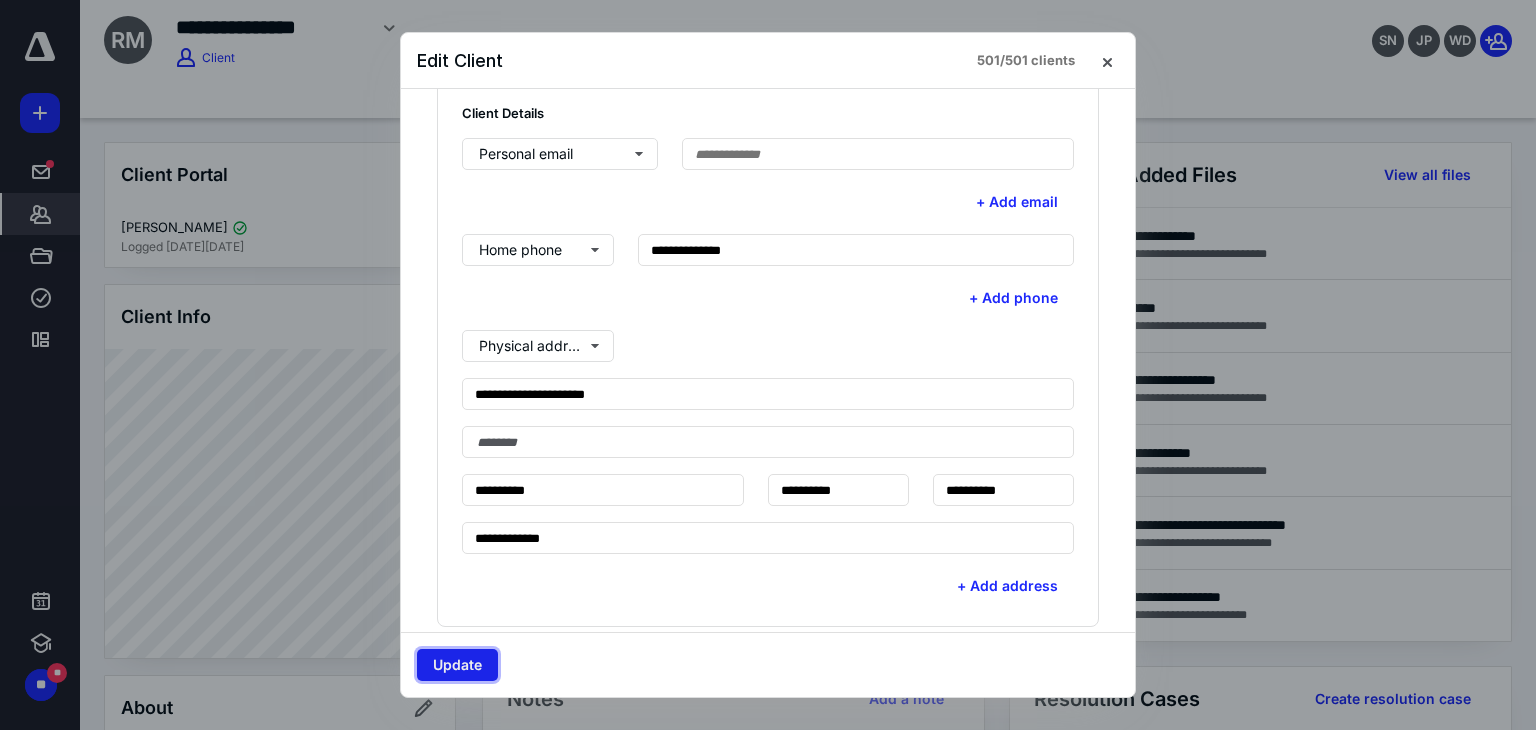 click on "Update" at bounding box center [457, 665] 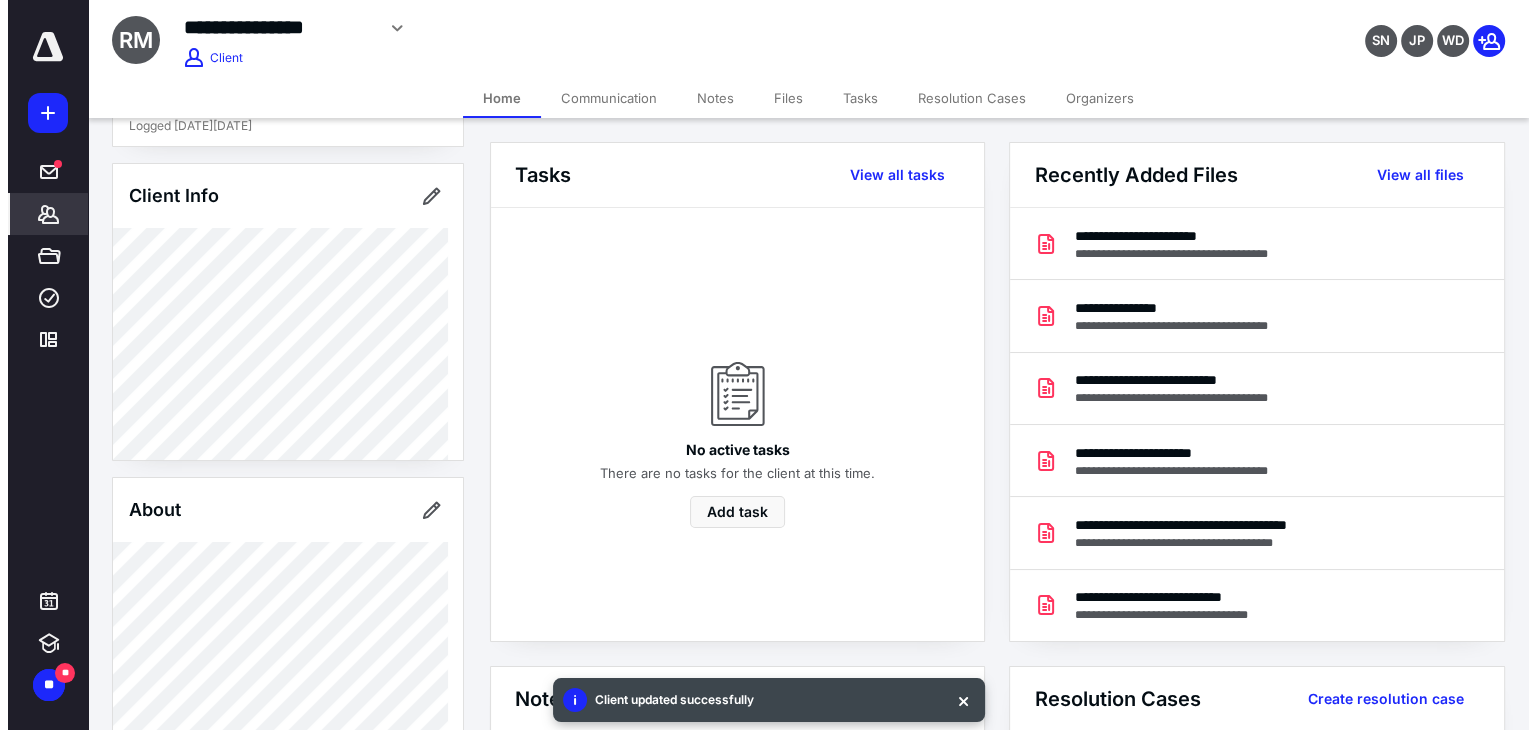 scroll, scrollTop: 0, scrollLeft: 0, axis: both 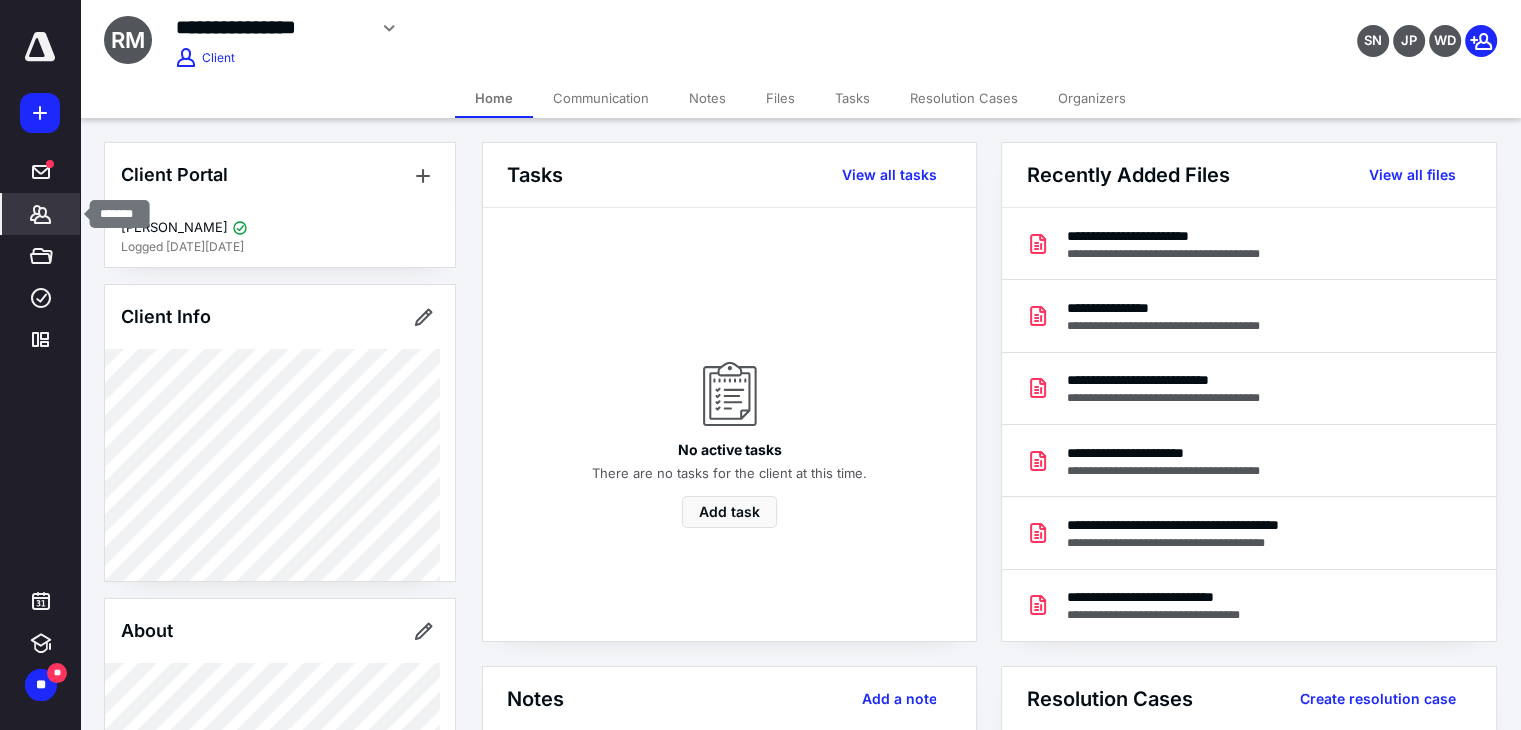 click 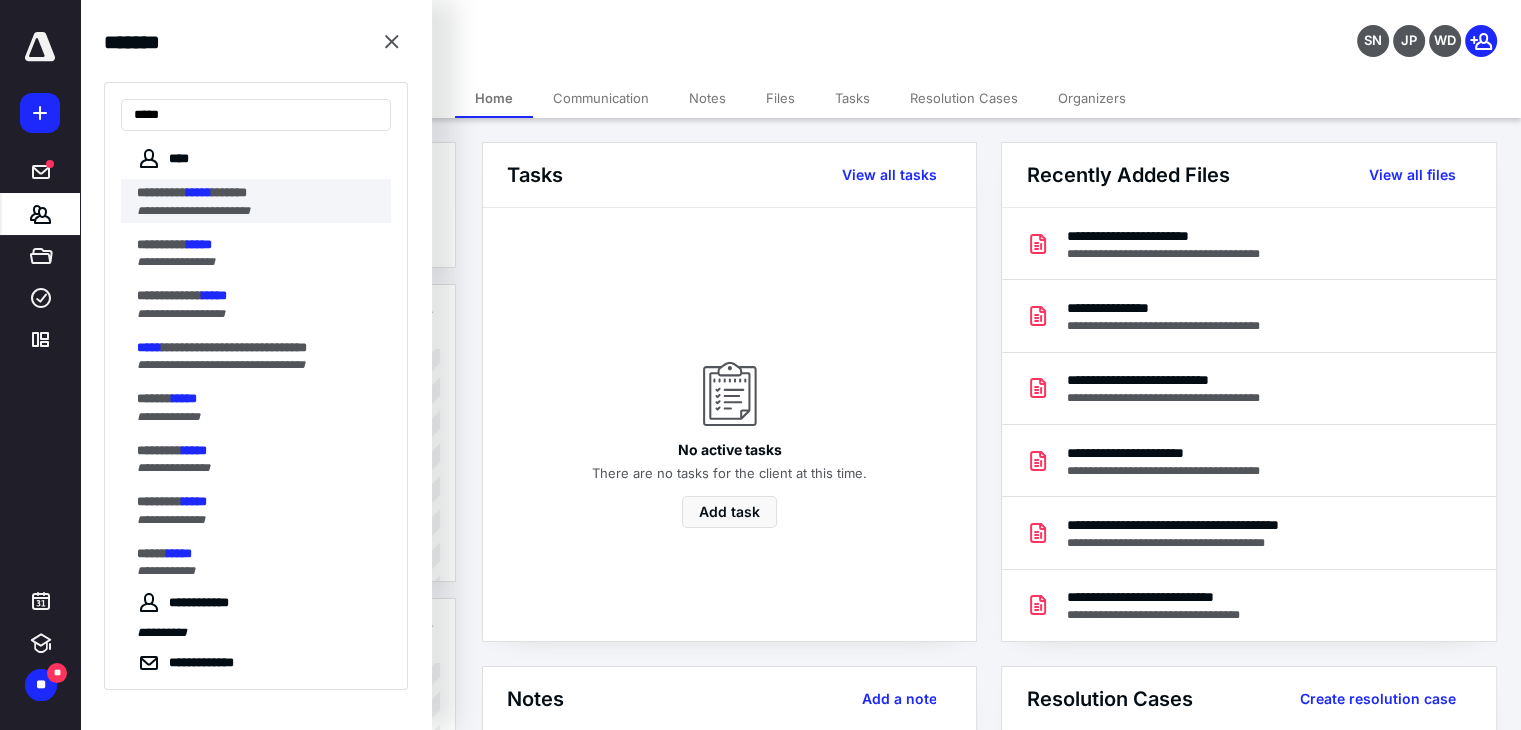 type on "*****" 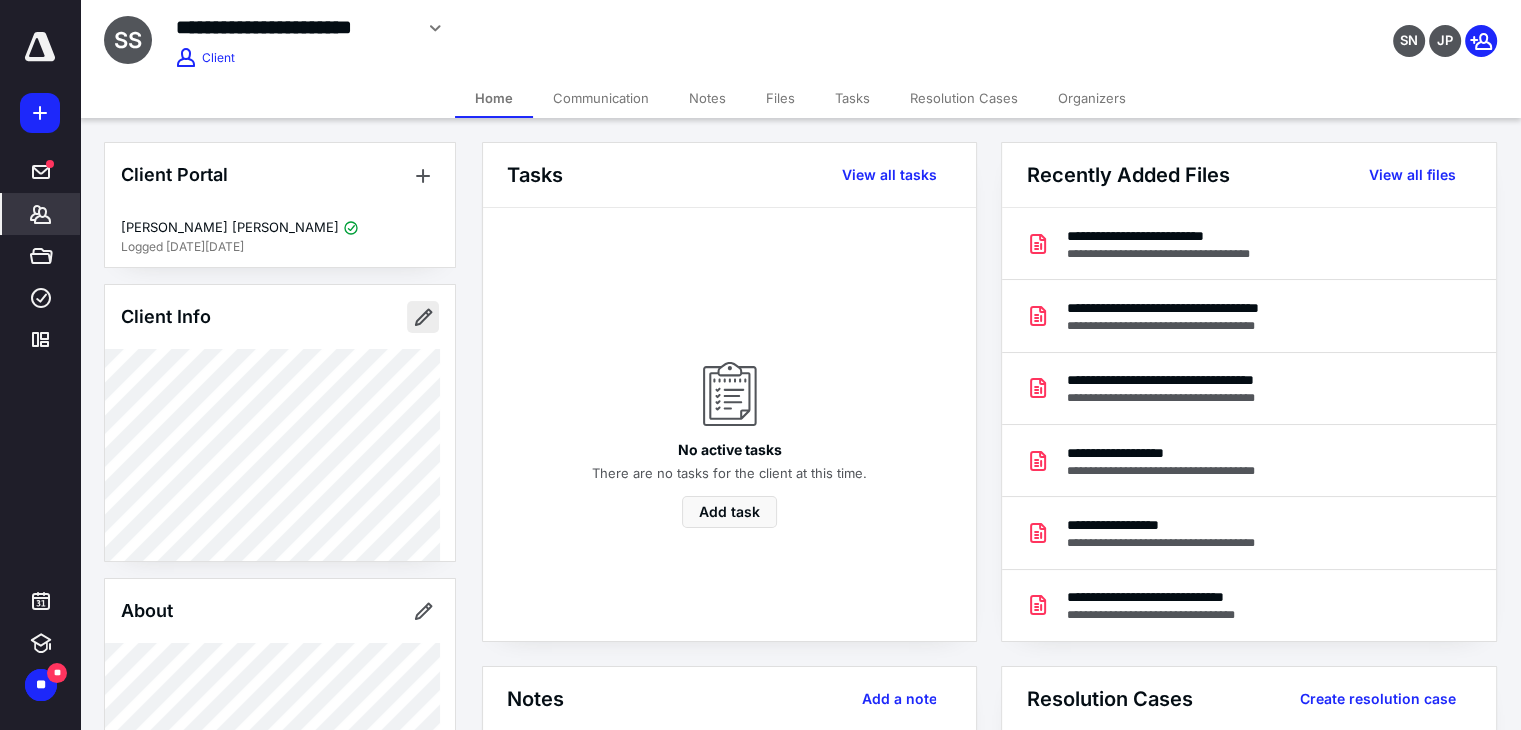 click at bounding box center [423, 317] 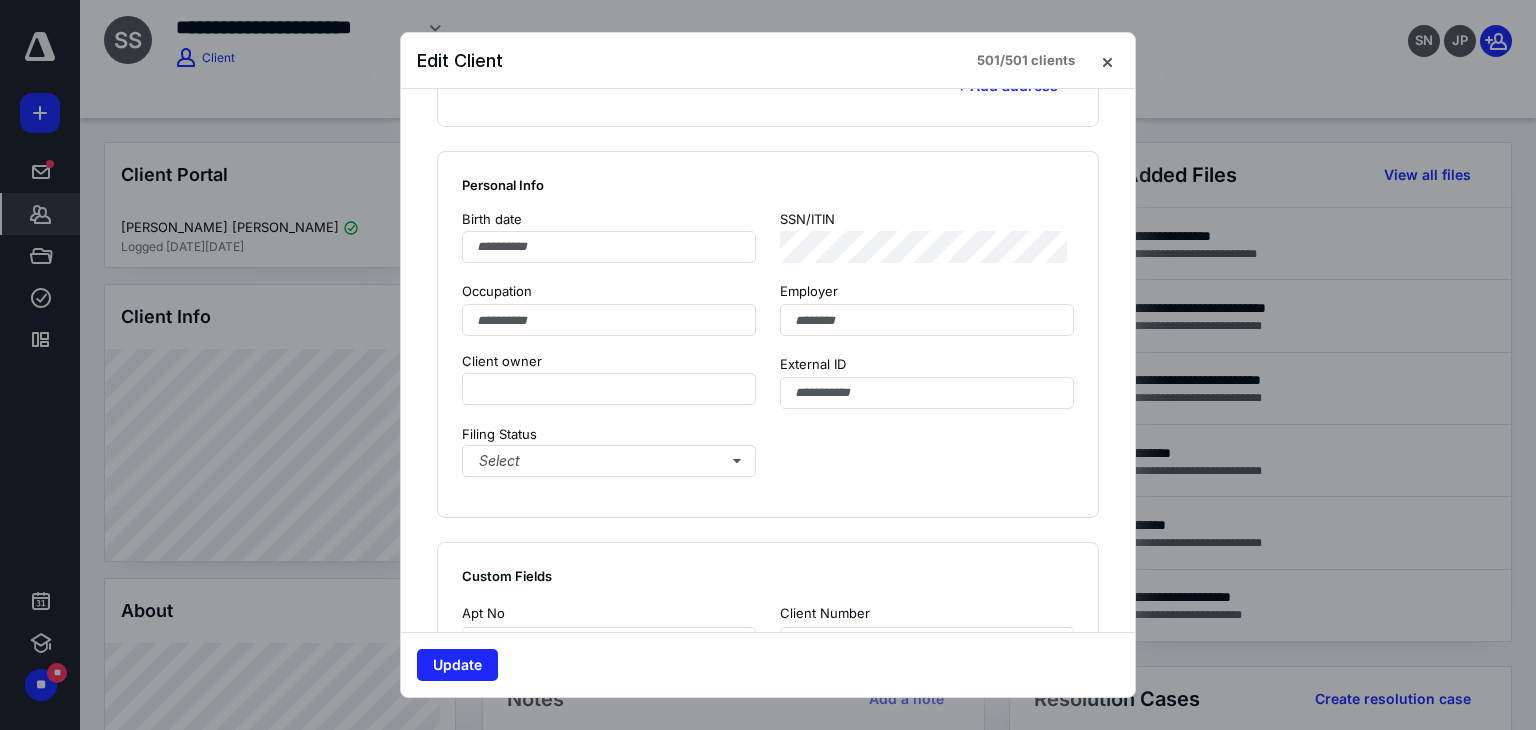 scroll, scrollTop: 500, scrollLeft: 0, axis: vertical 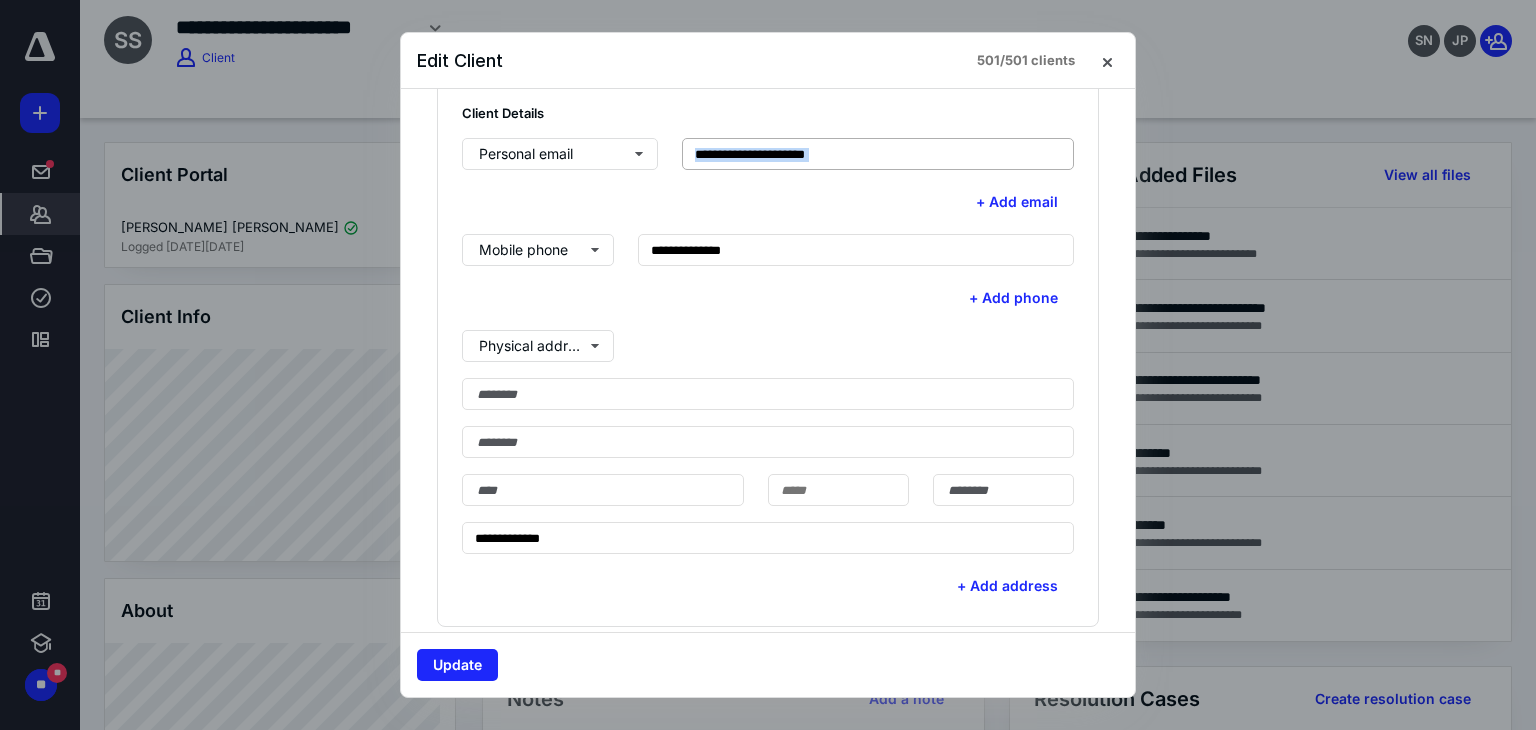 drag, startPoint x: 928, startPoint y: 171, endPoint x: 780, endPoint y: 161, distance: 148.33745 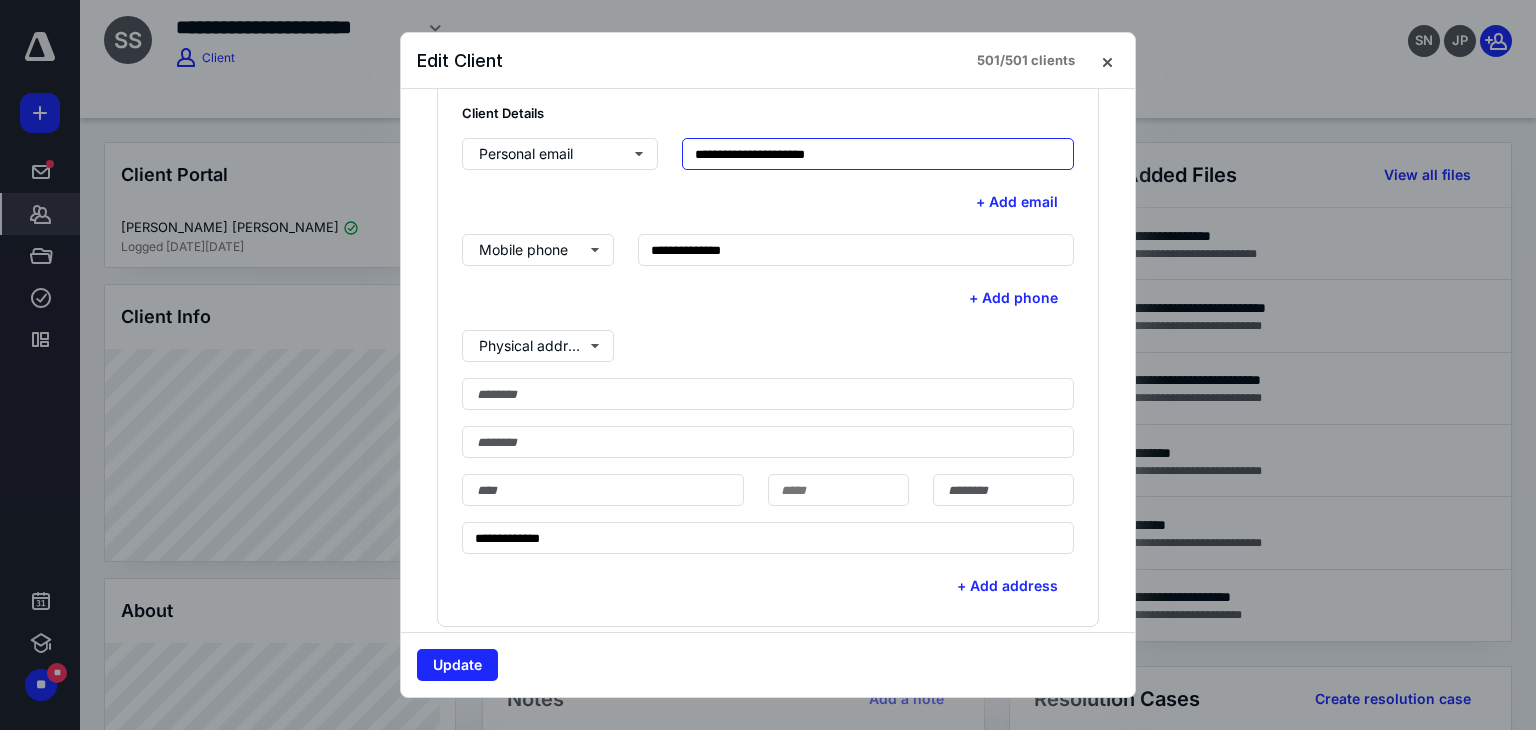 drag, startPoint x: 864, startPoint y: 160, endPoint x: 670, endPoint y: 152, distance: 194.16487 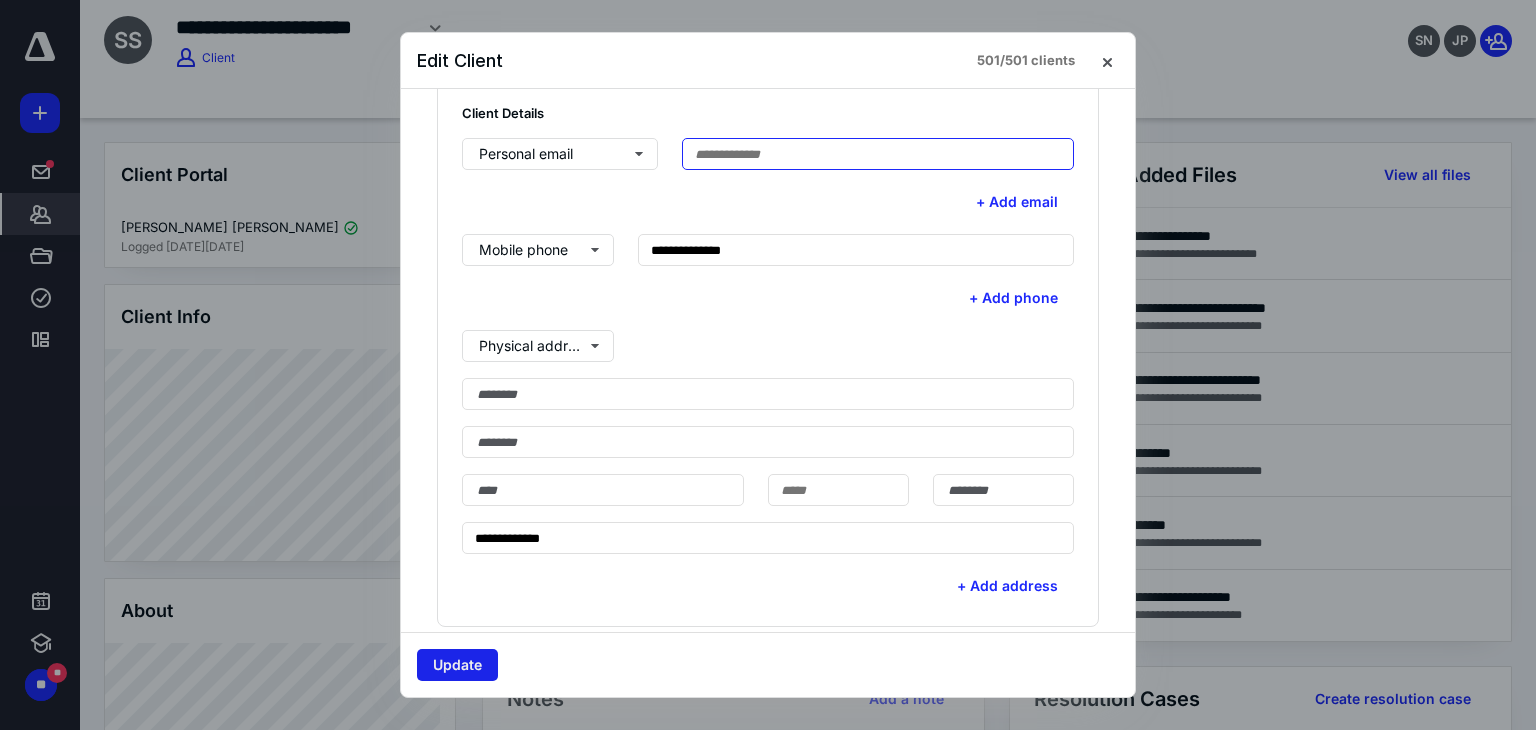 type 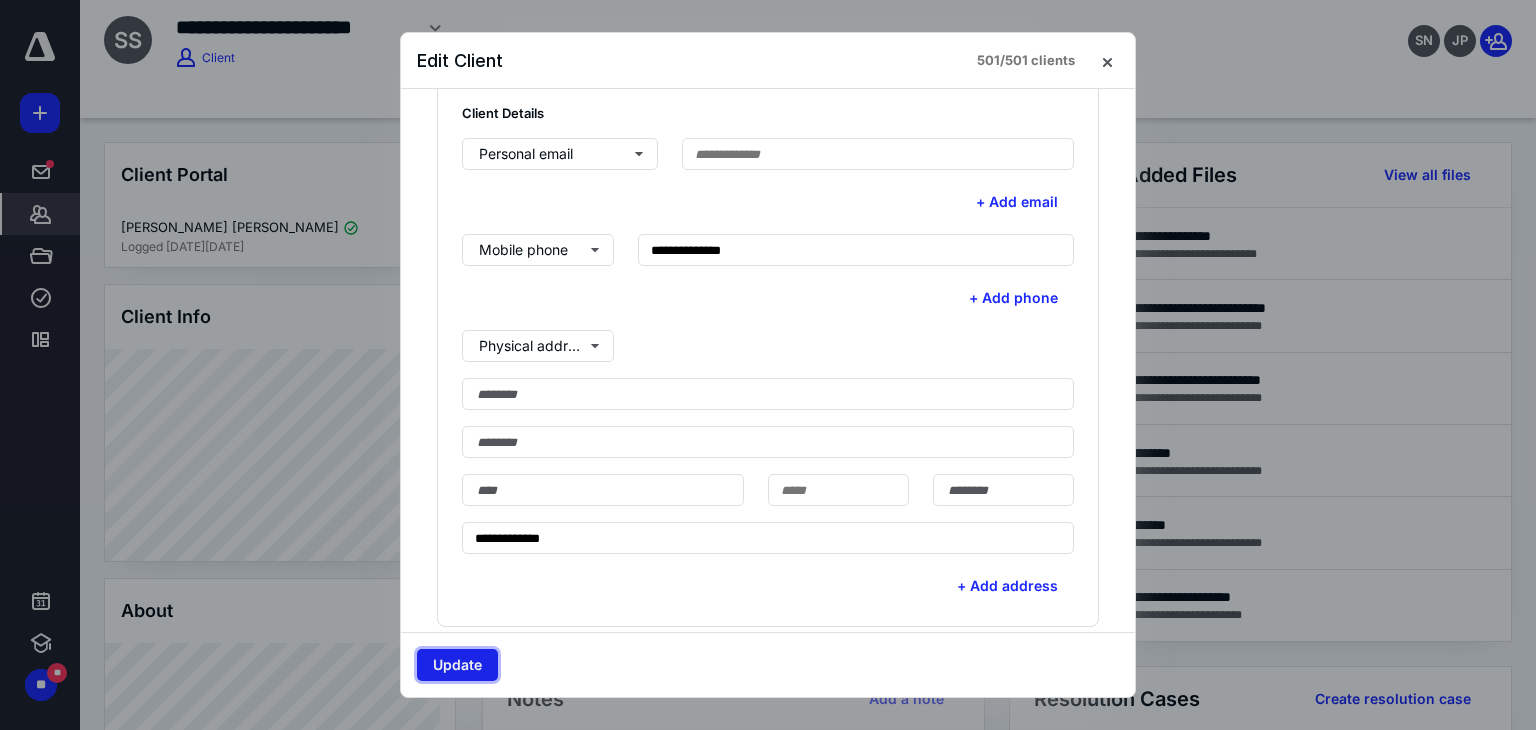 click on "Update" at bounding box center (457, 665) 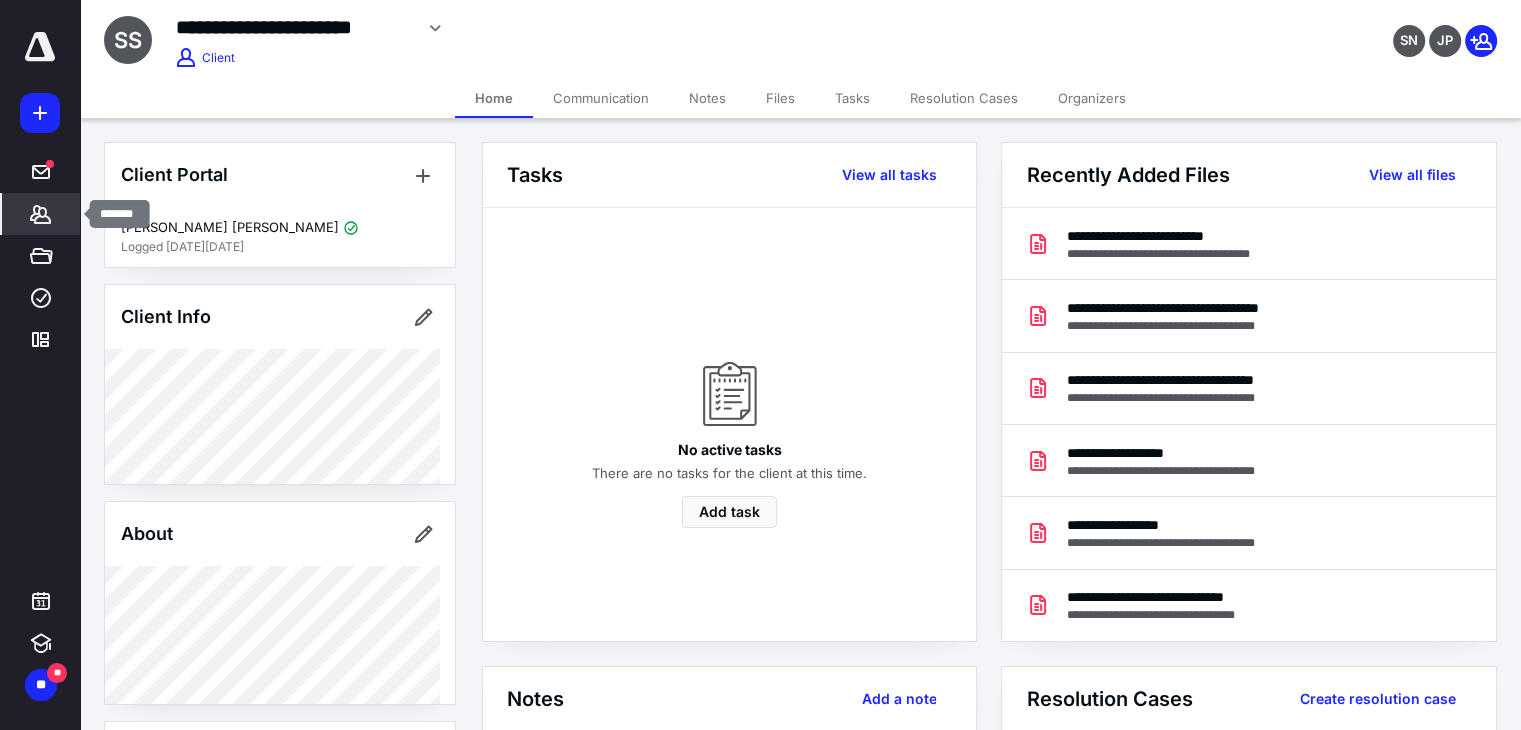 click 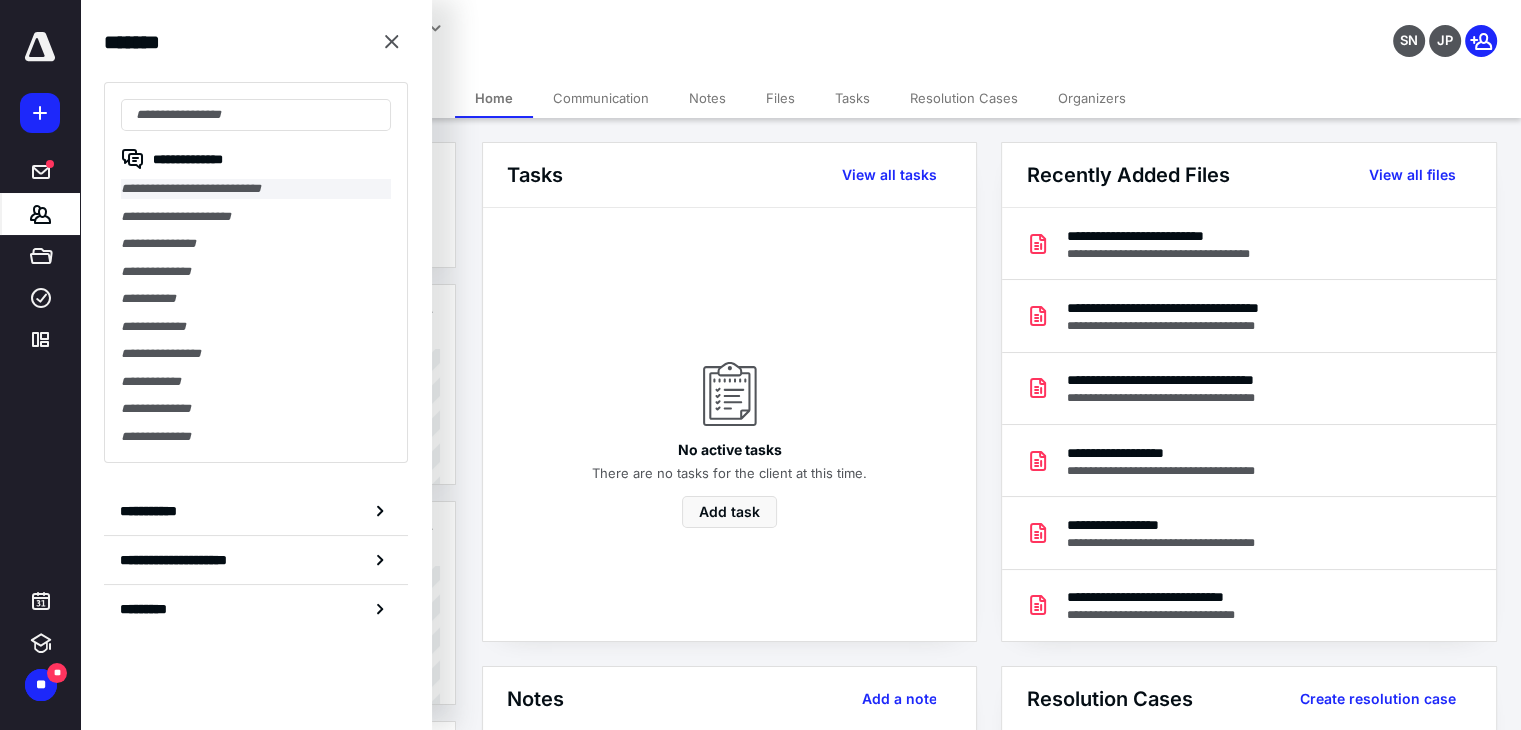 click on "**********" at bounding box center (256, 189) 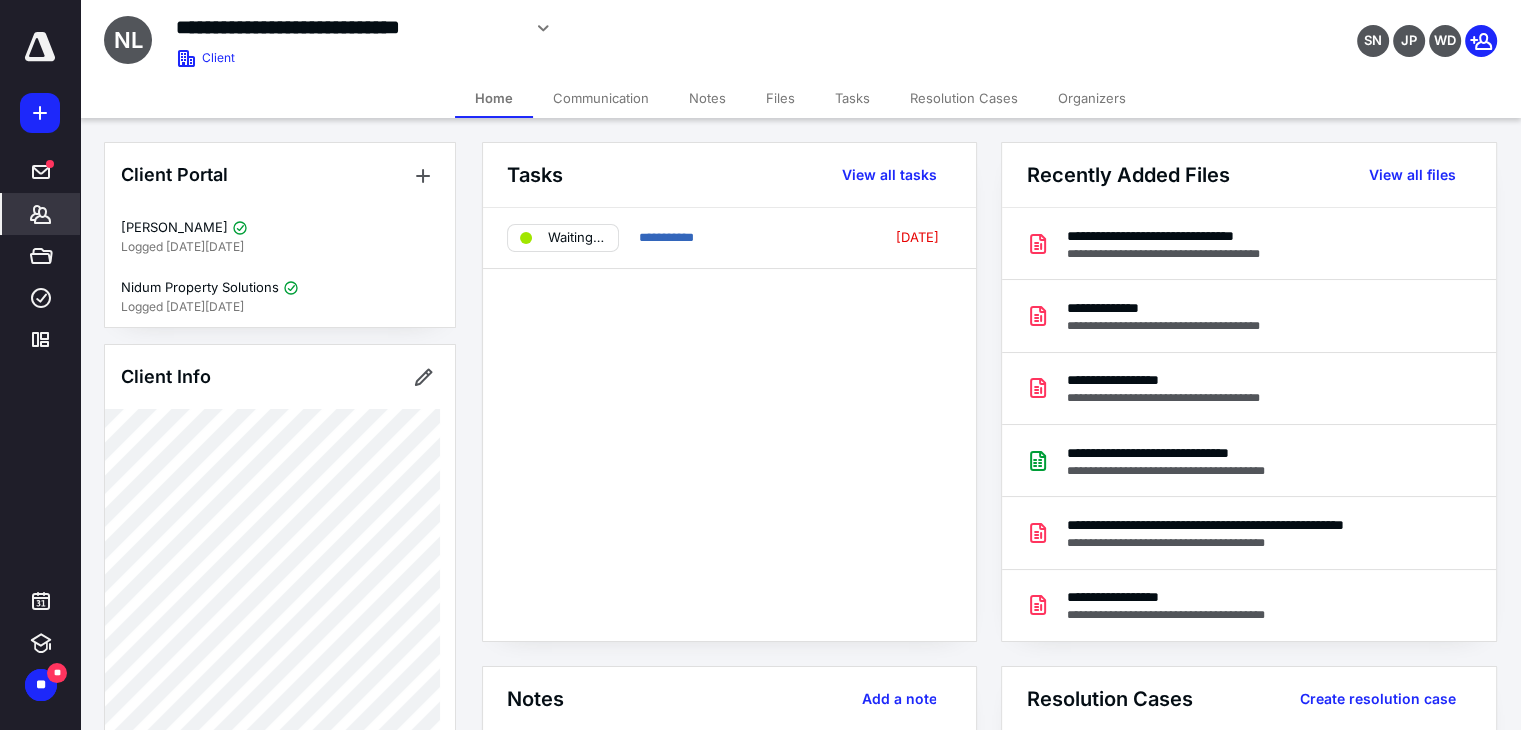 click on "Files" at bounding box center (780, 98) 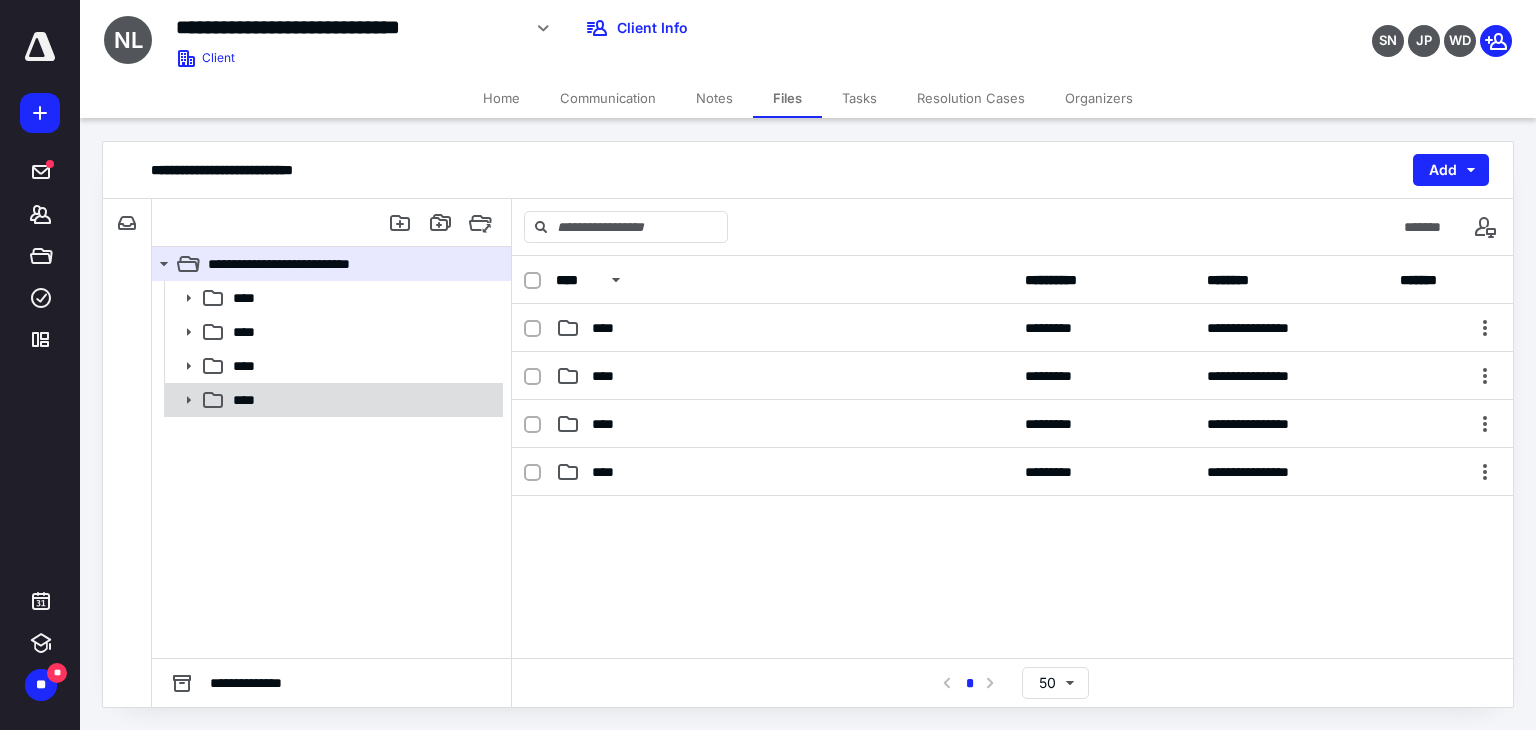 click 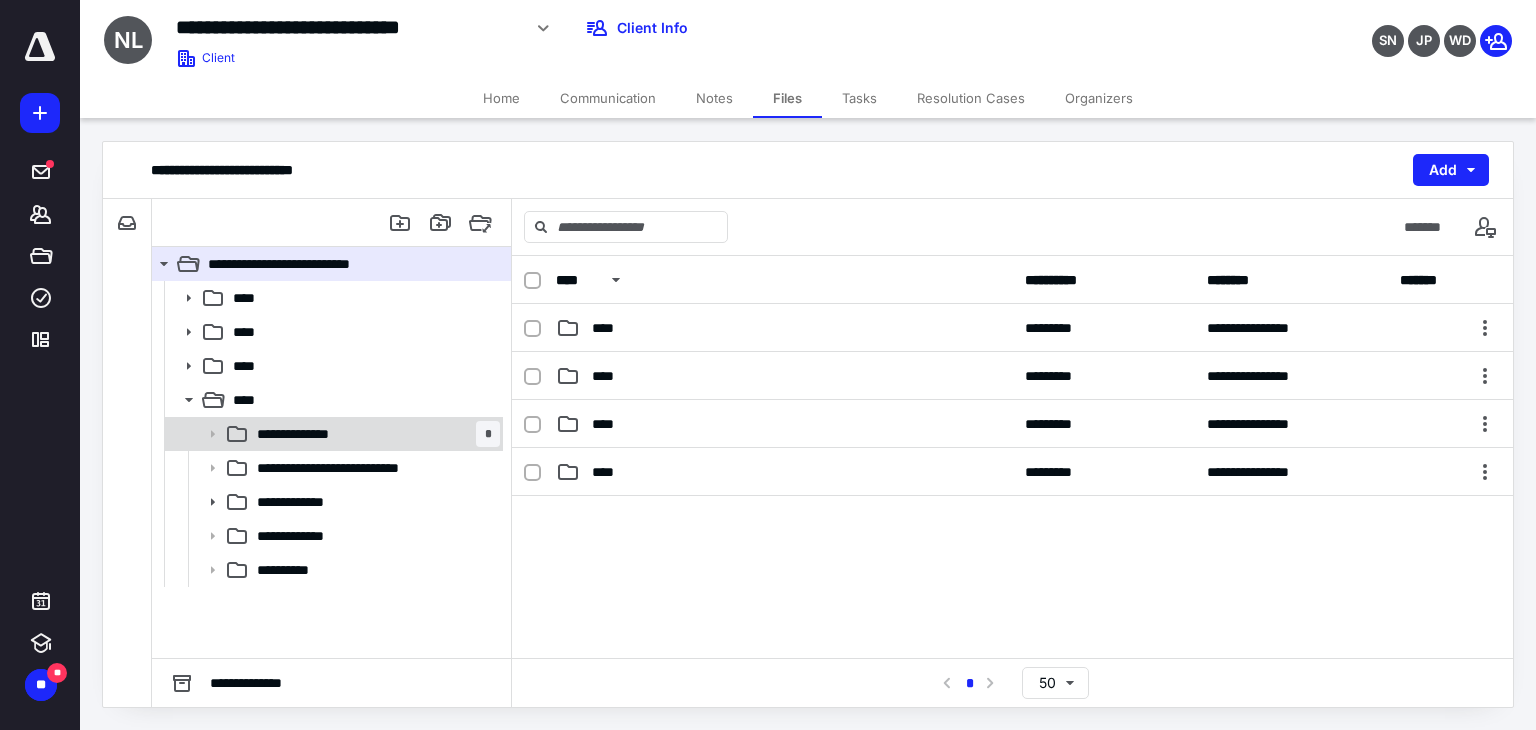 click on "**********" at bounding box center [312, 434] 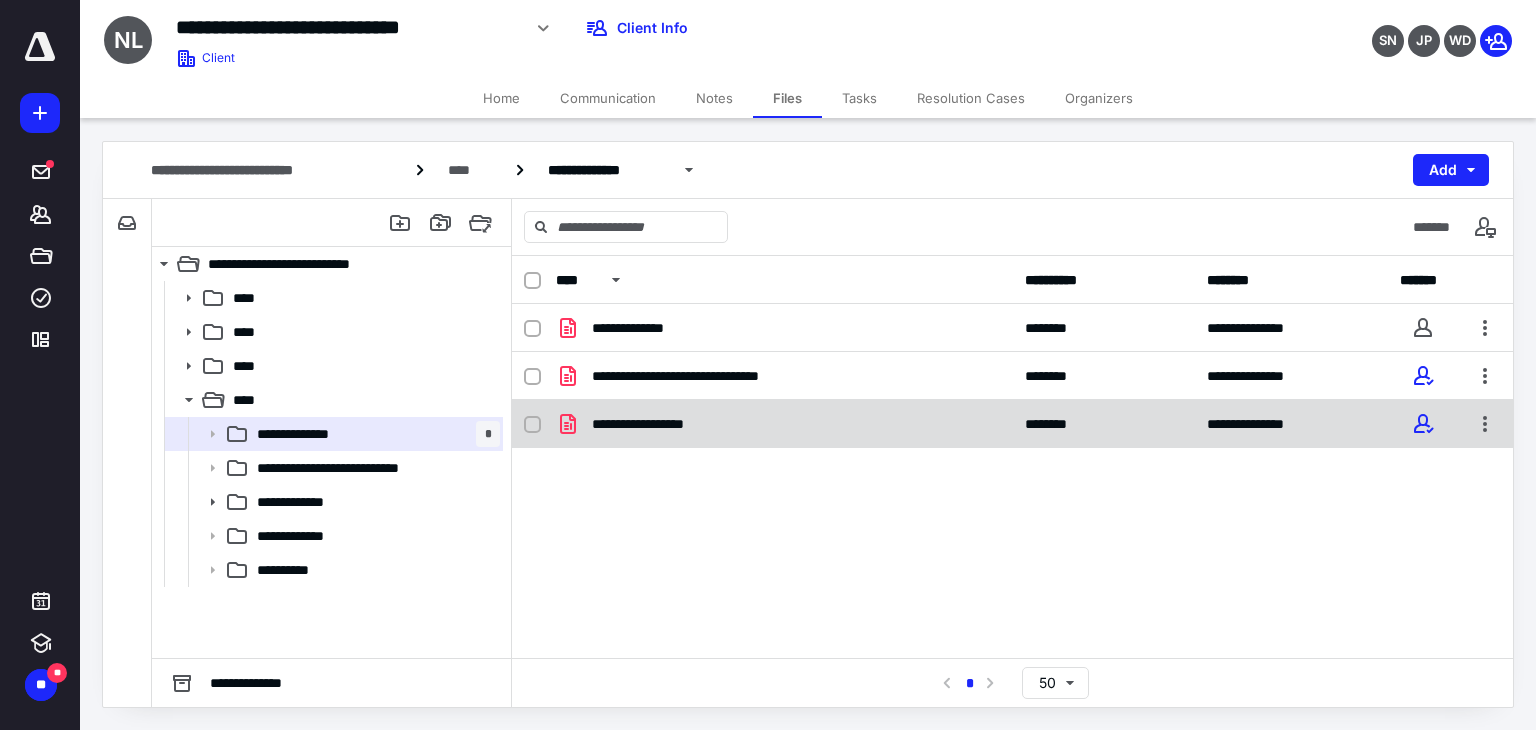click on "**********" at bounding box center (657, 424) 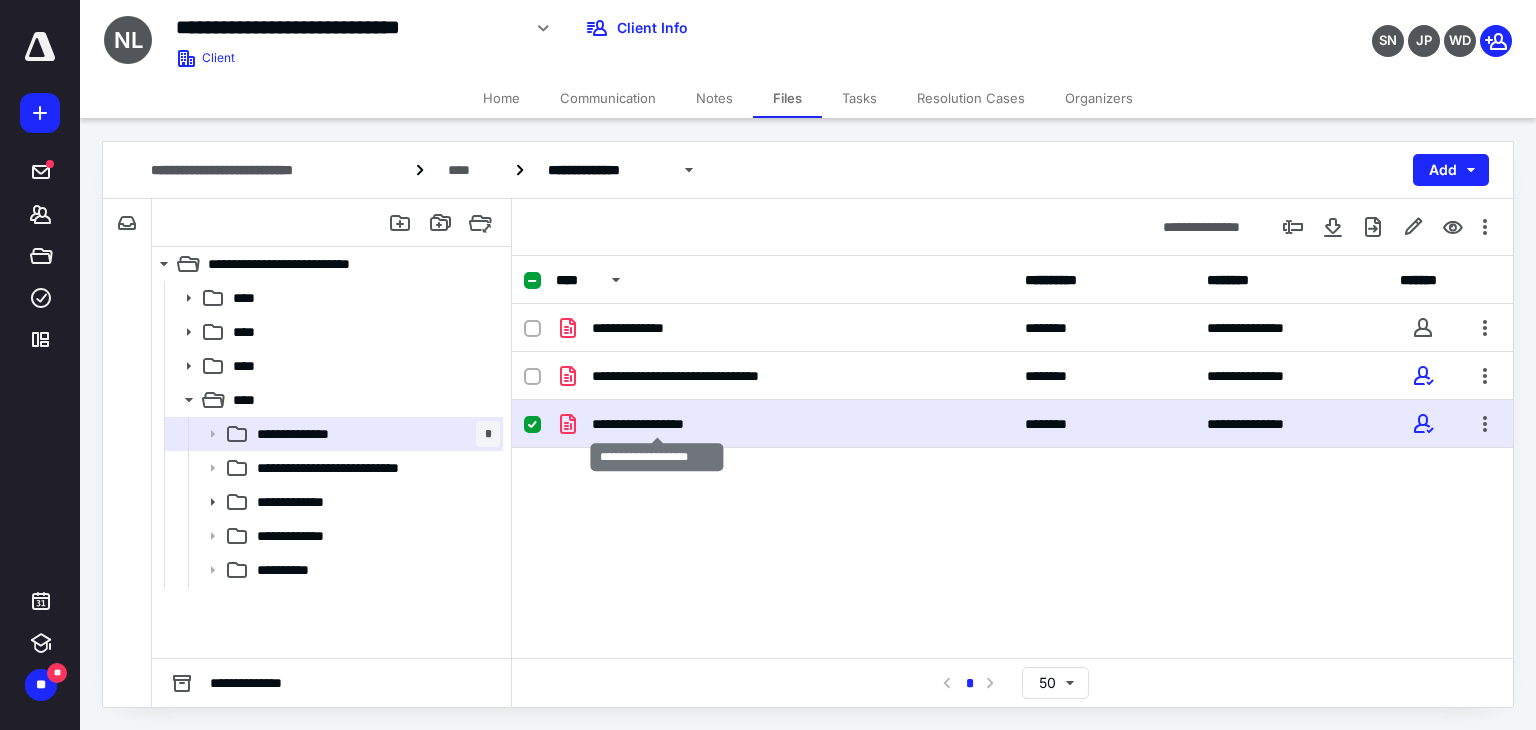 click on "**********" at bounding box center [657, 424] 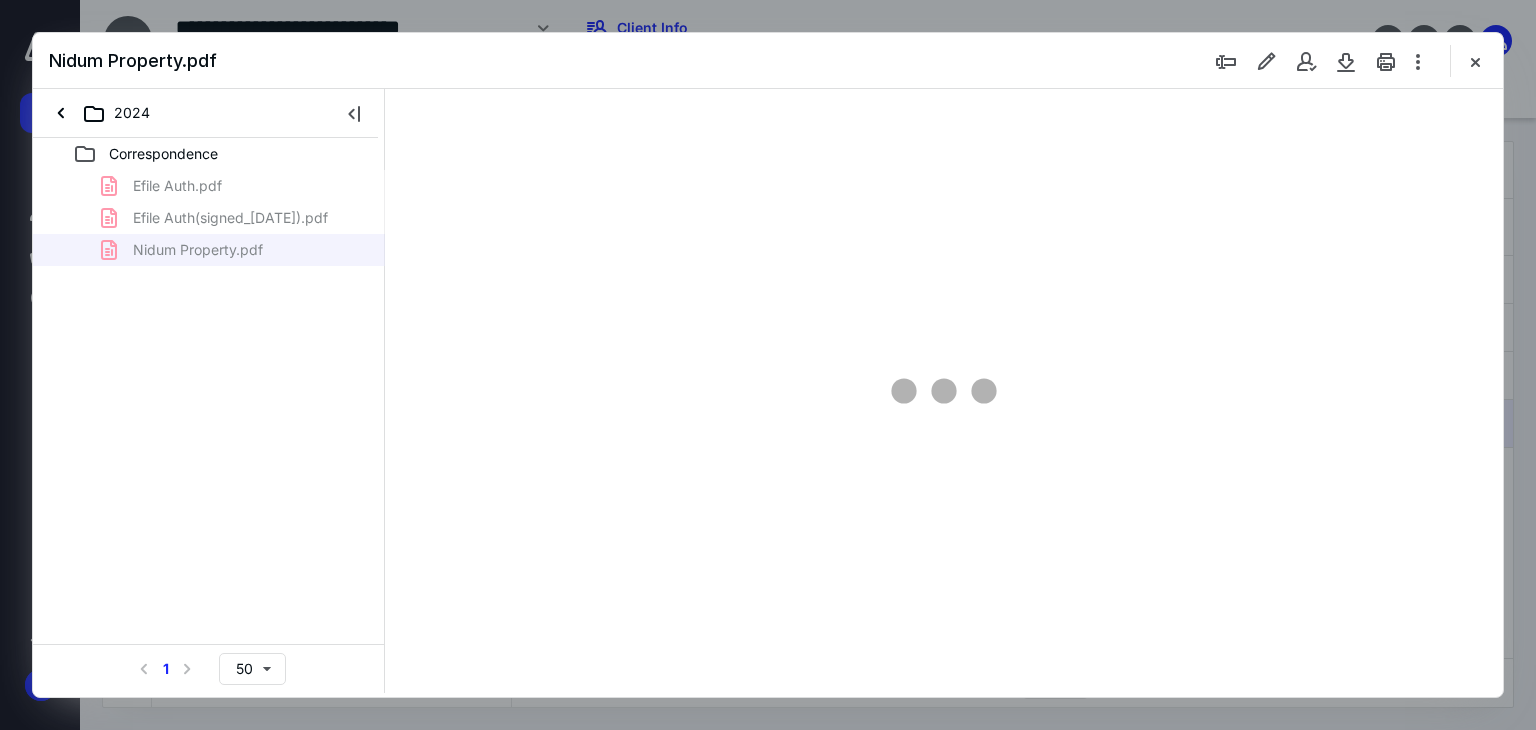scroll, scrollTop: 0, scrollLeft: 0, axis: both 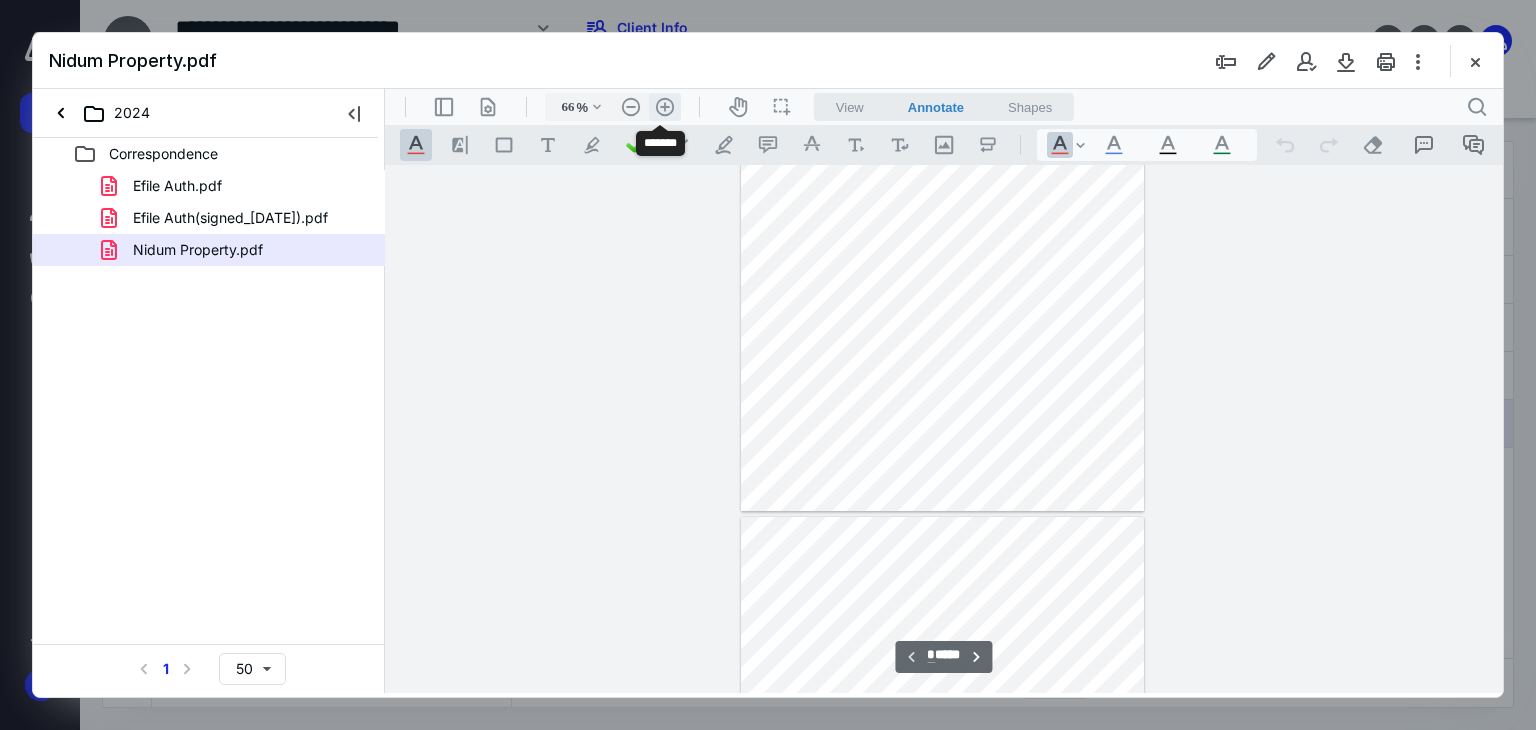 click on ".cls-1{fill:#abb0c4;} icon - header - zoom - in - line" at bounding box center (665, 107) 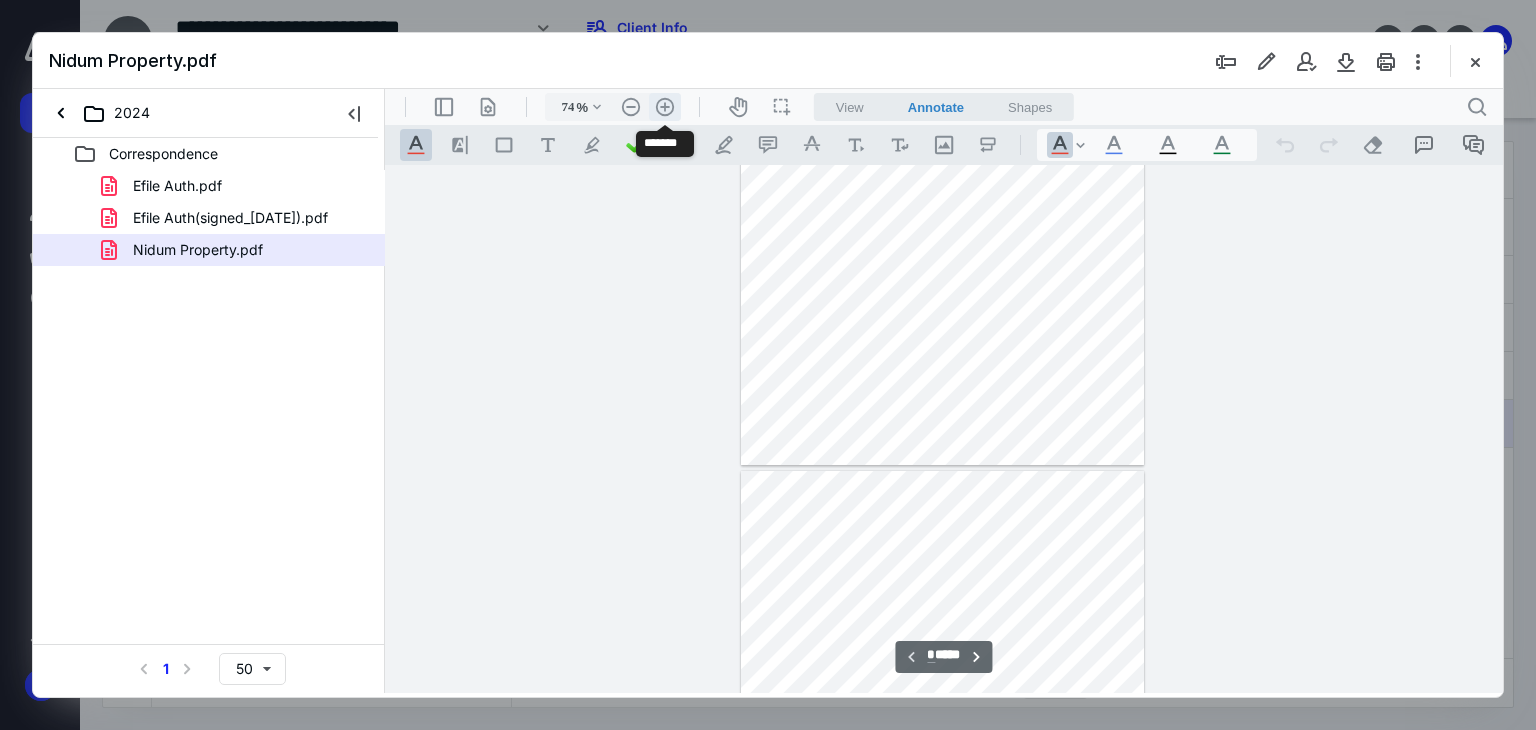 click on ".cls-1{fill:#abb0c4;} icon - header - zoom - in - line" at bounding box center [665, 107] 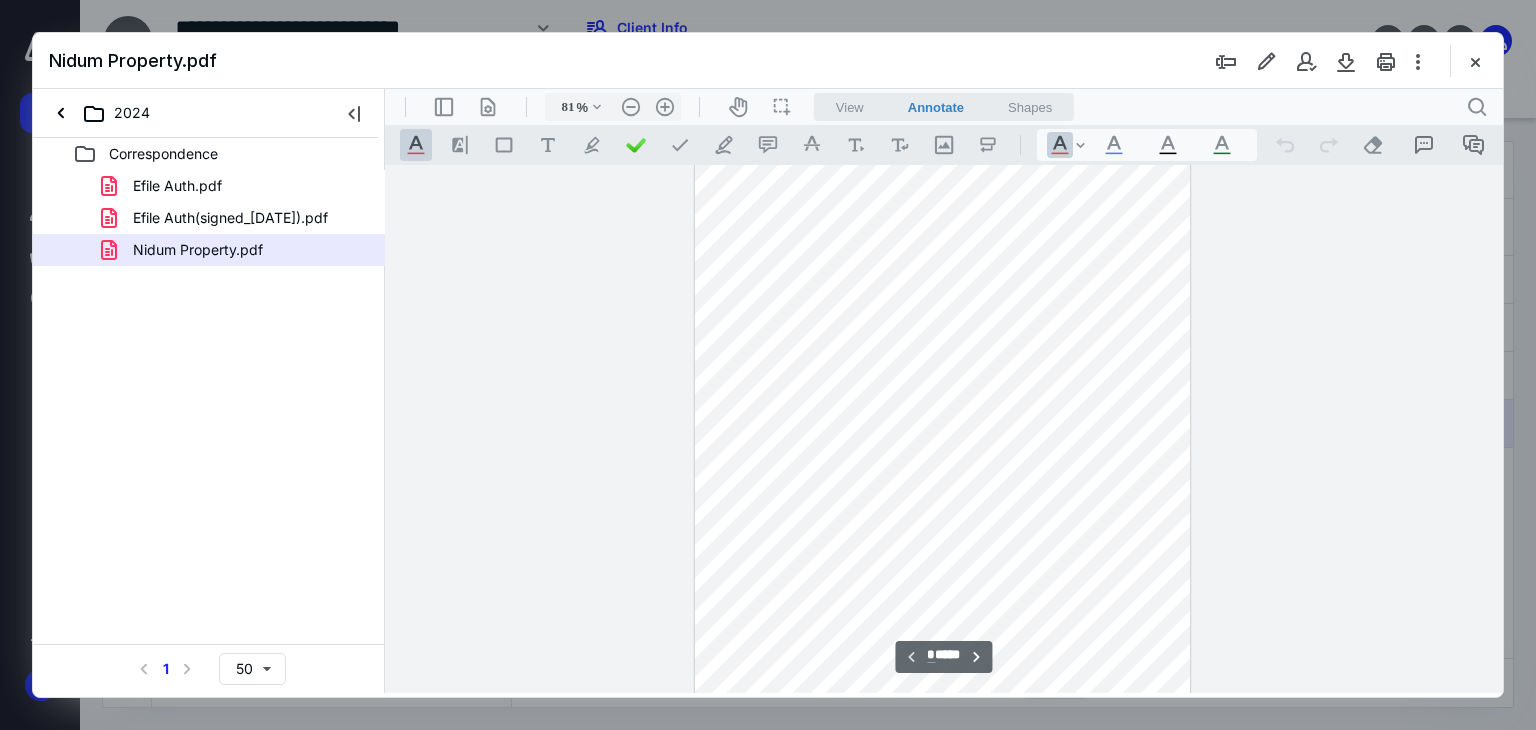 scroll, scrollTop: 0, scrollLeft: 0, axis: both 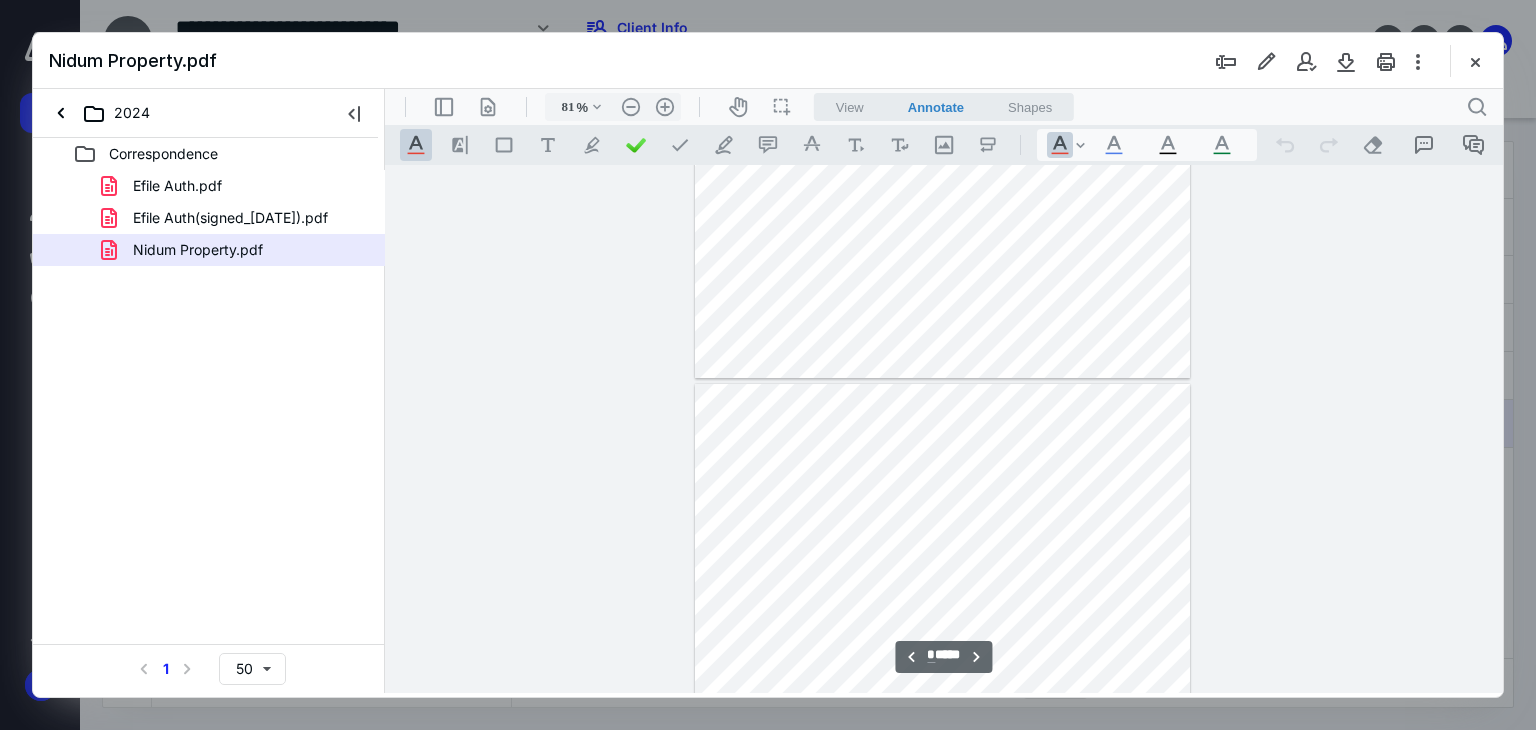 type on "*" 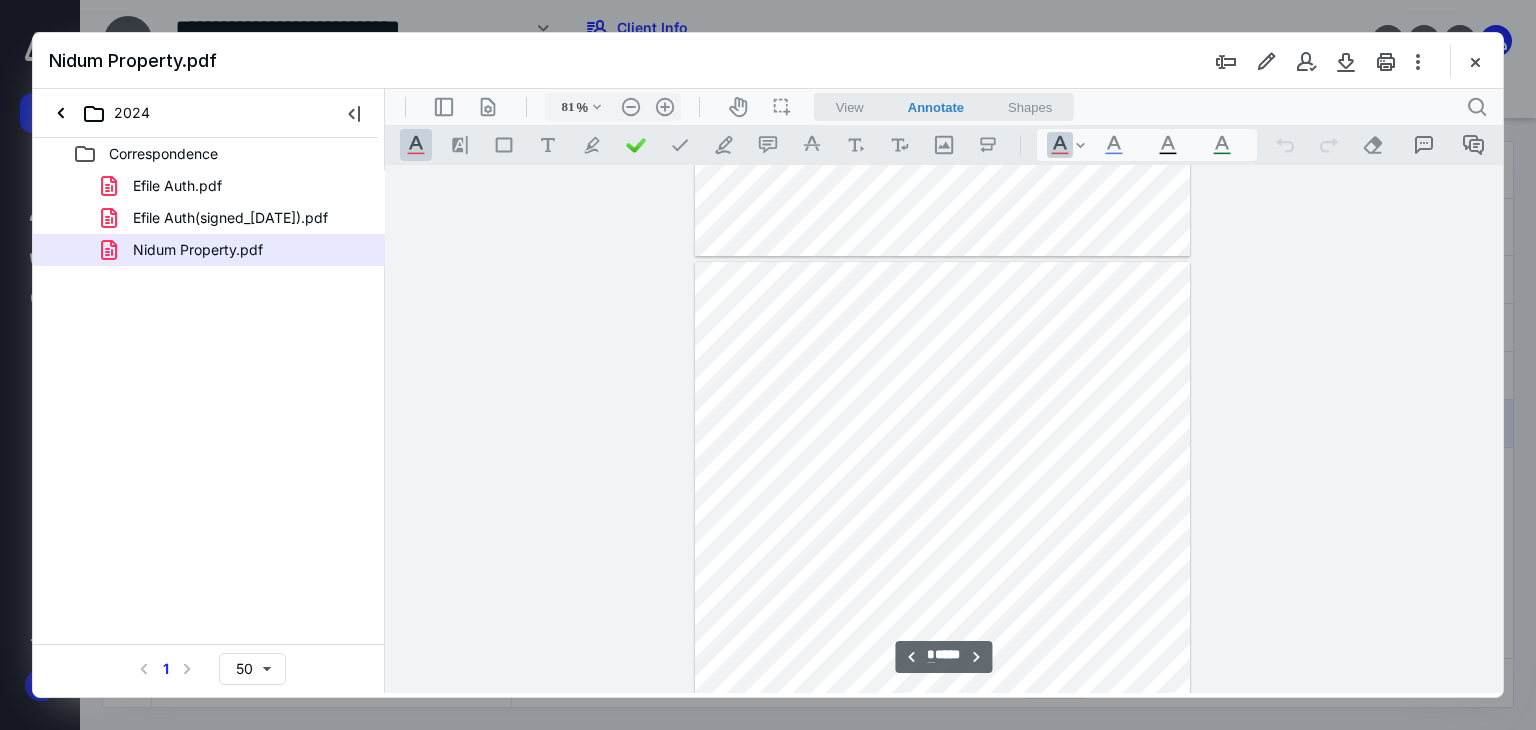 scroll, scrollTop: 1300, scrollLeft: 0, axis: vertical 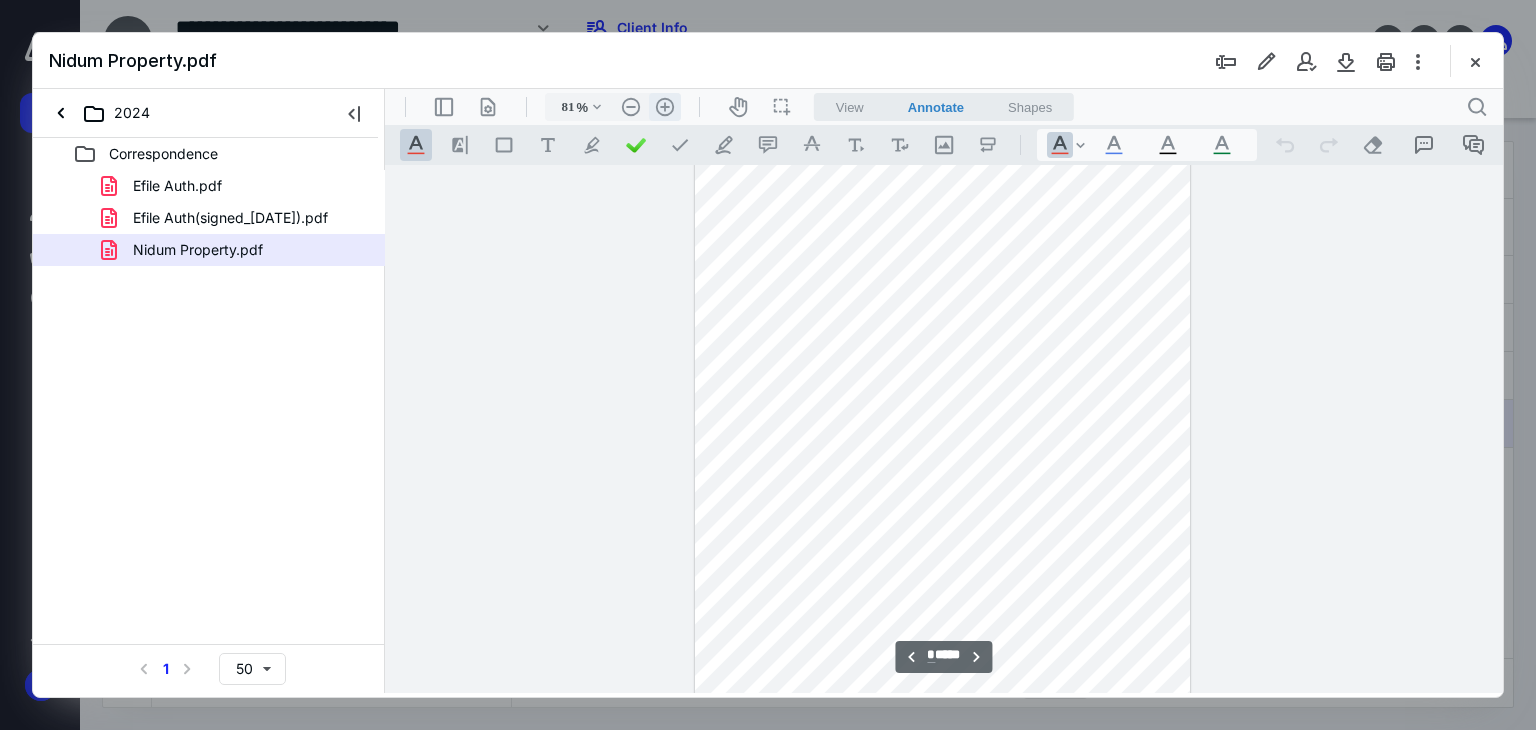 click on ".cls-1{fill:#abb0c4;} icon - header - zoom - in - line" at bounding box center (665, 107) 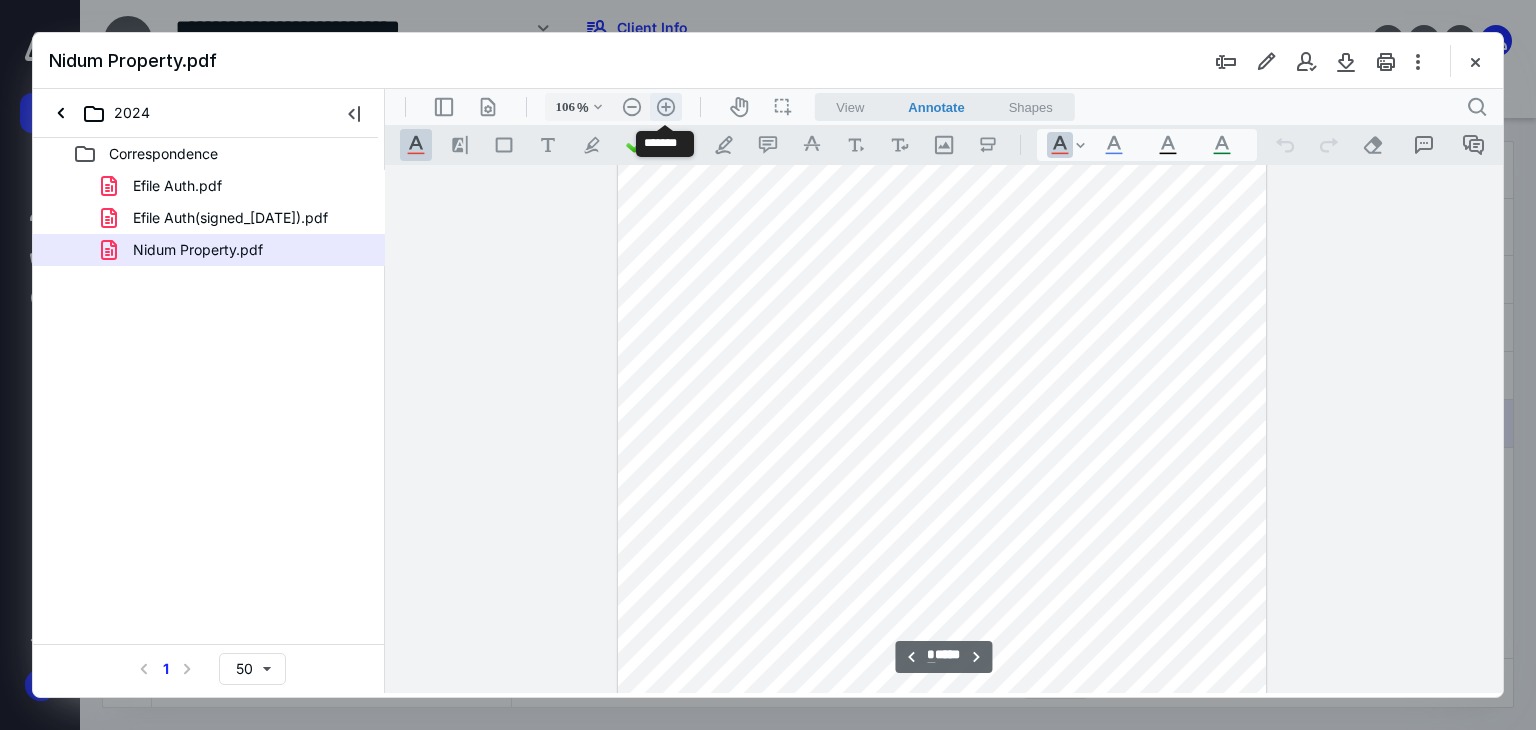 click on ".cls-1{fill:#abb0c4;} icon - header - zoom - in - line" at bounding box center [666, 107] 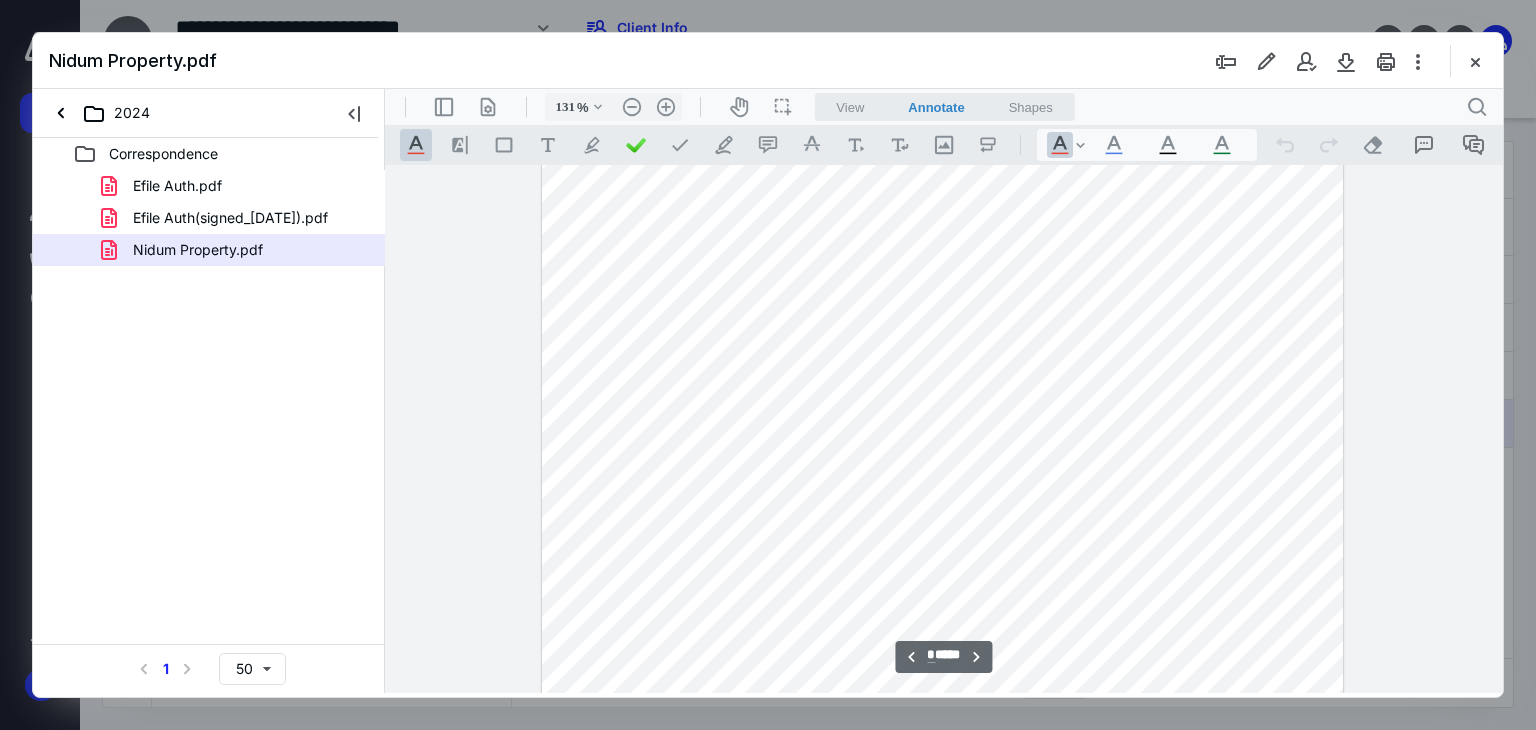 scroll, scrollTop: 3242, scrollLeft: 0, axis: vertical 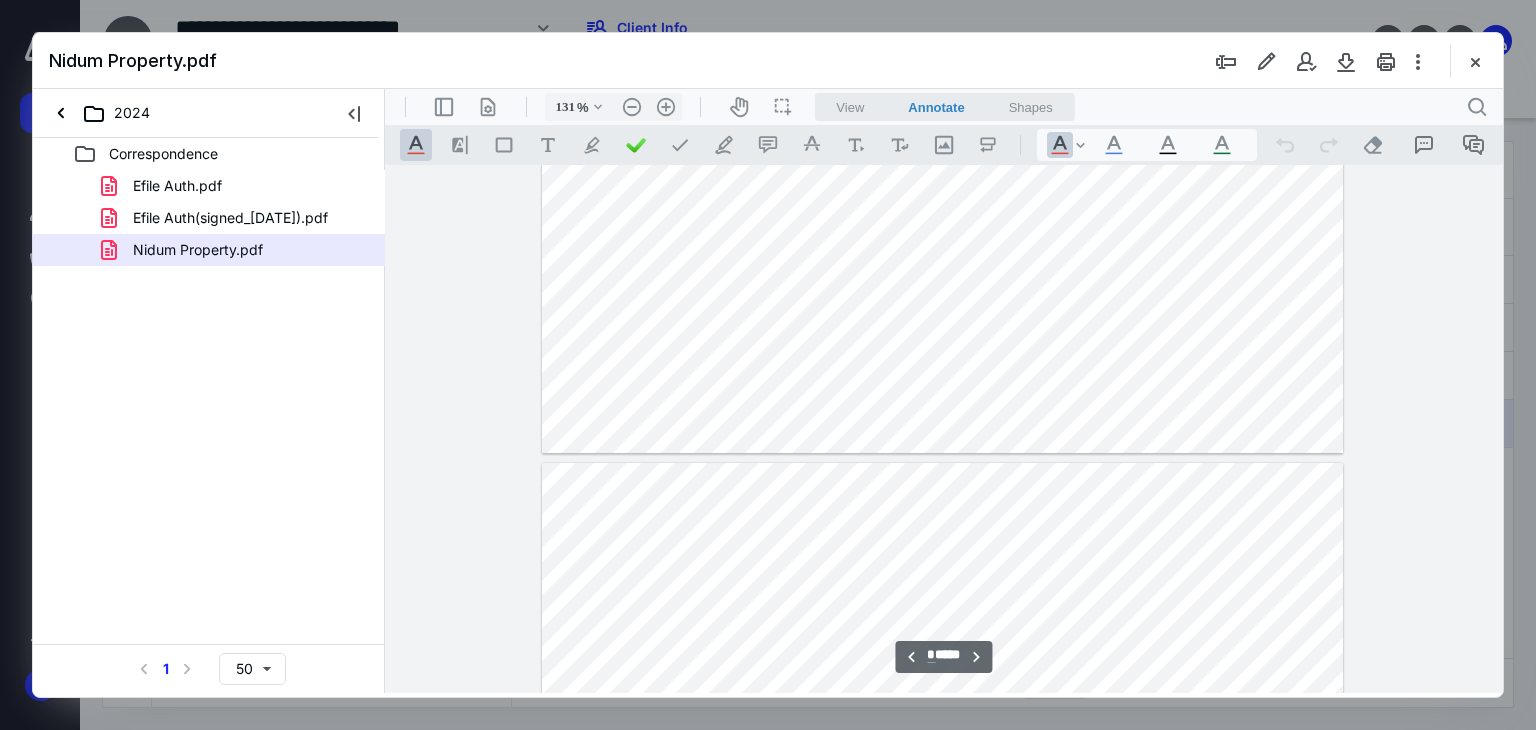 type on "*" 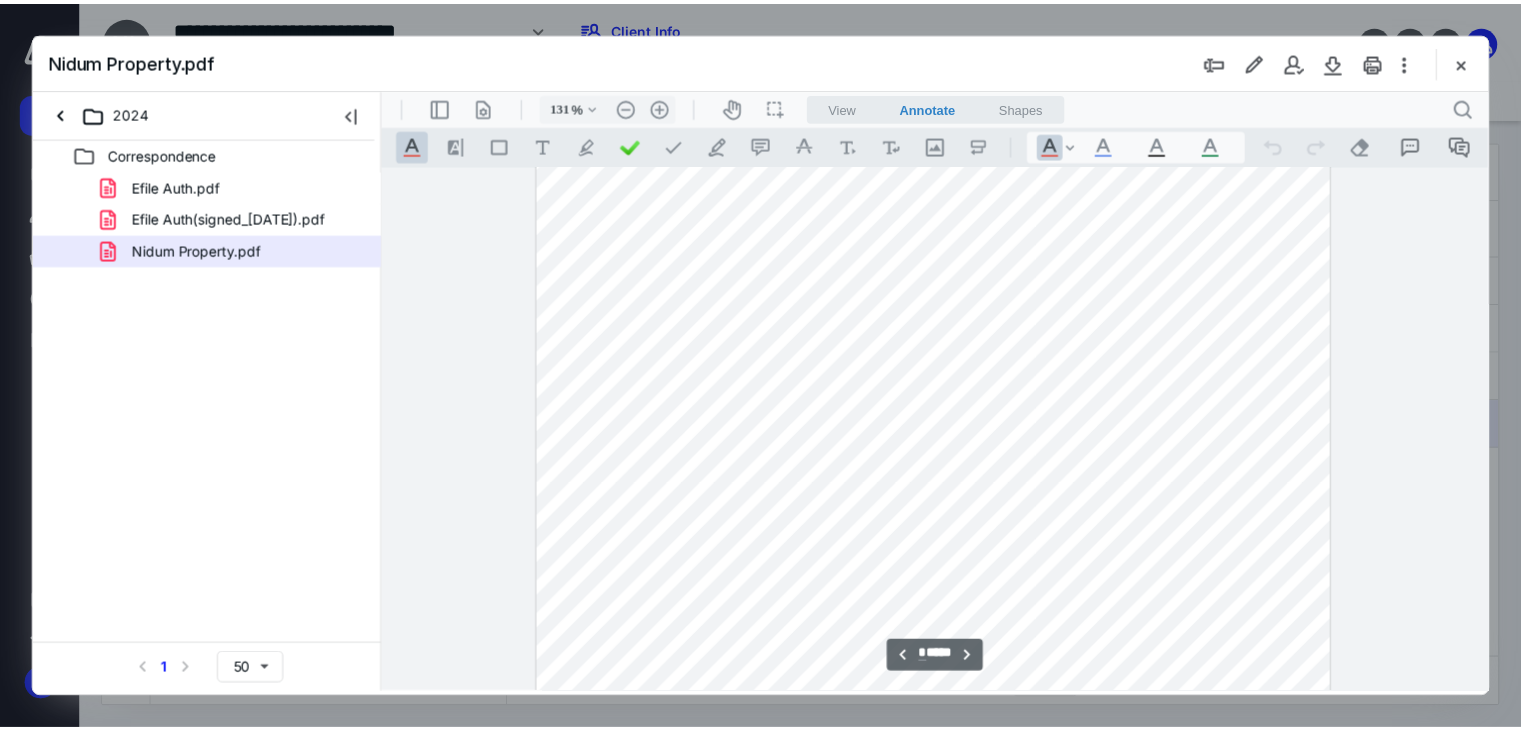 scroll, scrollTop: 5342, scrollLeft: 0, axis: vertical 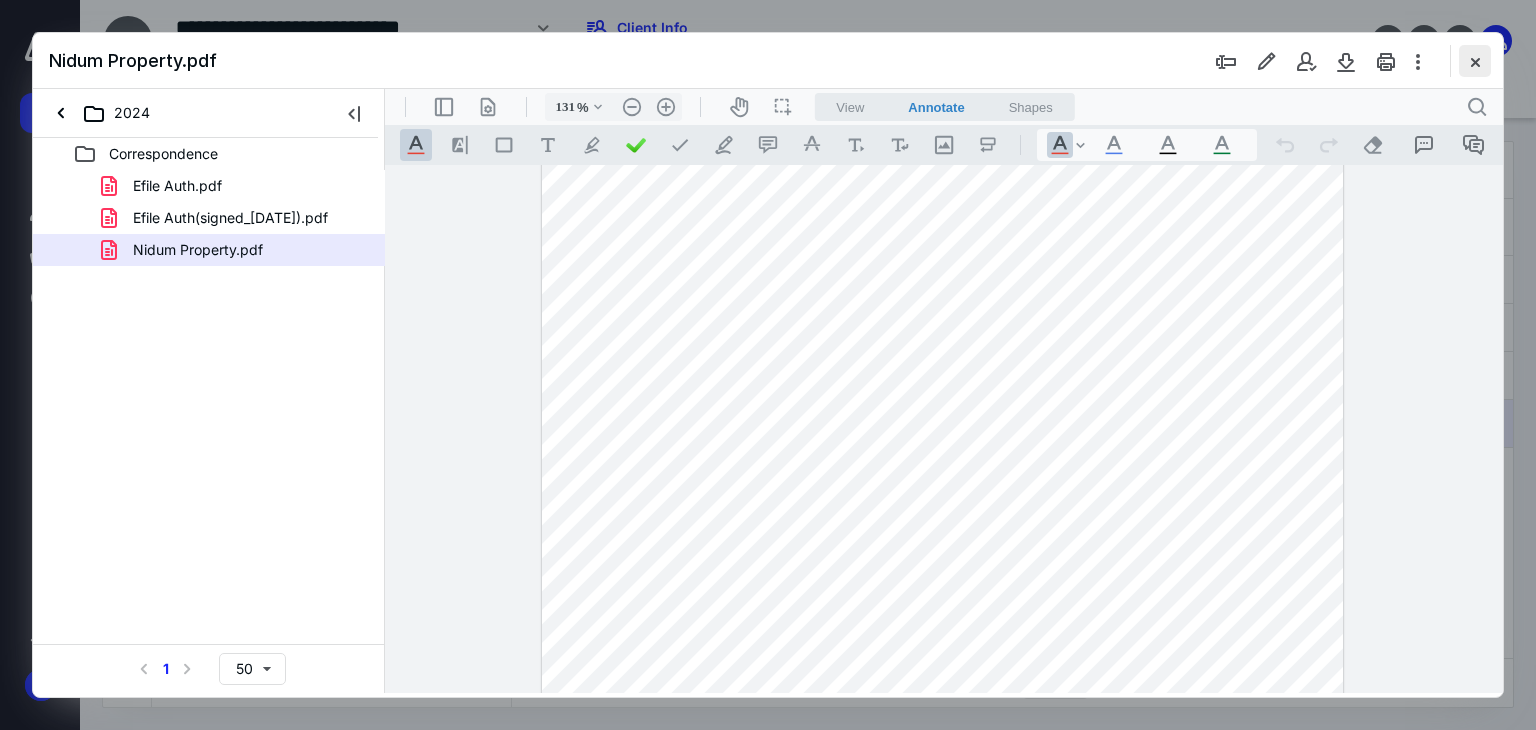 click at bounding box center (1475, 61) 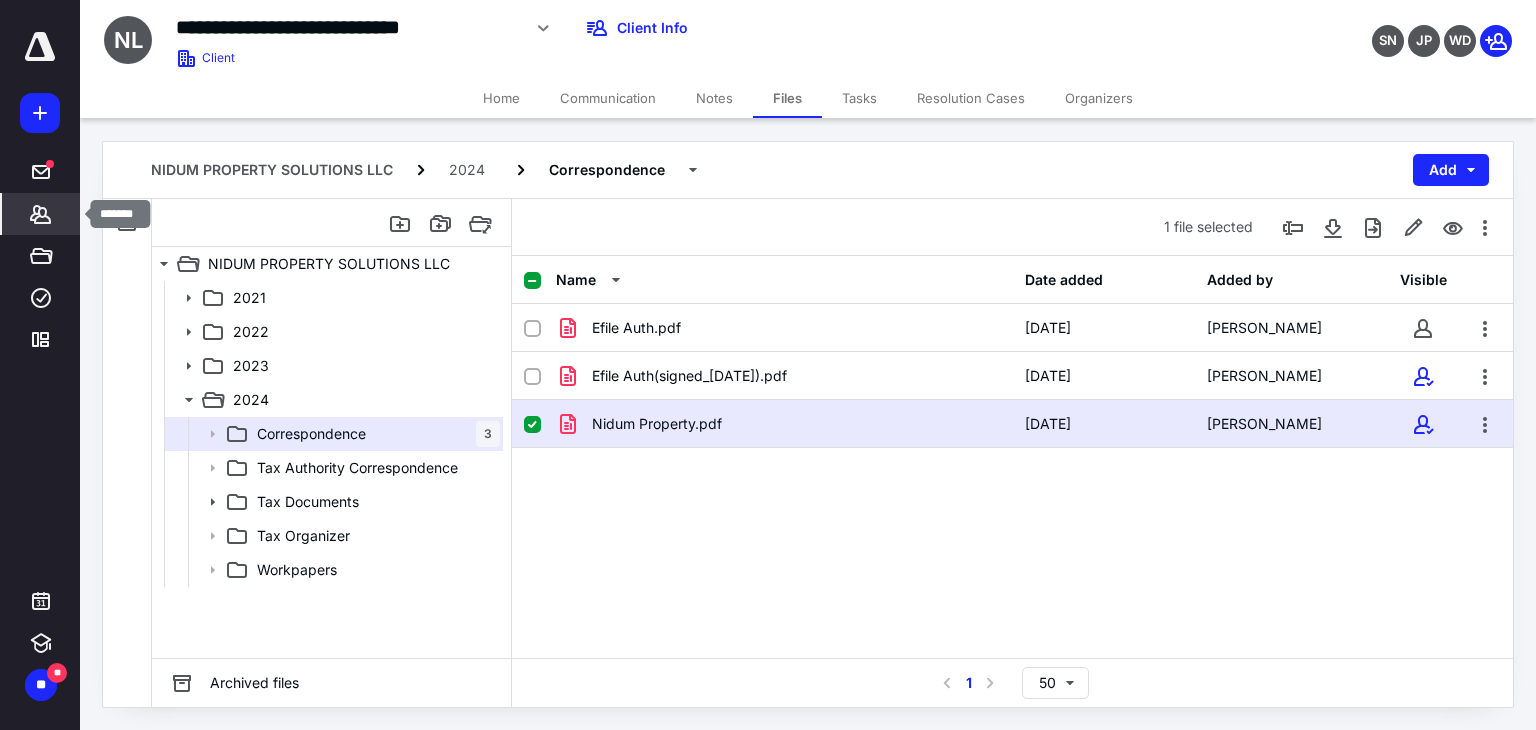 click 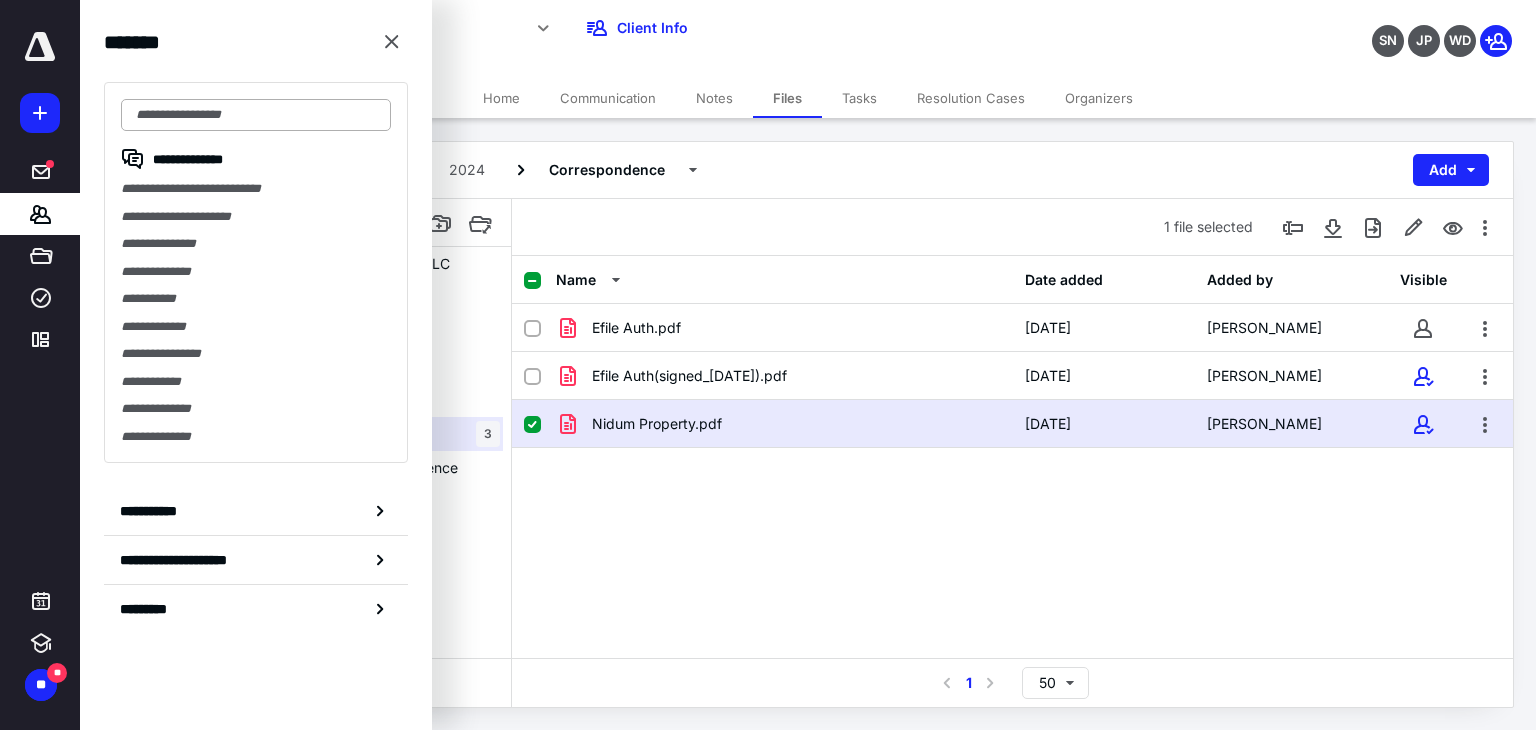 click at bounding box center (256, 115) 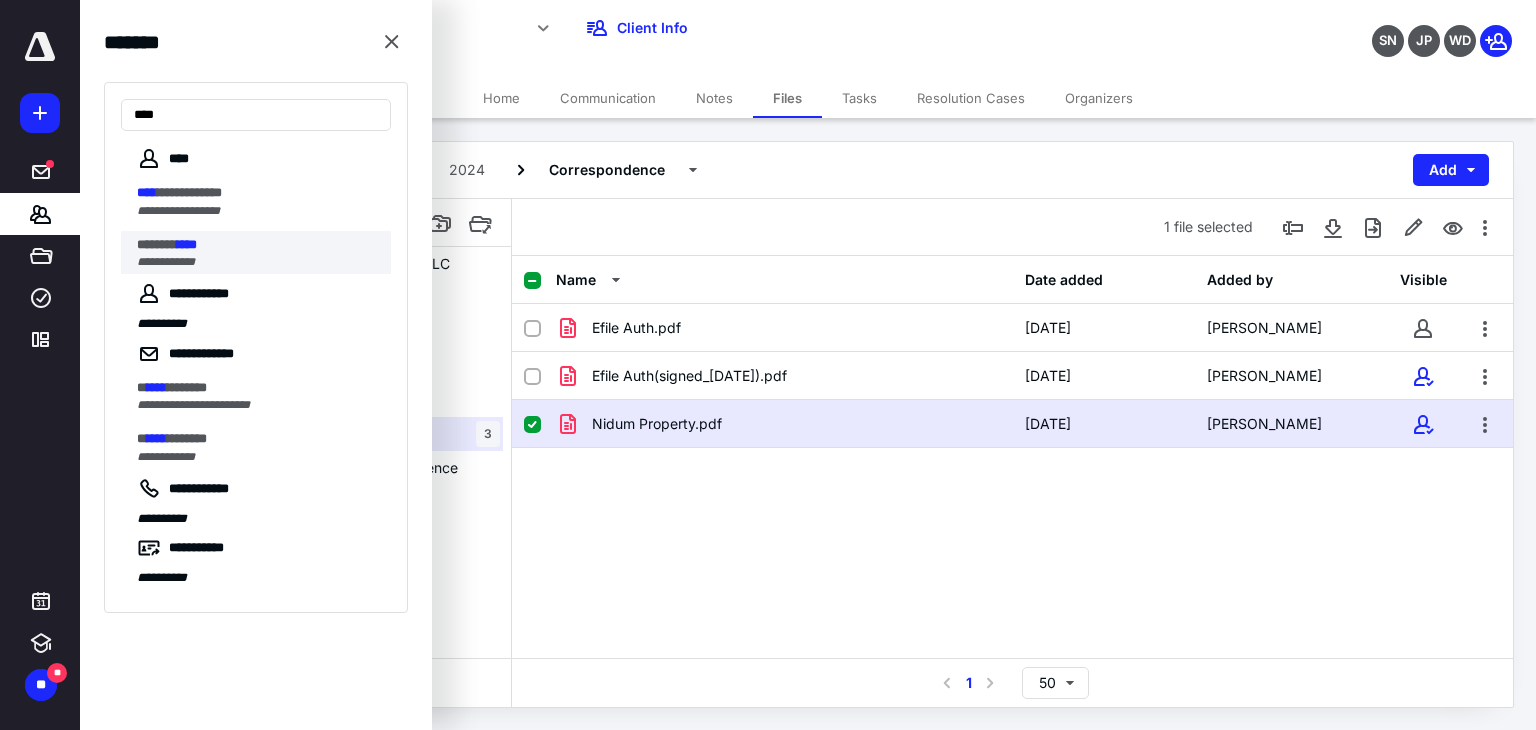 type on "****" 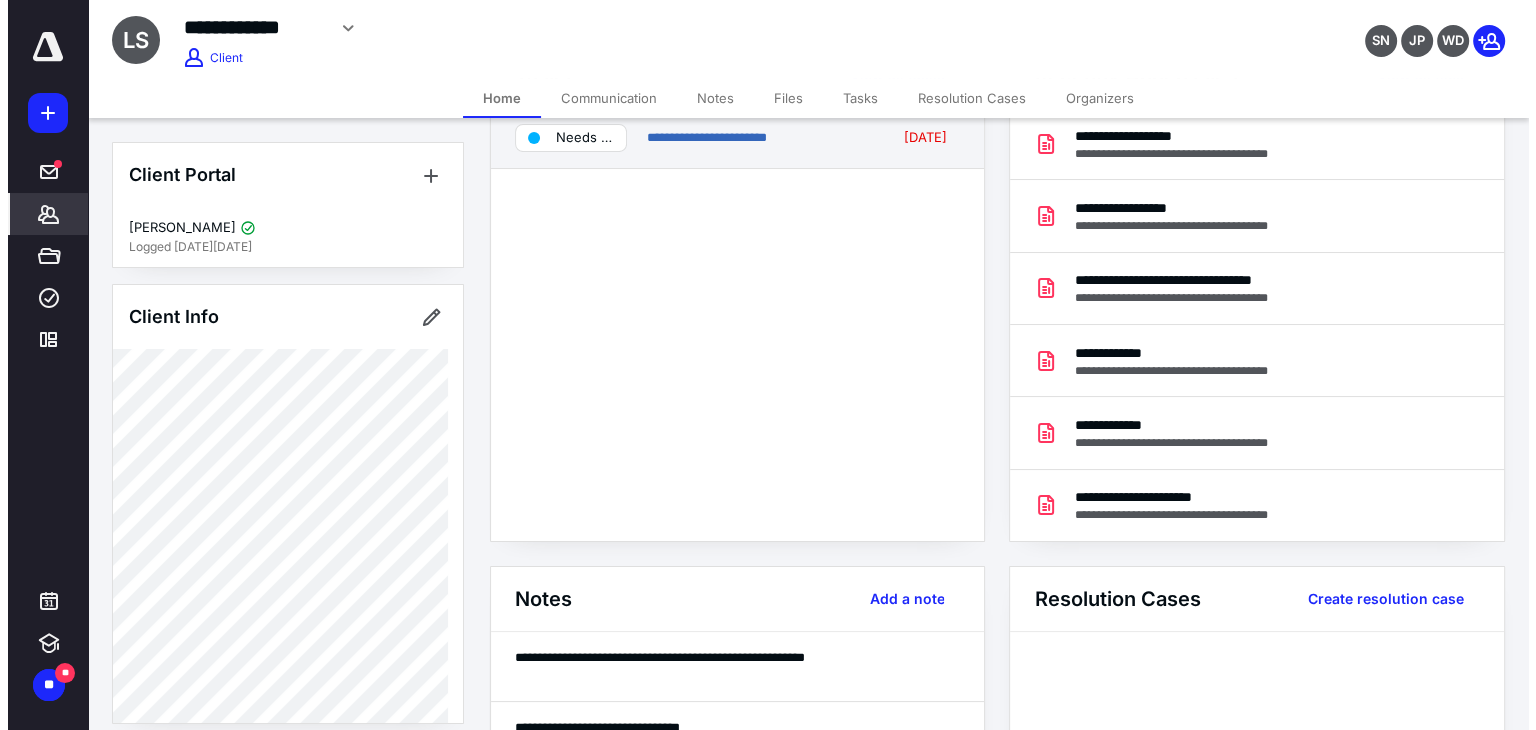 scroll, scrollTop: 0, scrollLeft: 0, axis: both 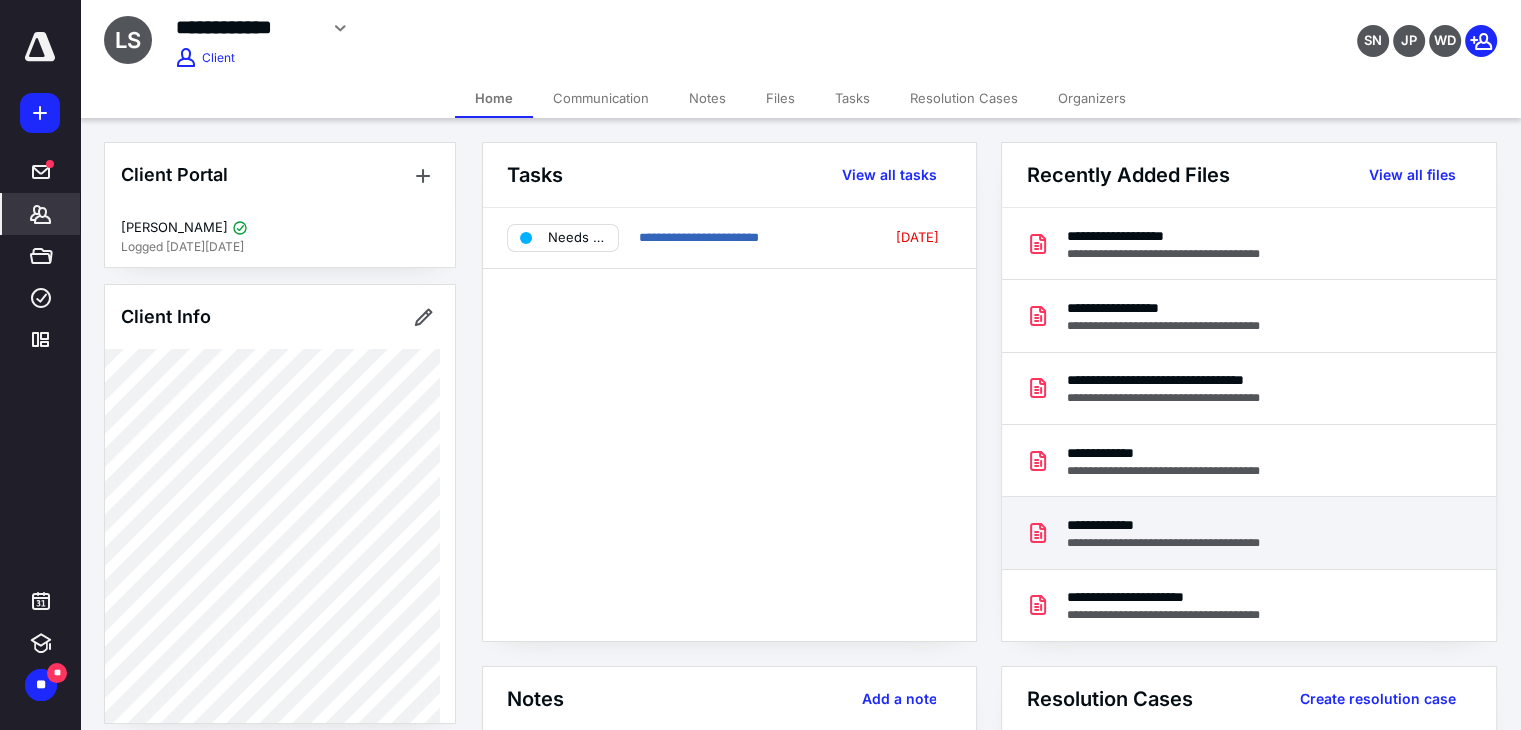 click on "**********" at bounding box center [1184, 525] 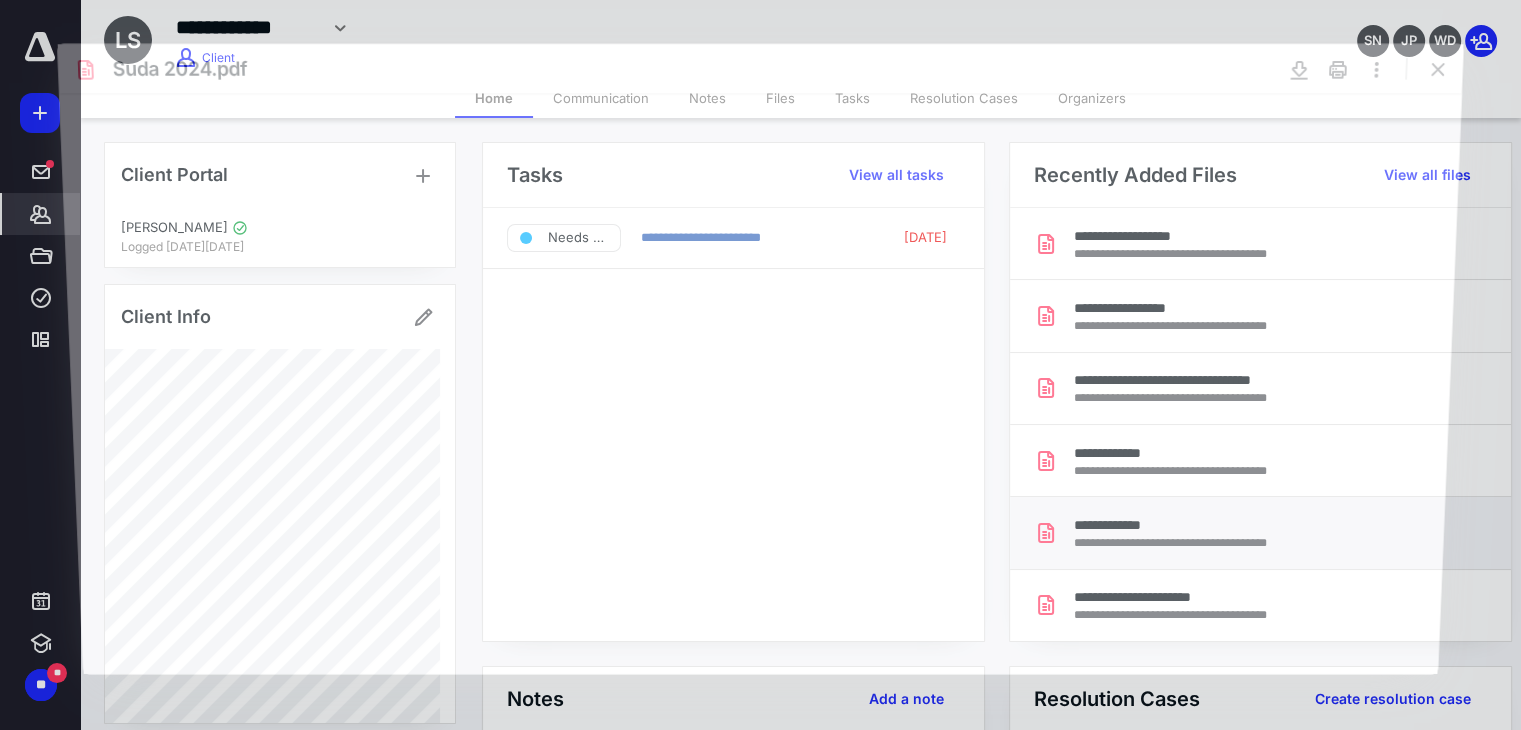 click at bounding box center (761, 383) 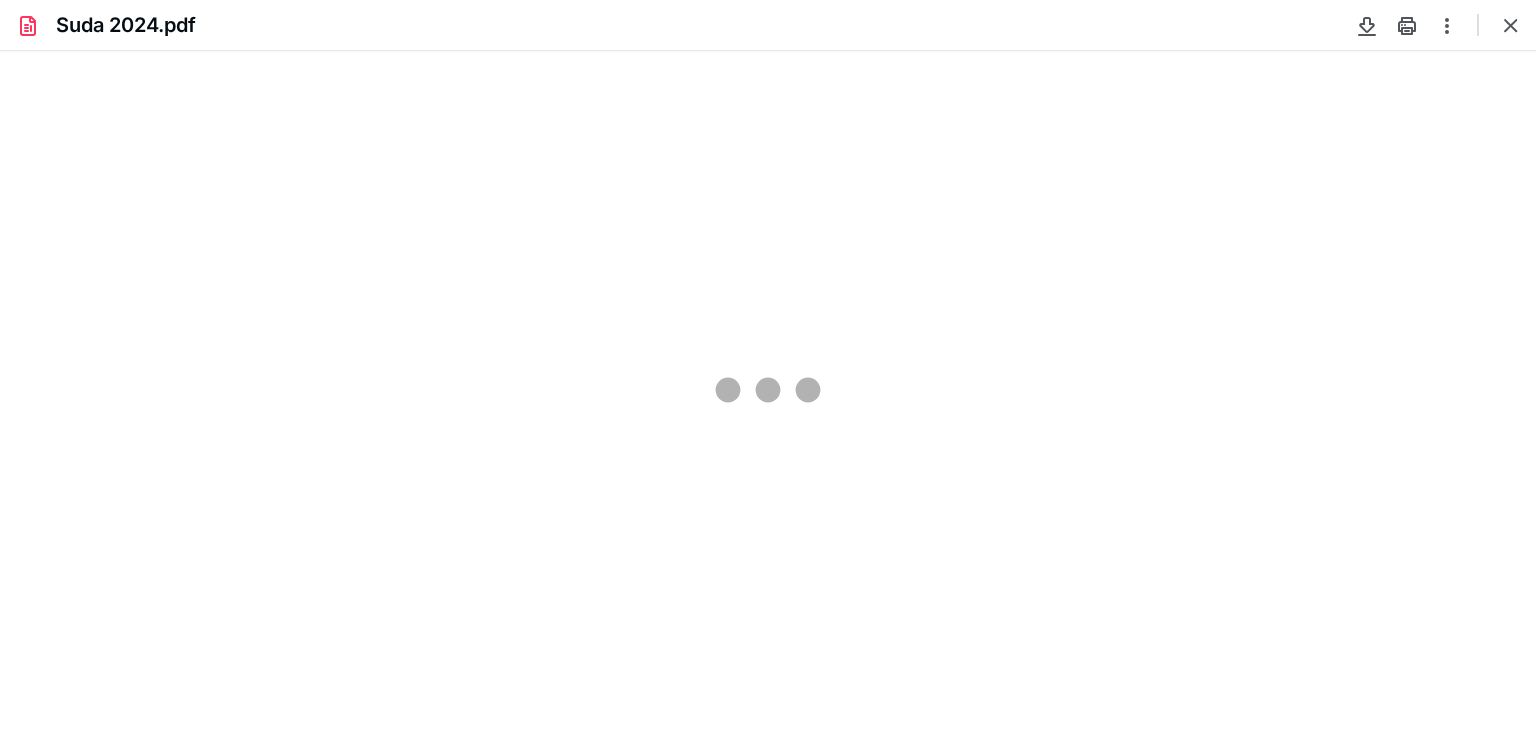 scroll, scrollTop: 0, scrollLeft: 0, axis: both 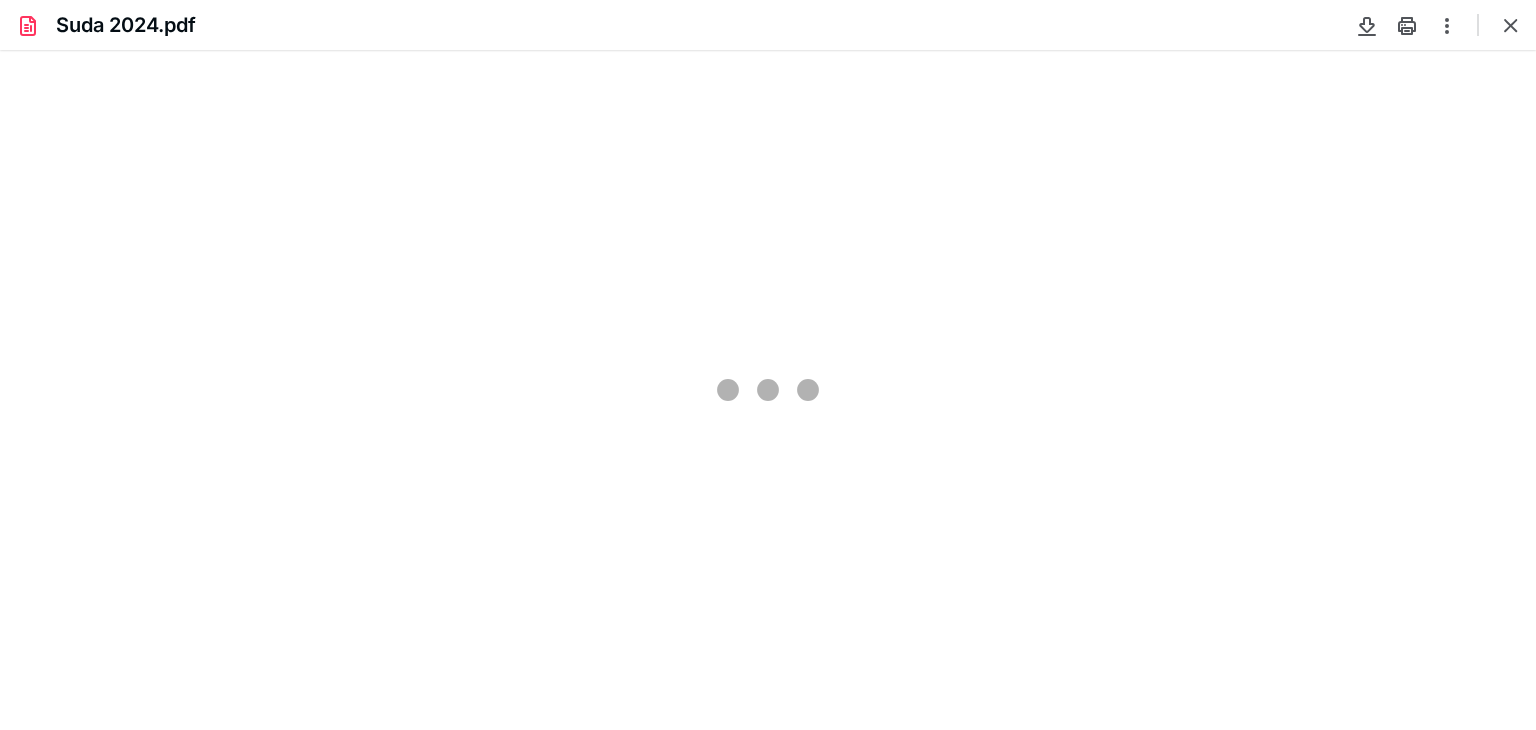 type on "81" 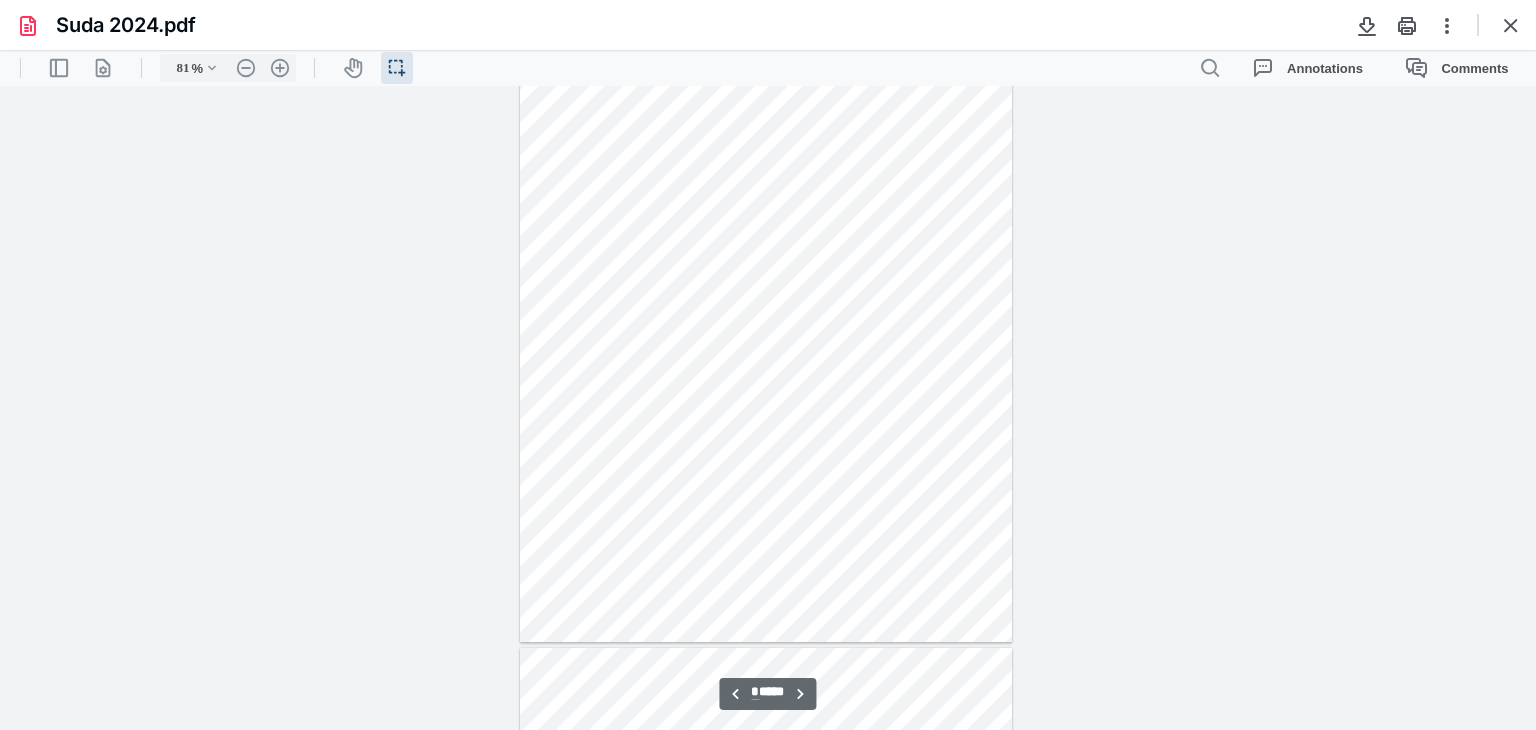scroll, scrollTop: 5400, scrollLeft: 0, axis: vertical 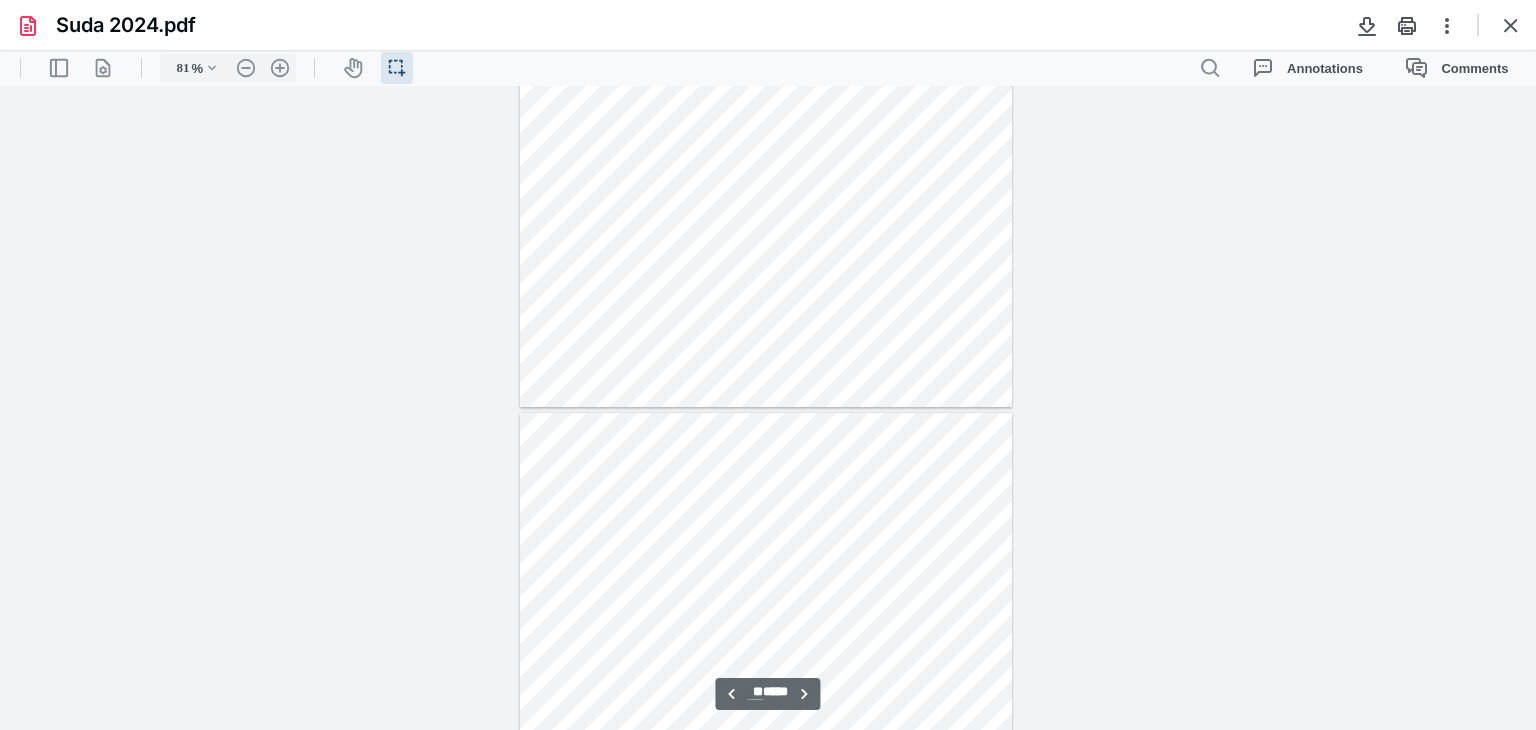 type on "**" 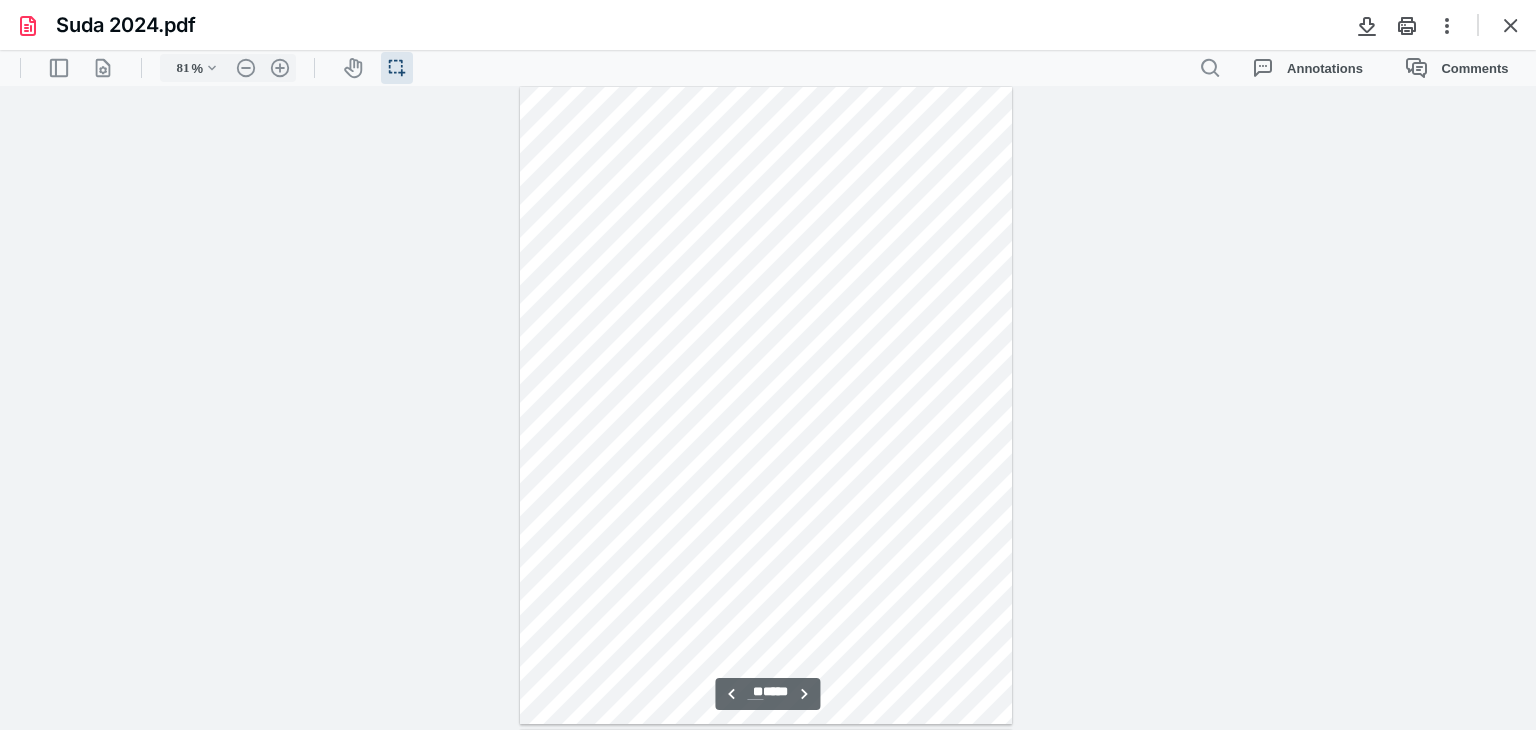 scroll, scrollTop: 9000, scrollLeft: 0, axis: vertical 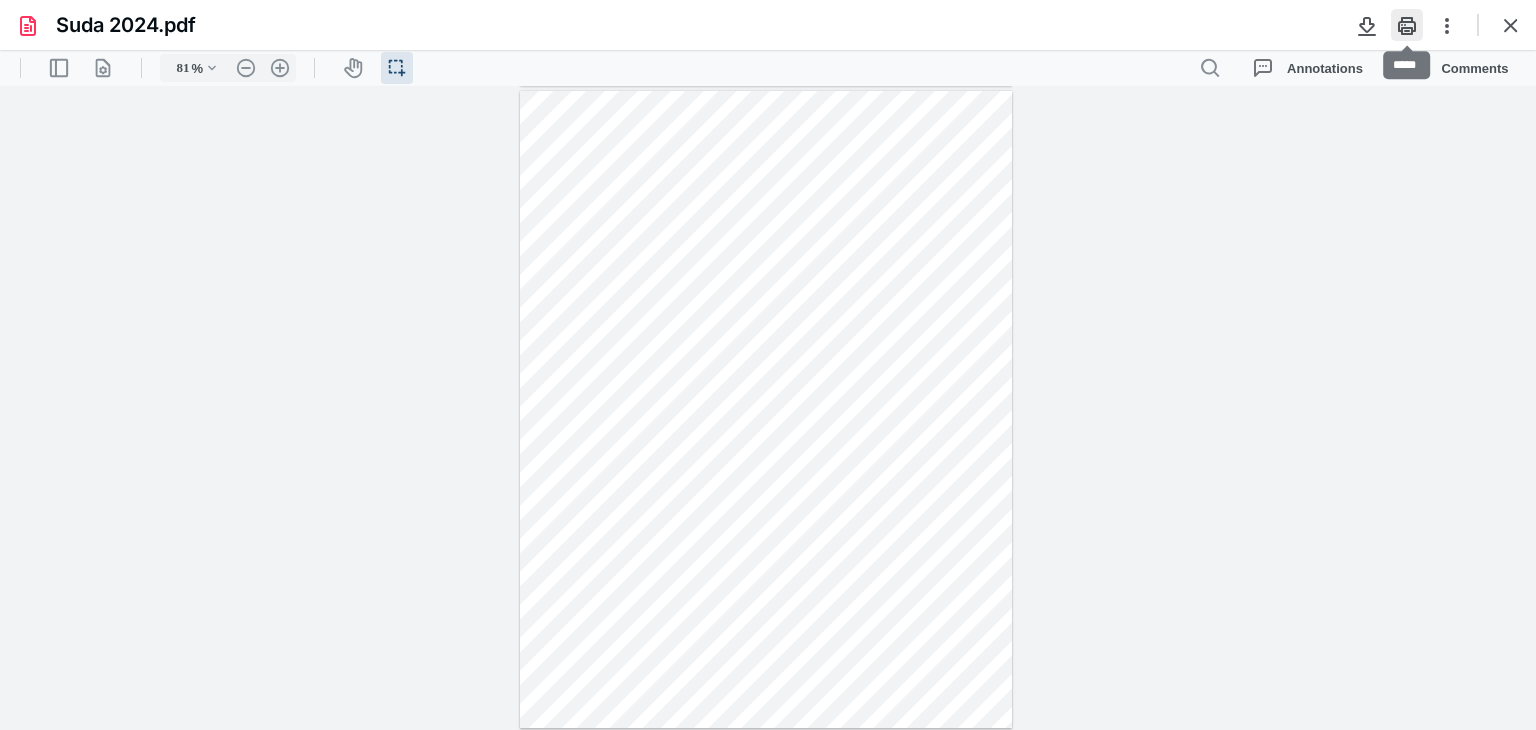 click at bounding box center (1407, 25) 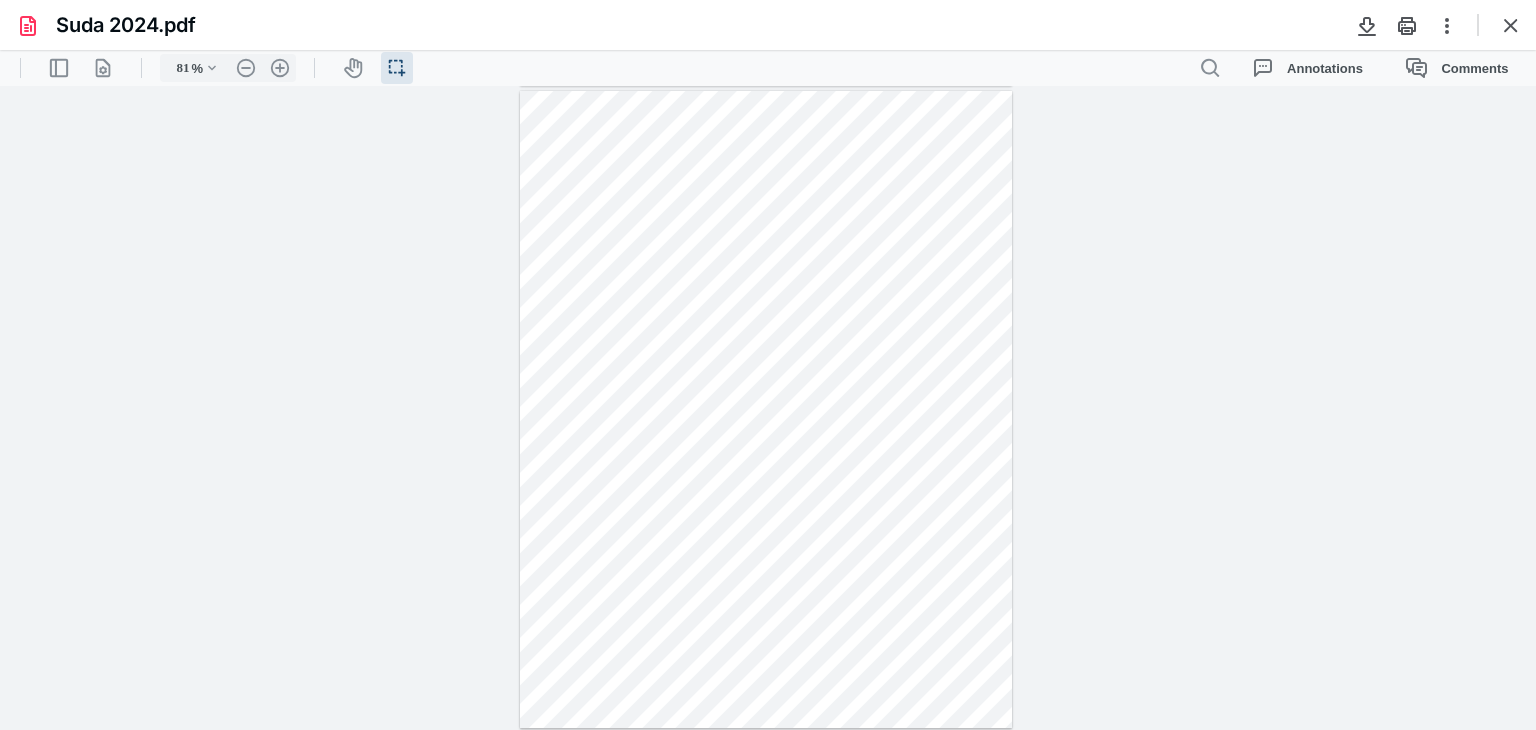 click on "**********" at bounding box center [768, 408] 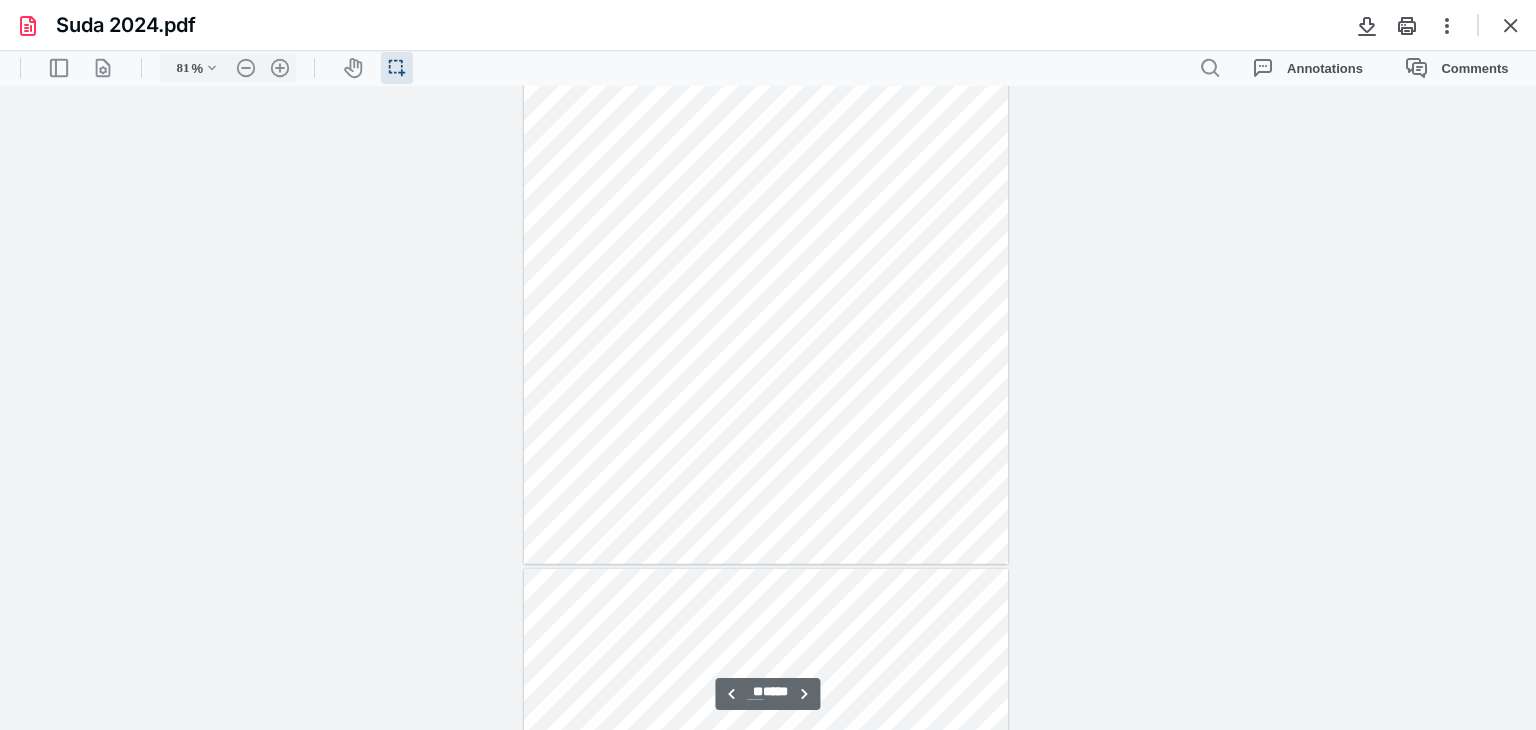 type on "80" 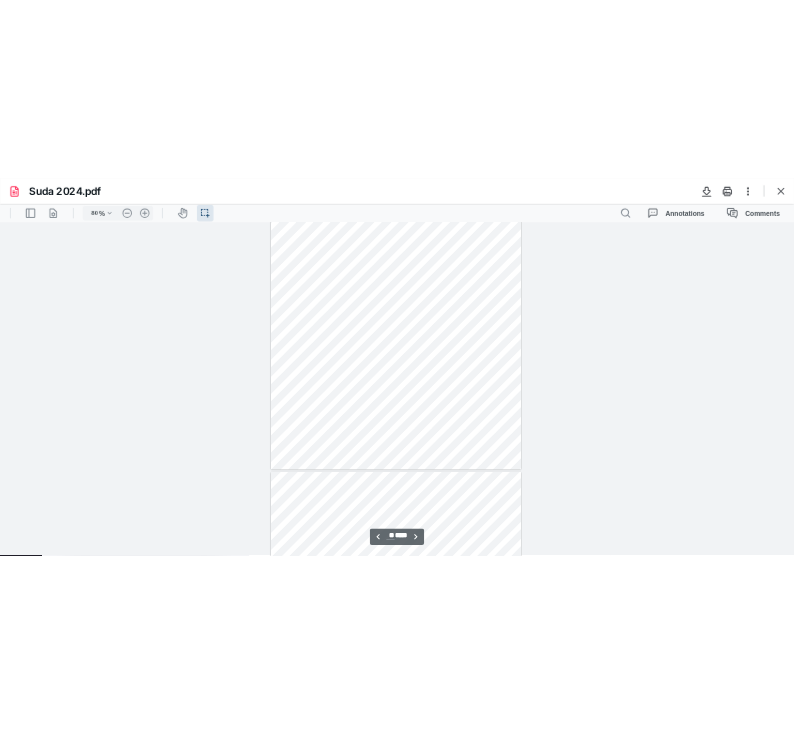 scroll, scrollTop: 8862, scrollLeft: 0, axis: vertical 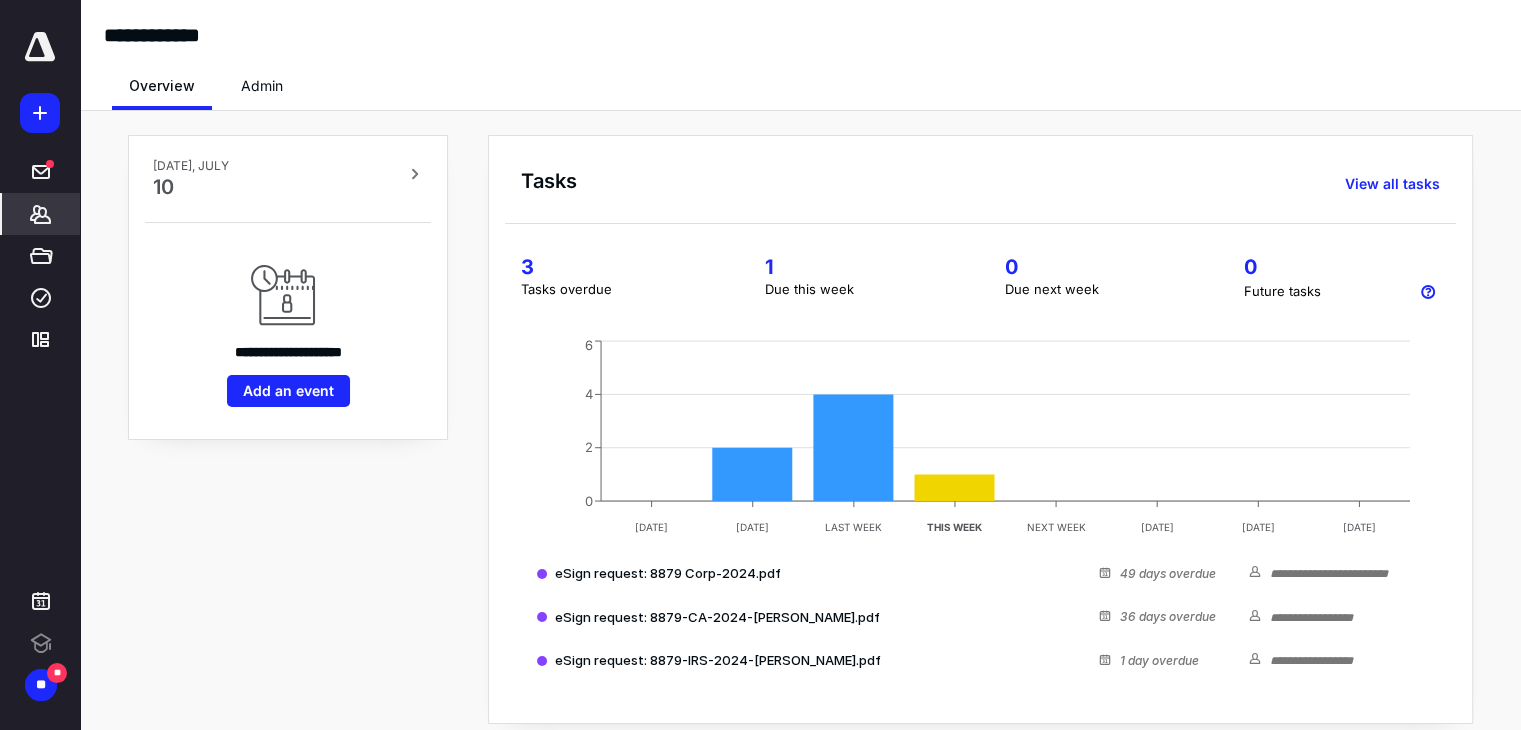 click 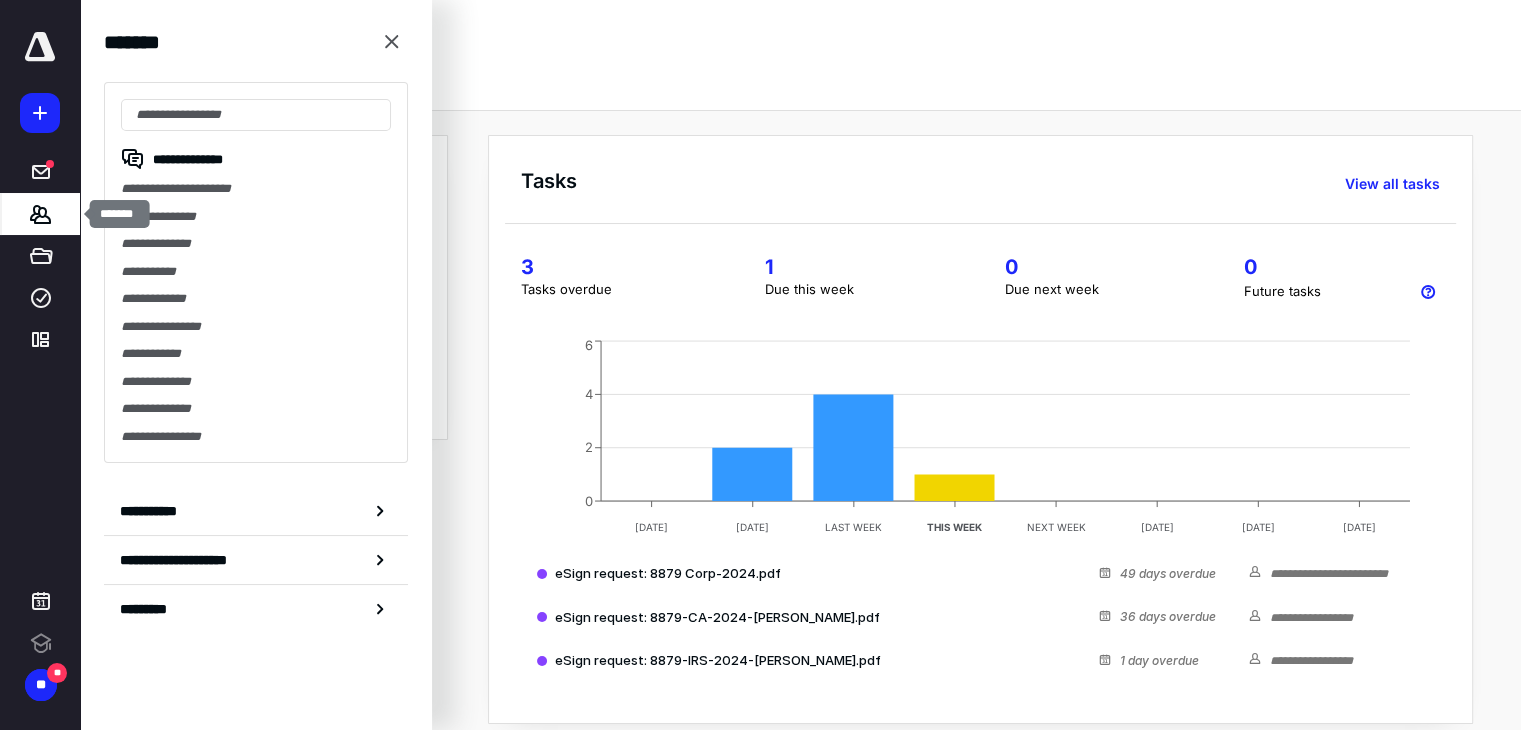 scroll, scrollTop: 0, scrollLeft: 0, axis: both 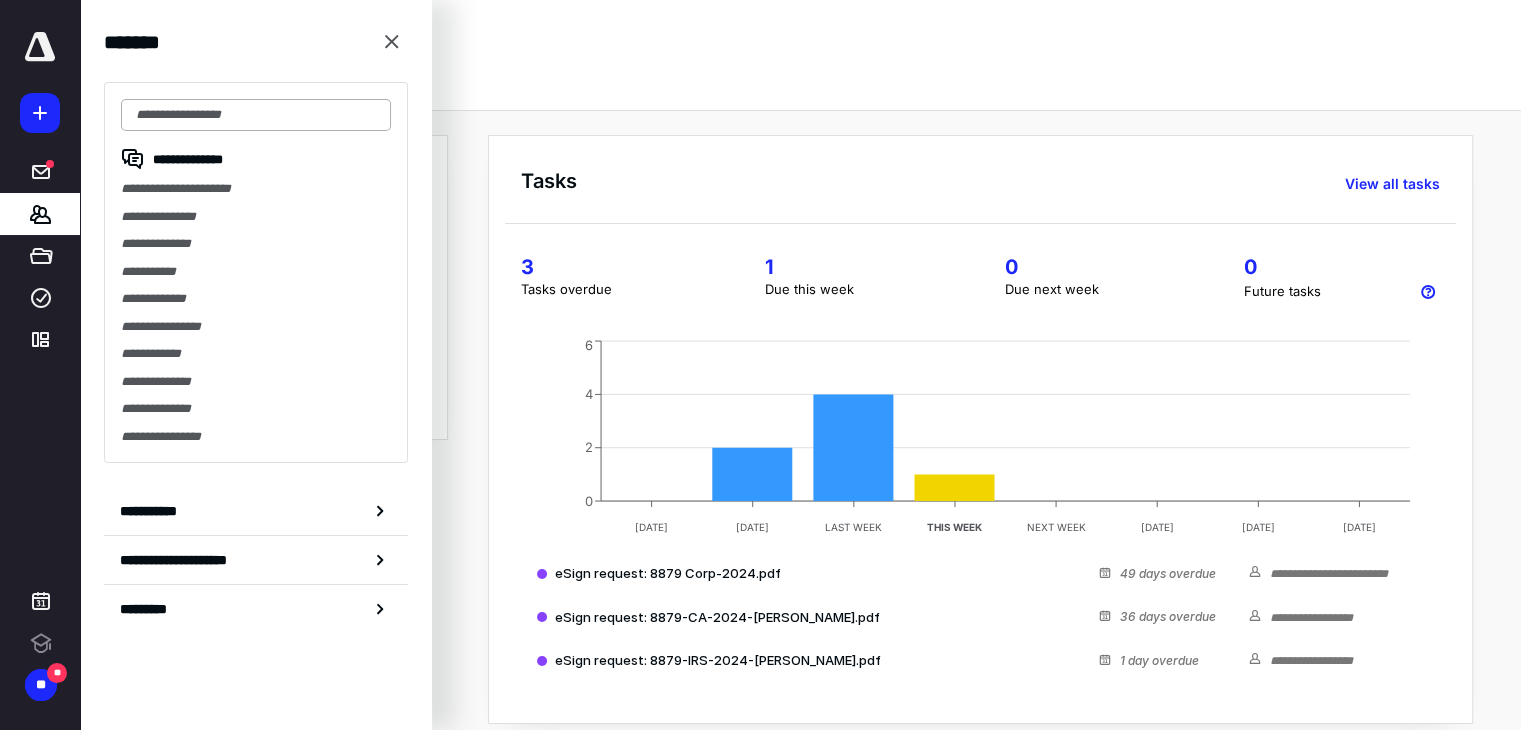 click at bounding box center (256, 115) 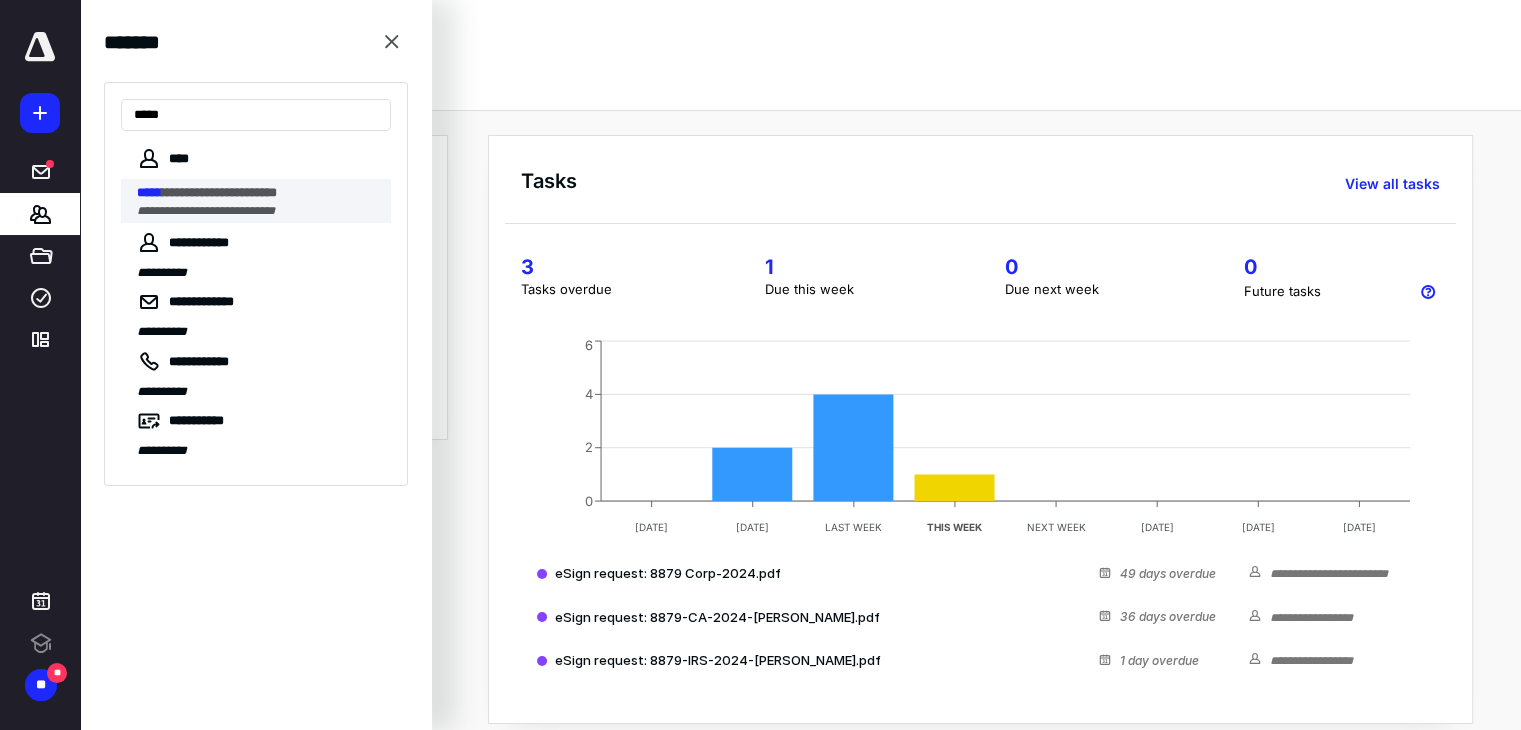 type on "*****" 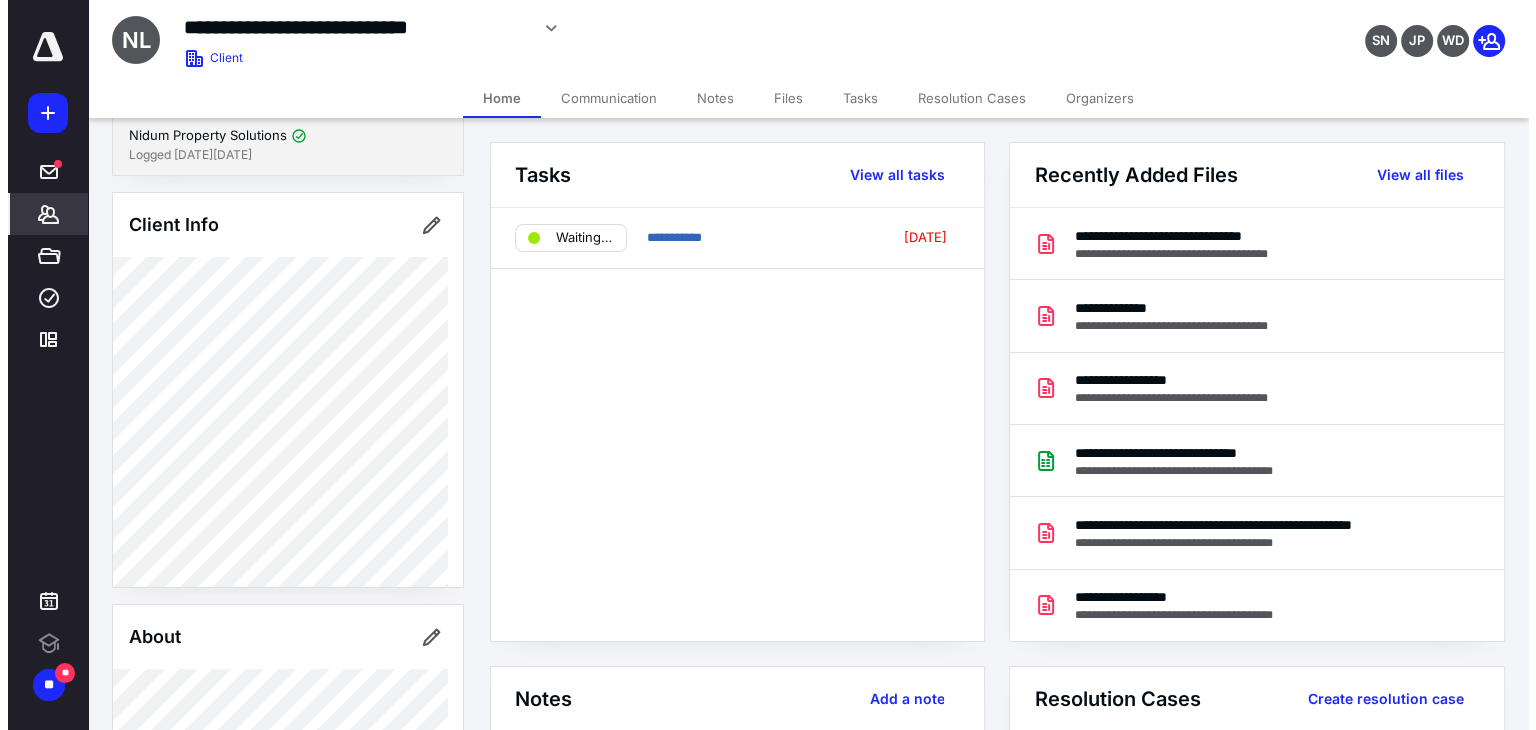 scroll, scrollTop: 200, scrollLeft: 0, axis: vertical 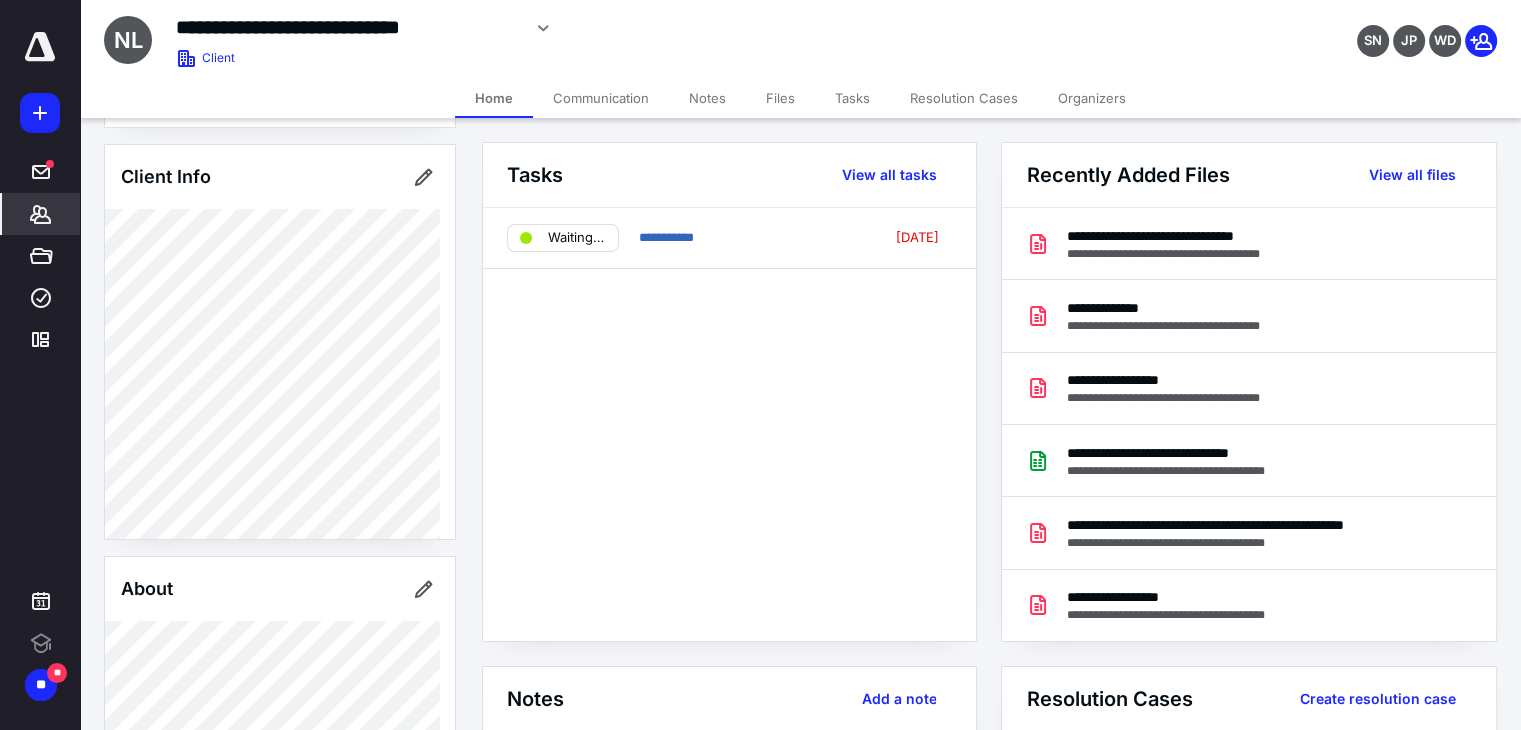 click on "Files" at bounding box center (780, 98) 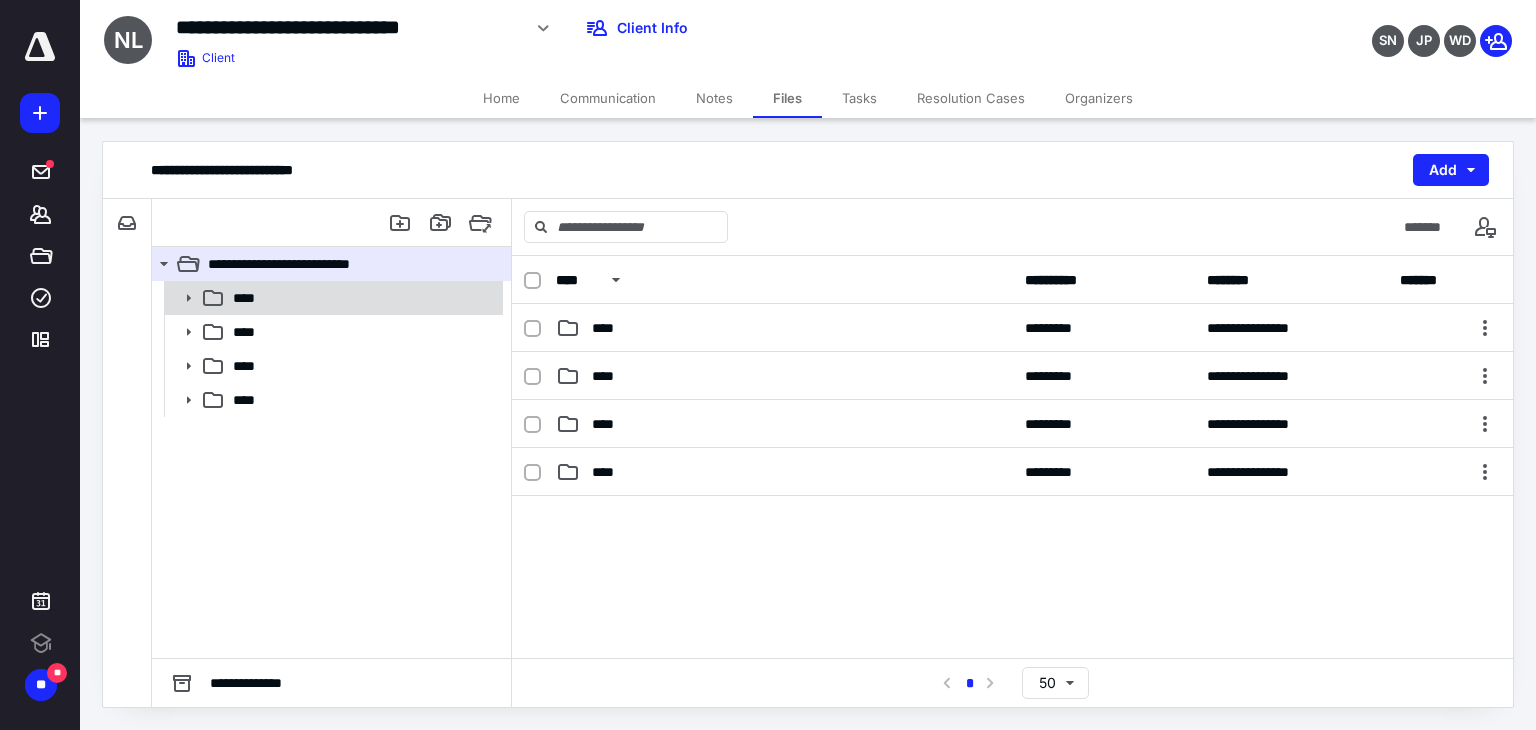 scroll, scrollTop: 0, scrollLeft: 0, axis: both 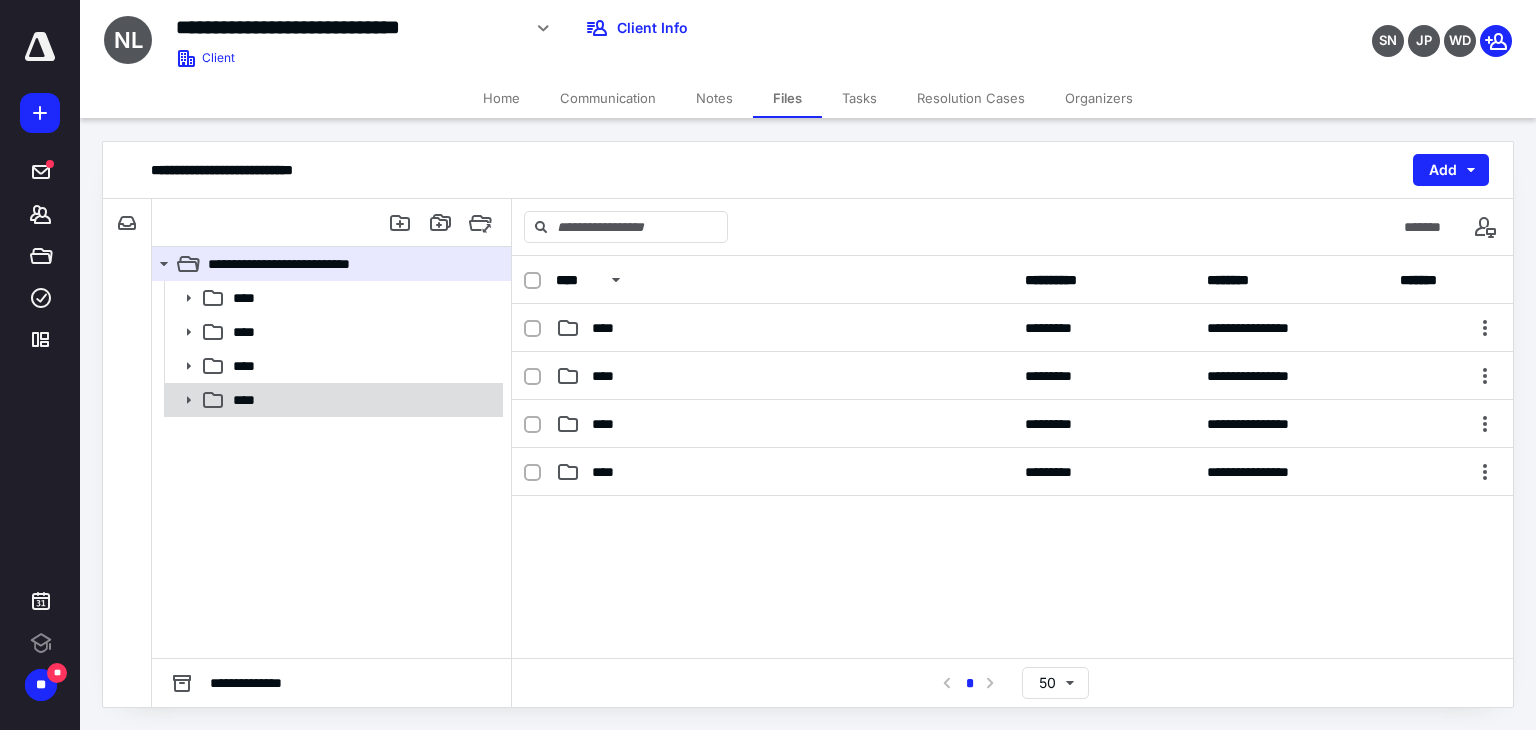 click 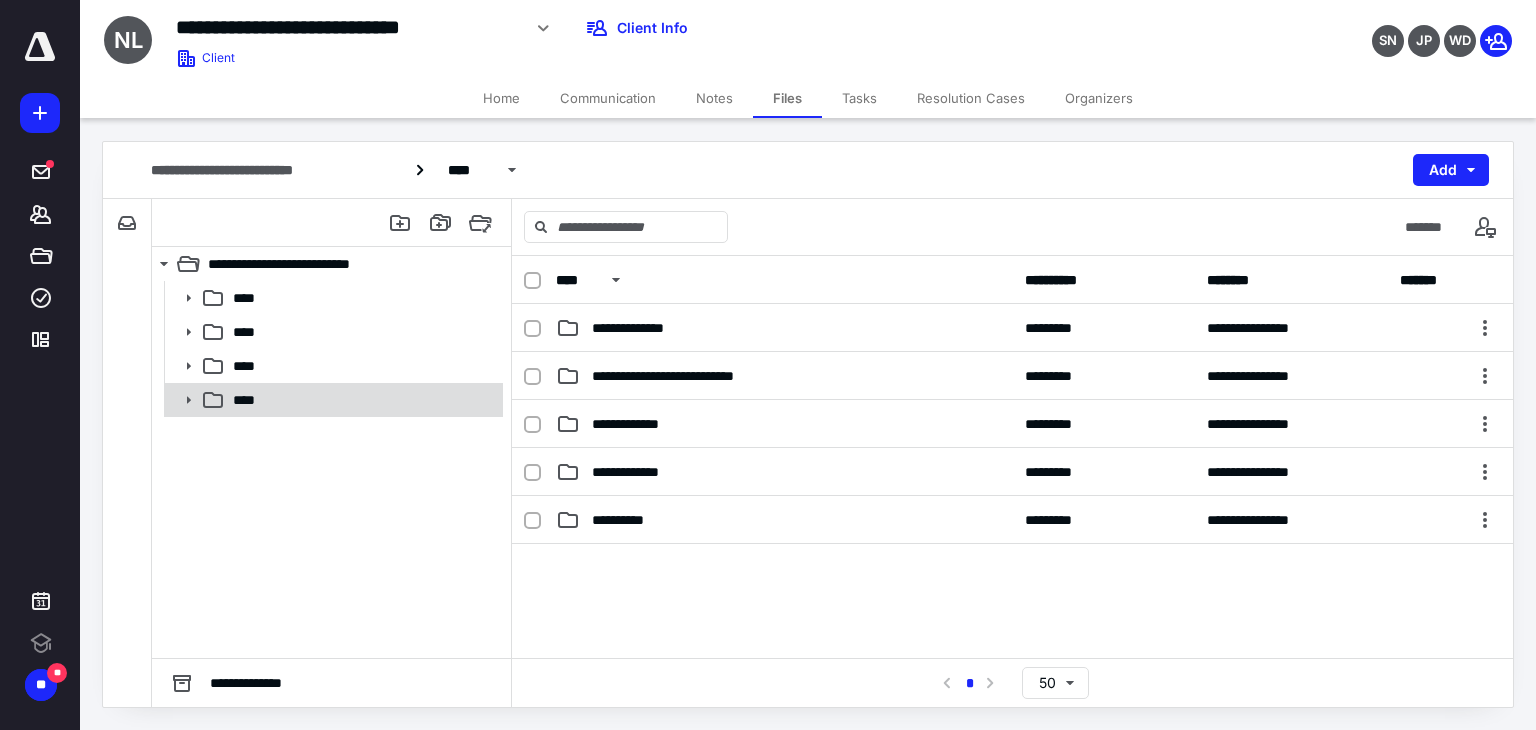 click 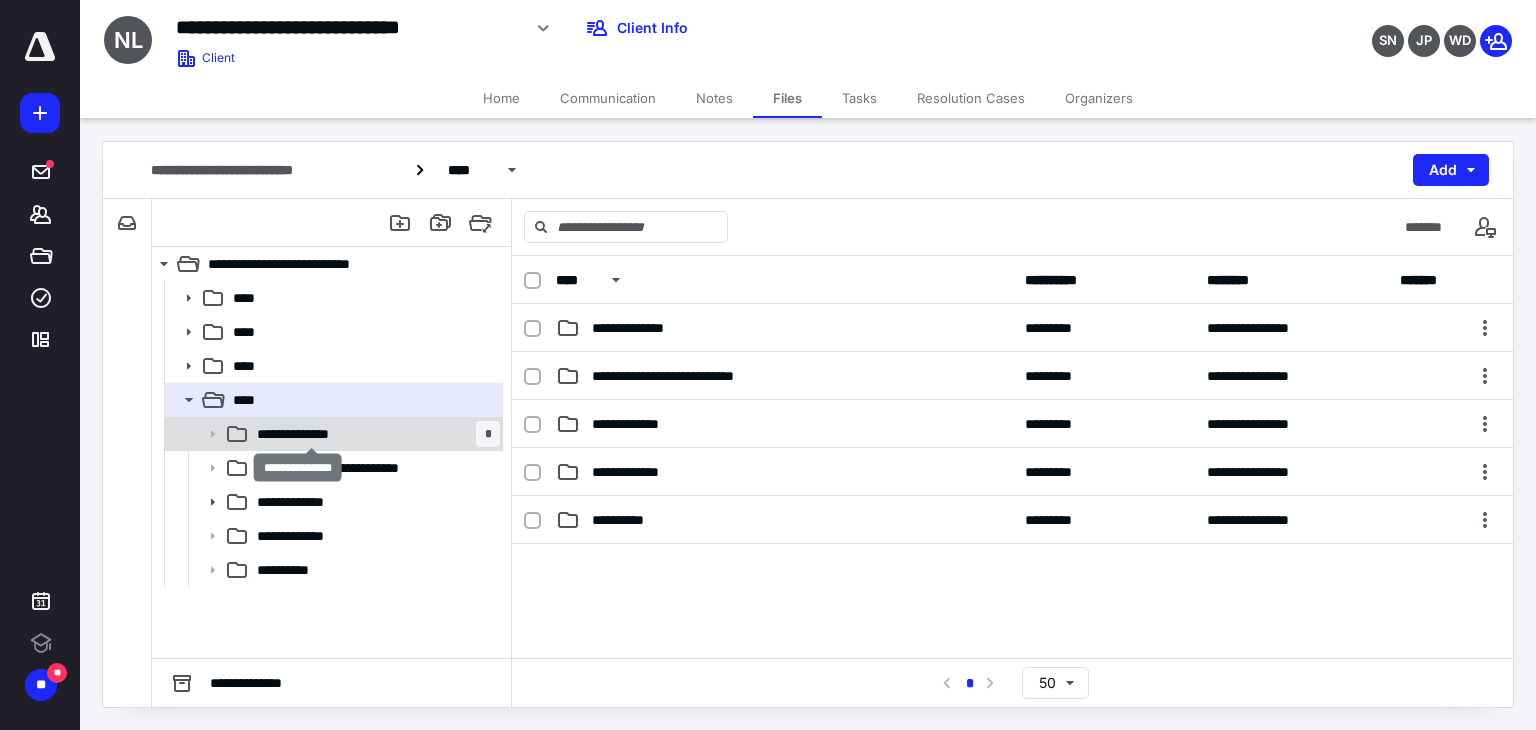 click on "**********" at bounding box center [312, 434] 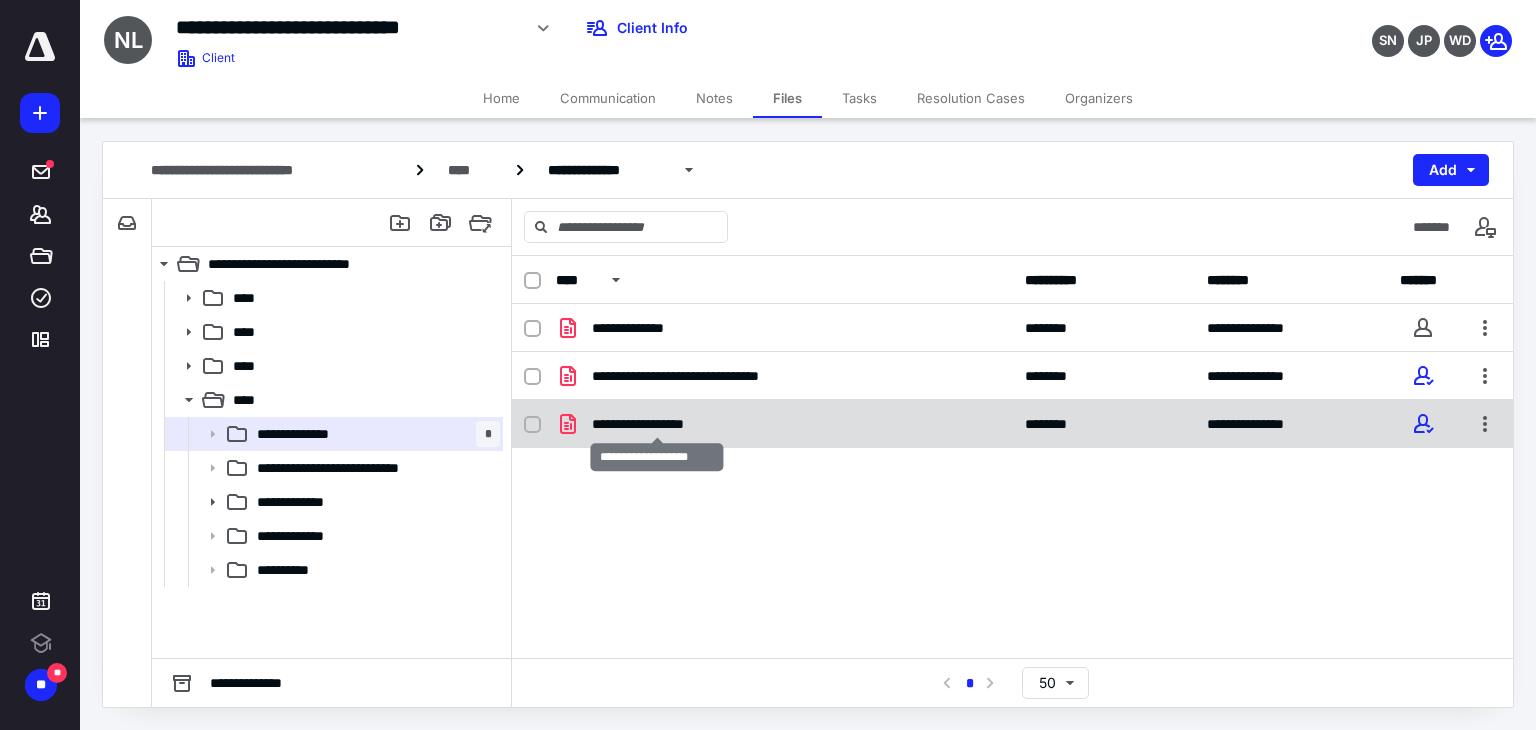 click on "**********" at bounding box center [657, 424] 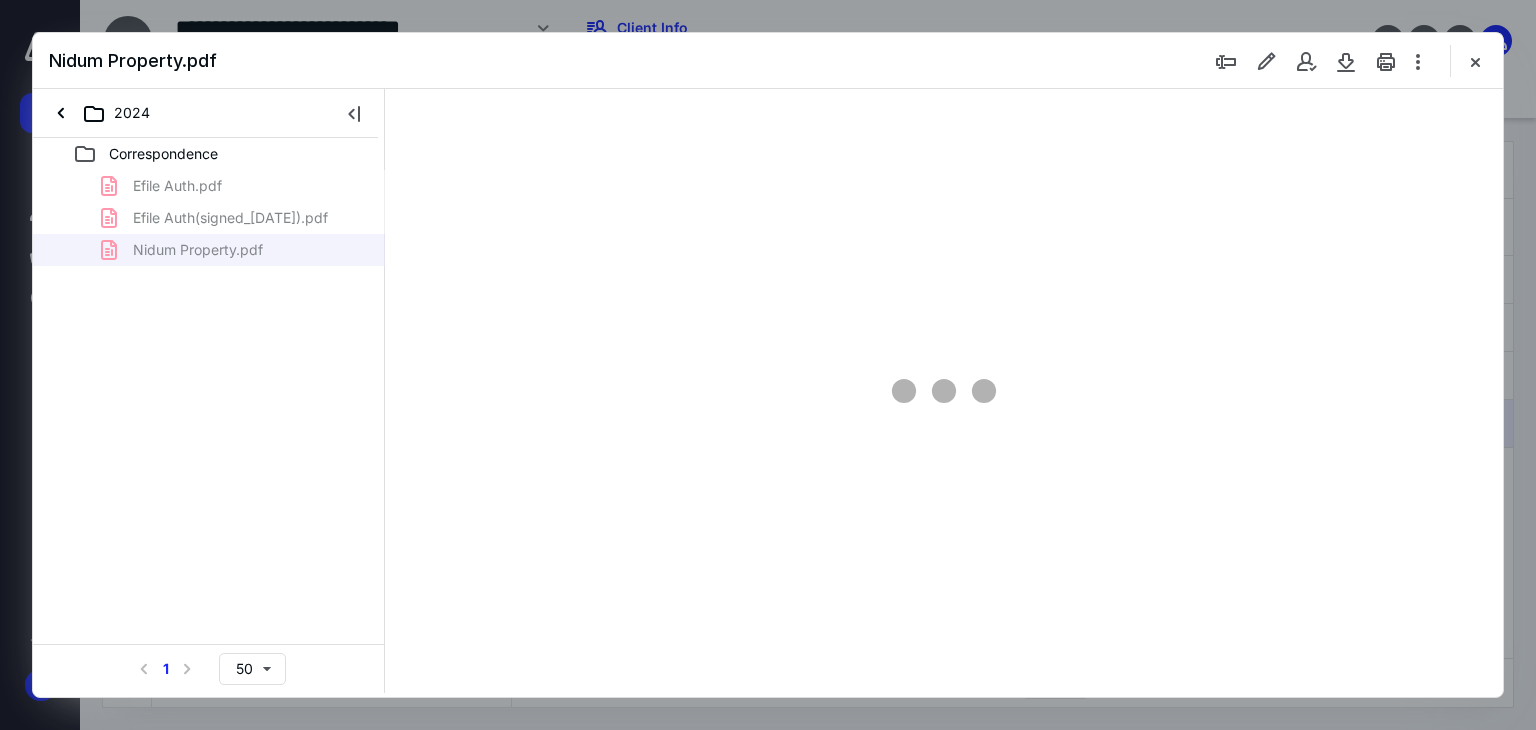 scroll, scrollTop: 0, scrollLeft: 0, axis: both 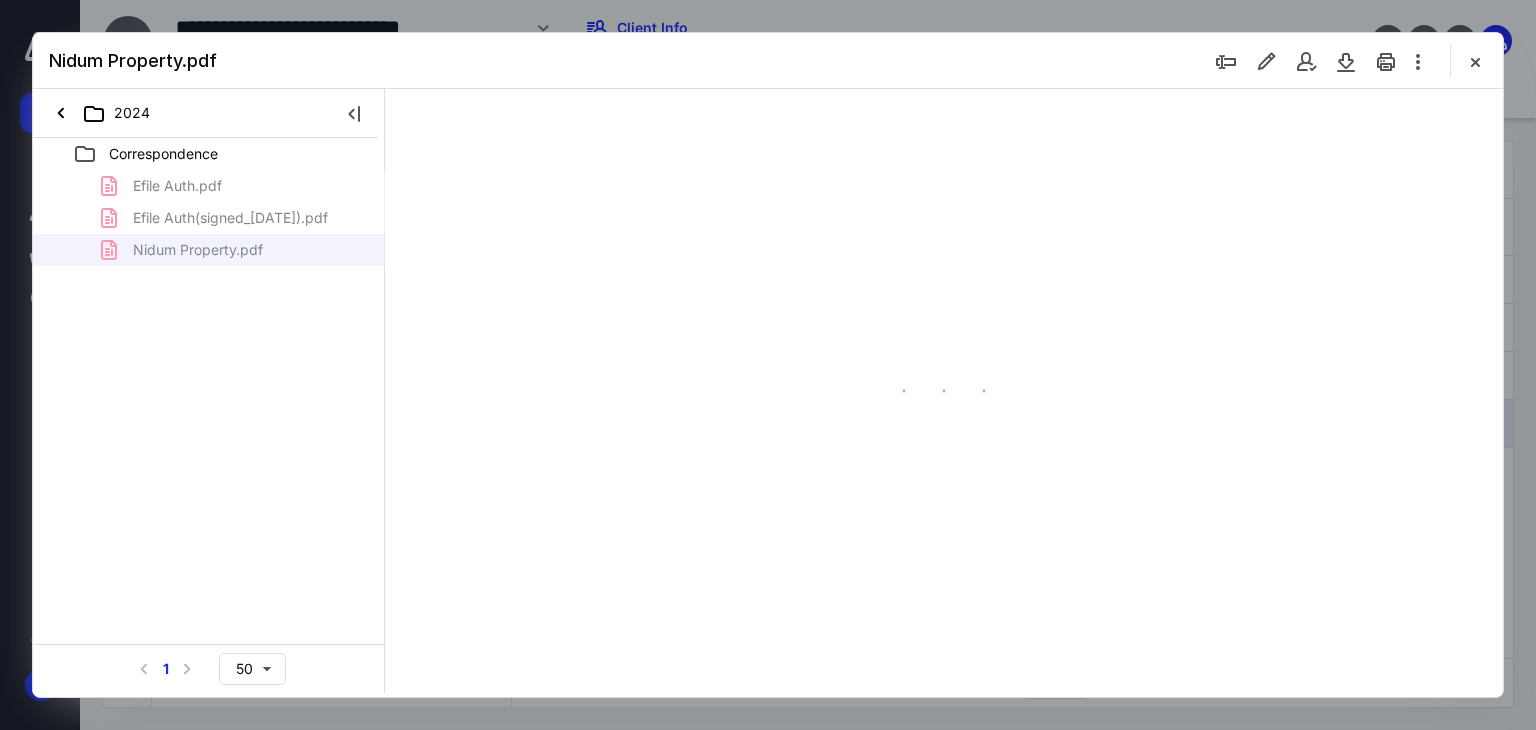 type on "66" 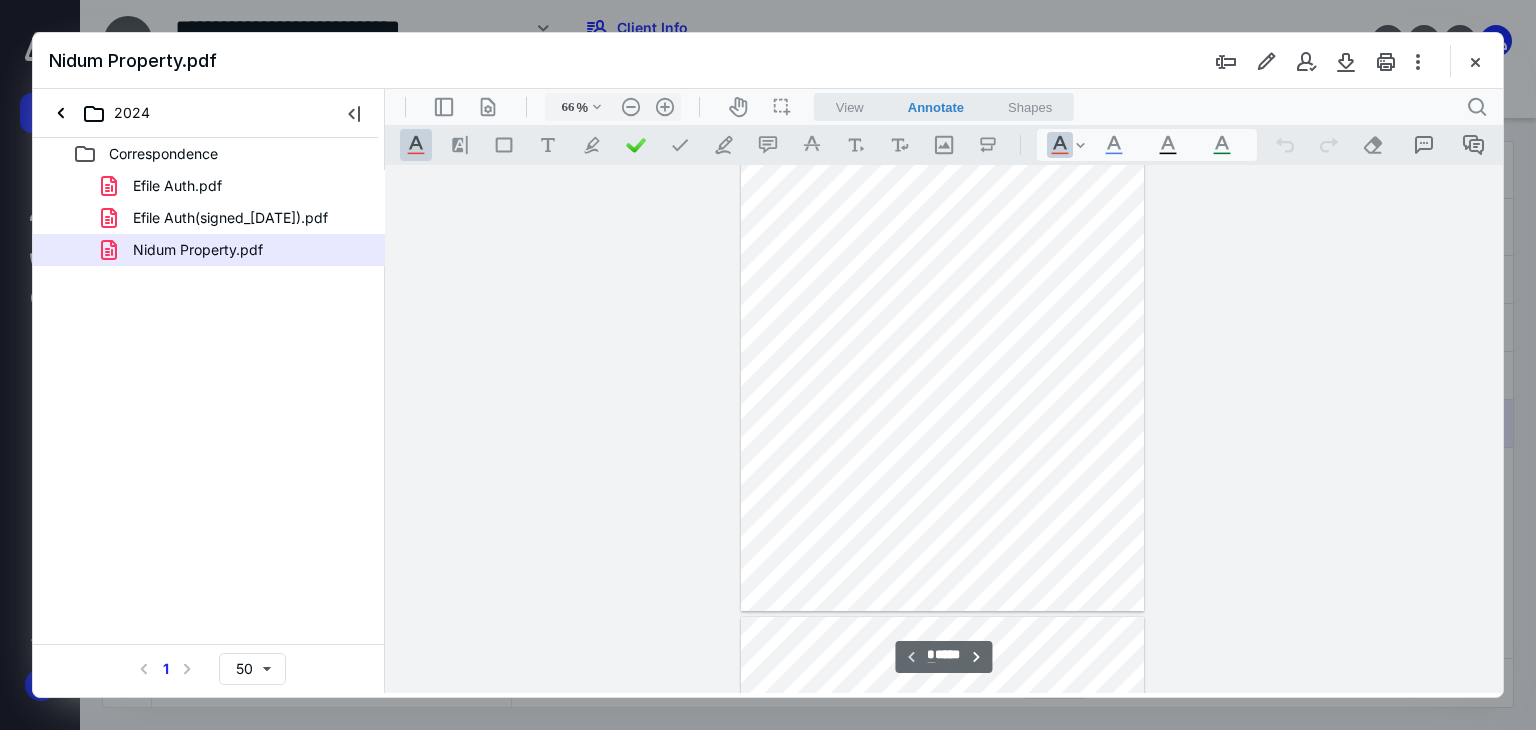 scroll, scrollTop: 0, scrollLeft: 0, axis: both 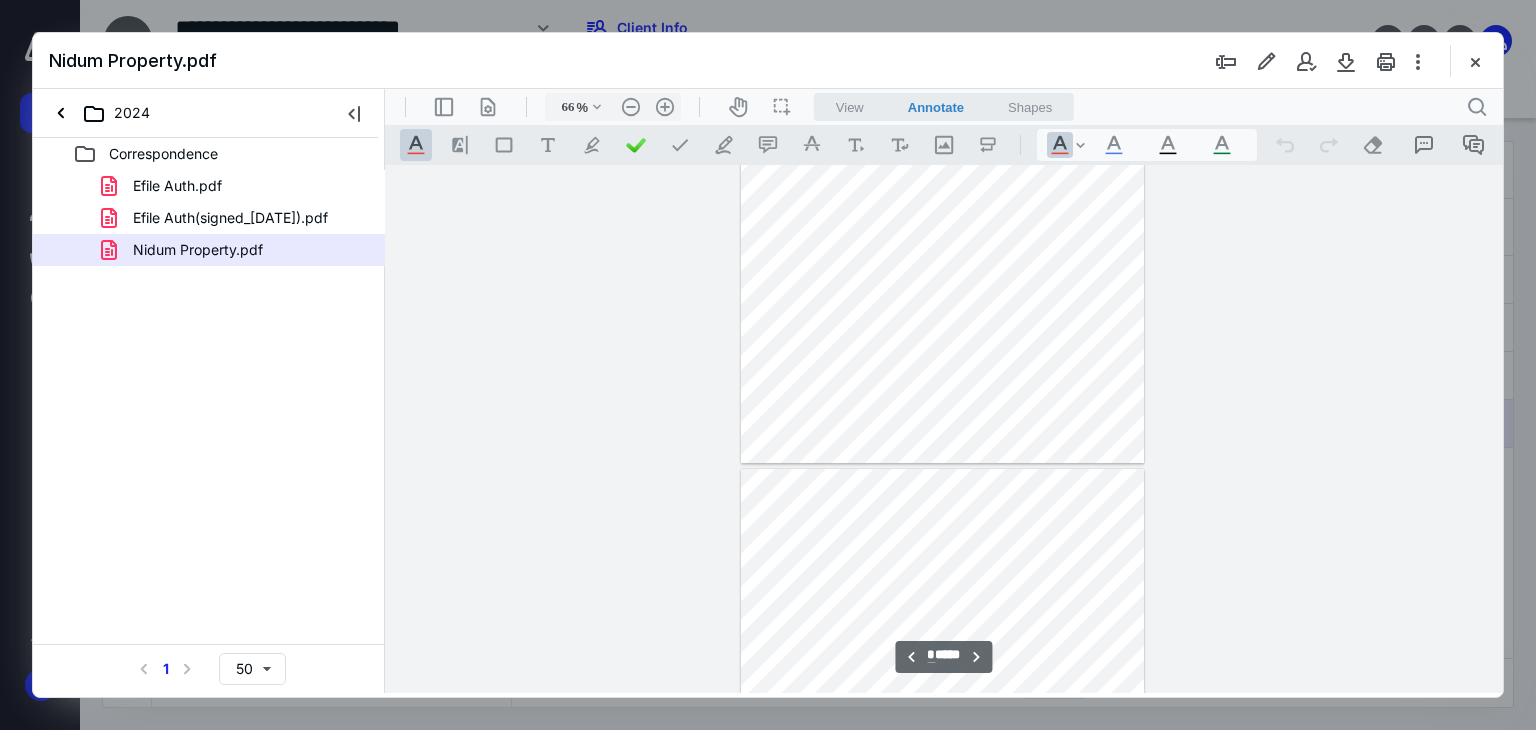type on "*" 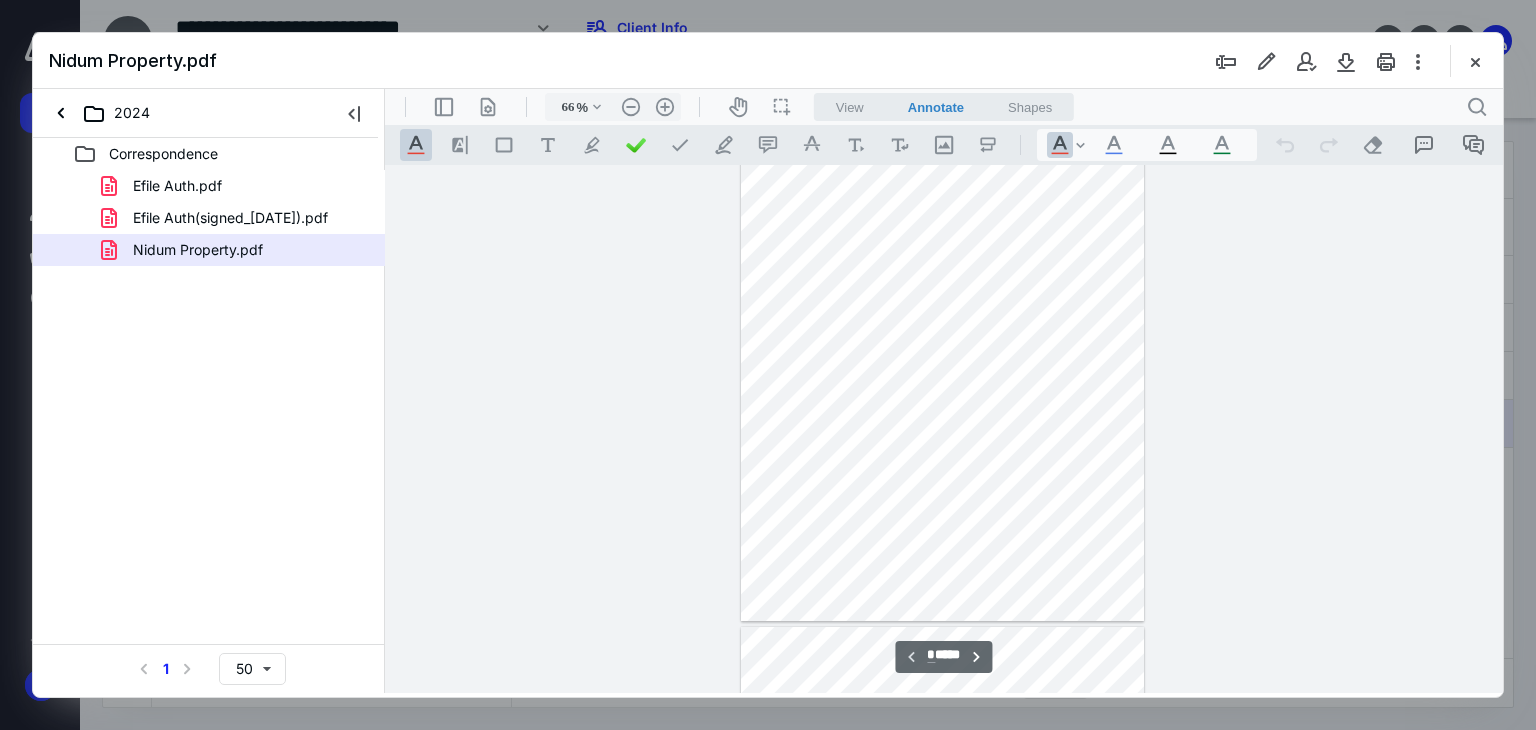 scroll, scrollTop: 0, scrollLeft: 0, axis: both 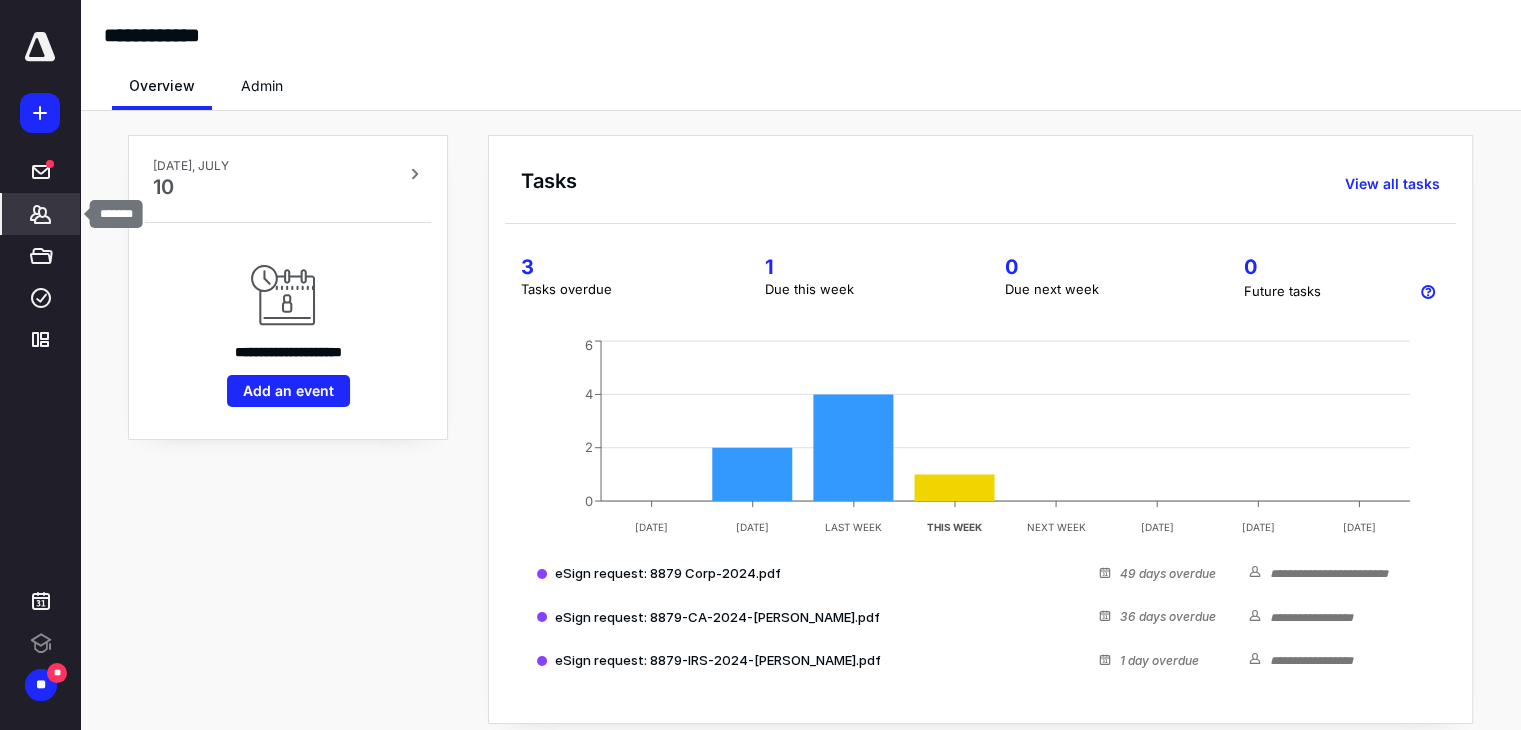 click 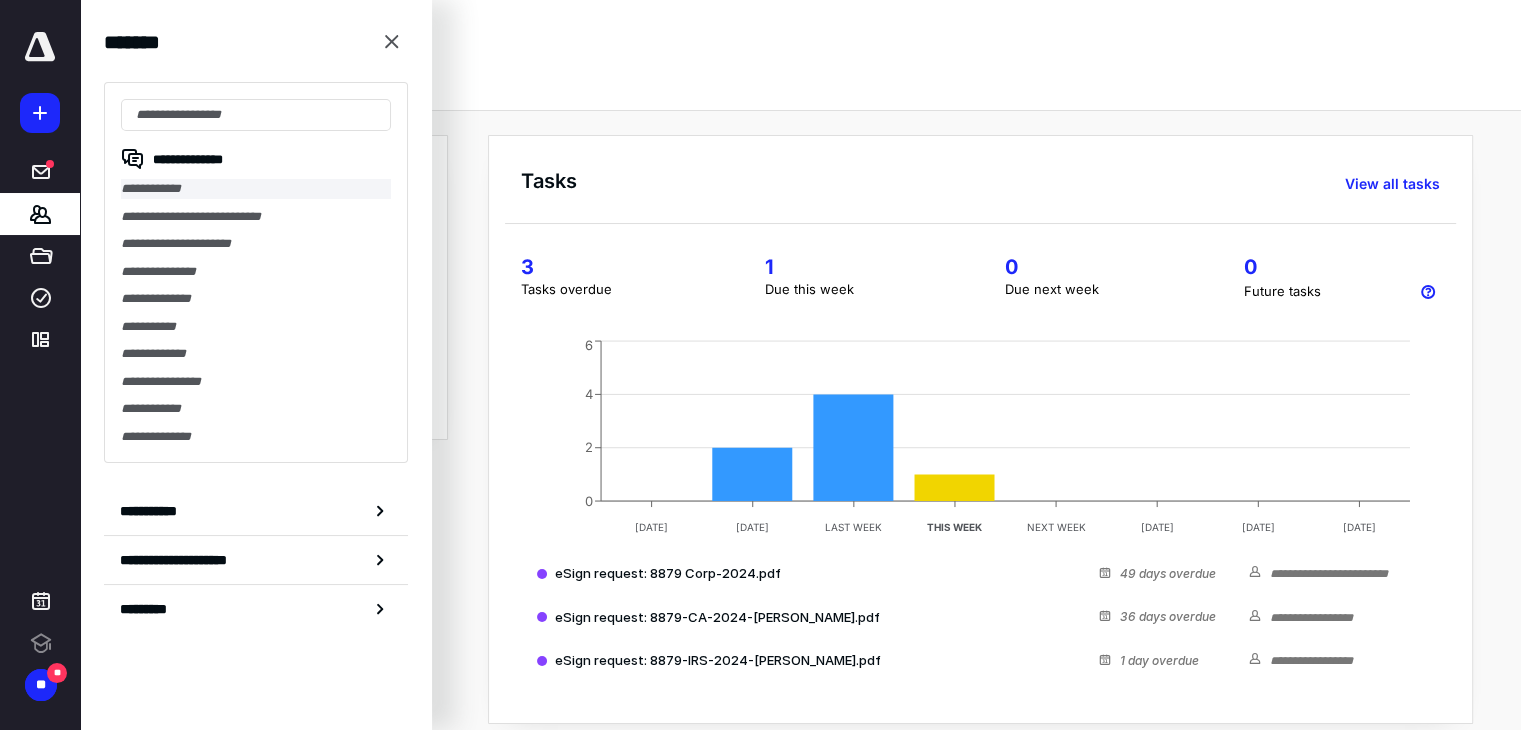 click on "**********" at bounding box center (256, 189) 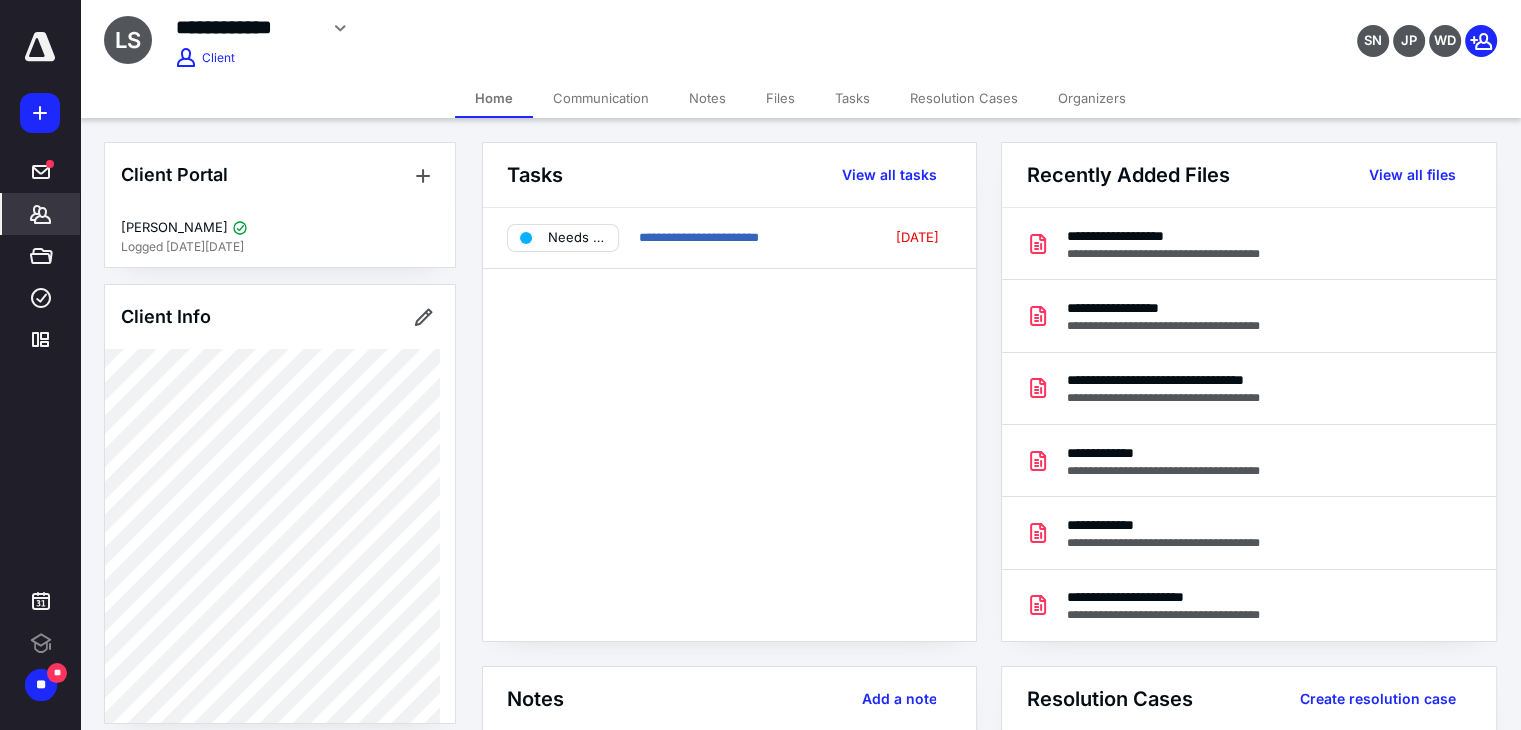 click on "Files" at bounding box center (780, 98) 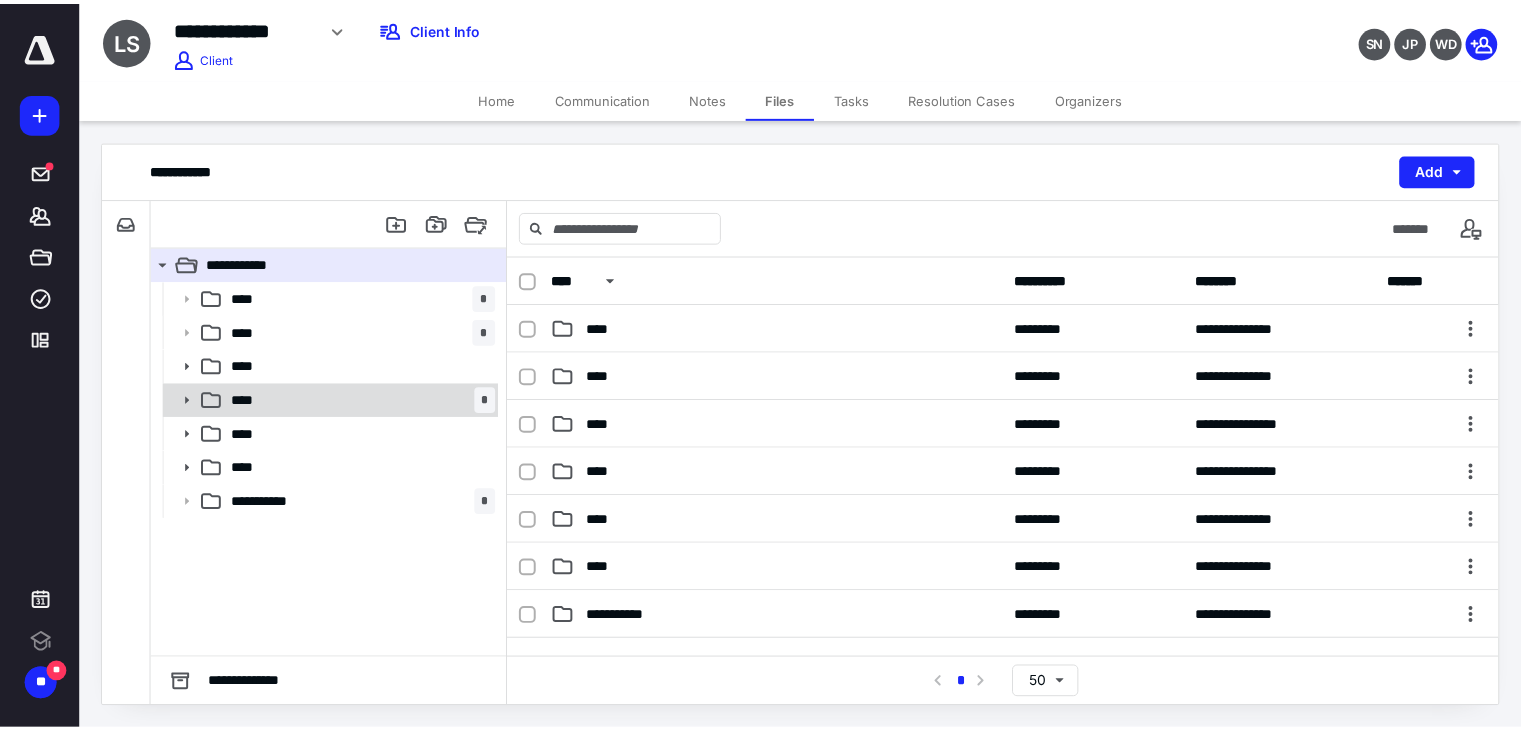 scroll, scrollTop: 0, scrollLeft: 0, axis: both 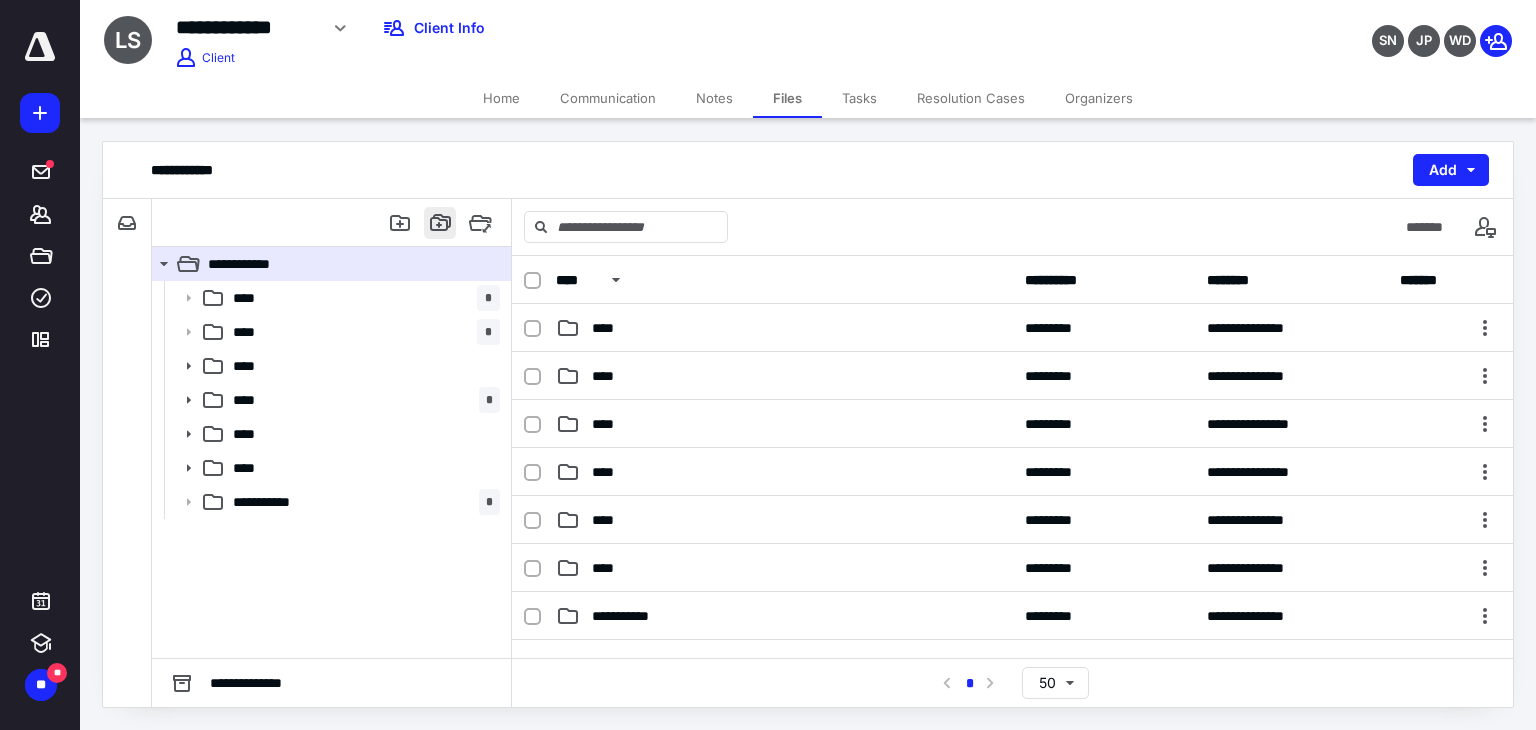 click at bounding box center [440, 223] 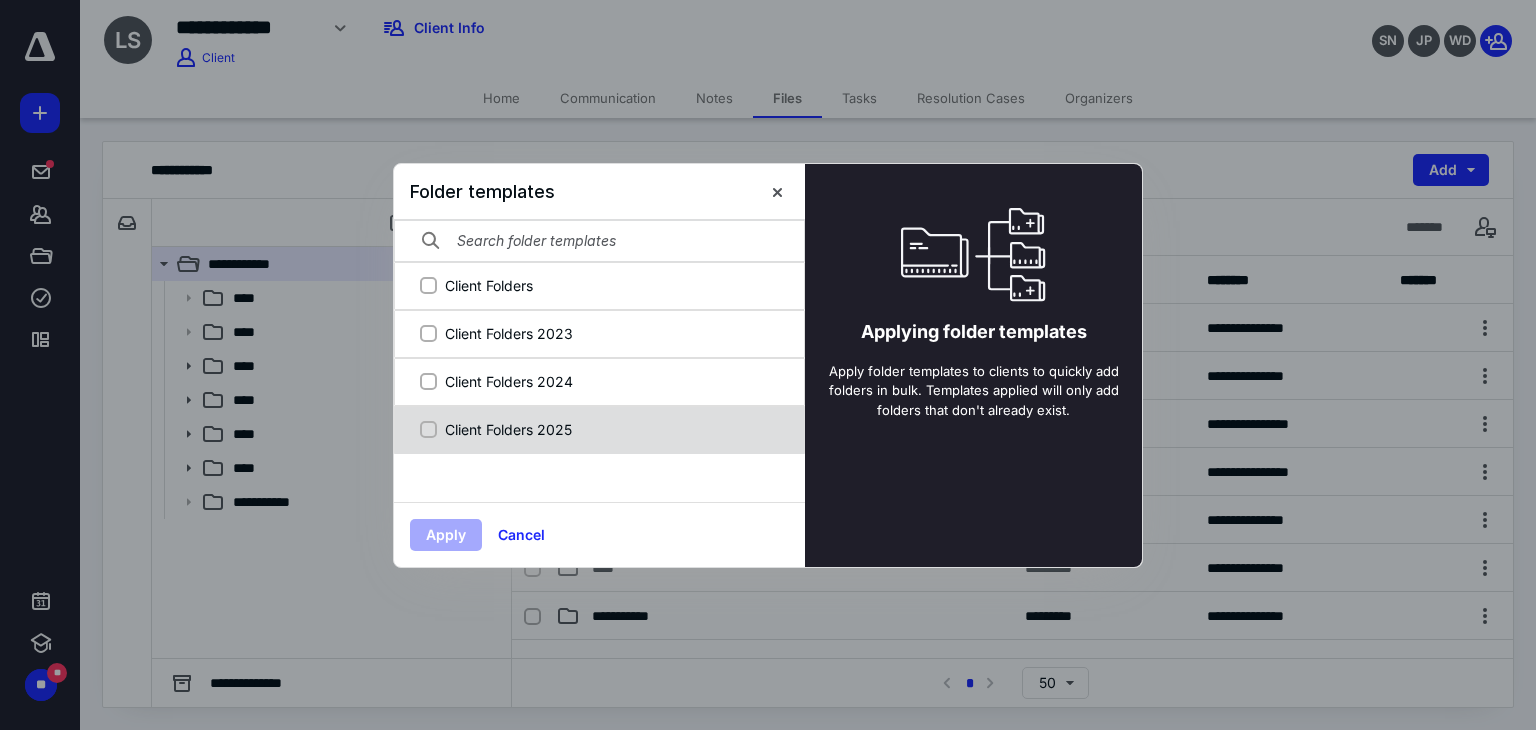 click 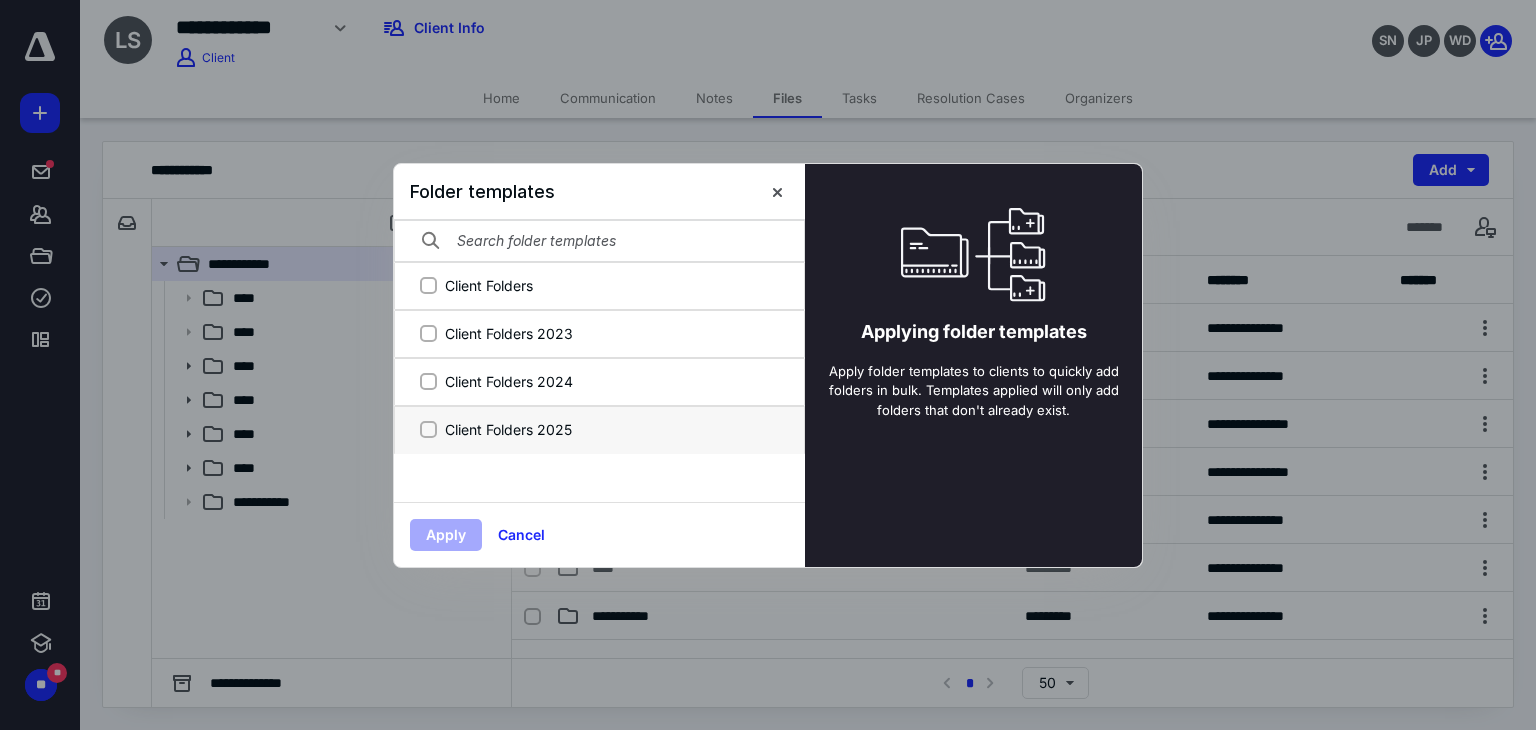 click on "Client Folders 2025" at bounding box center (428, 429) 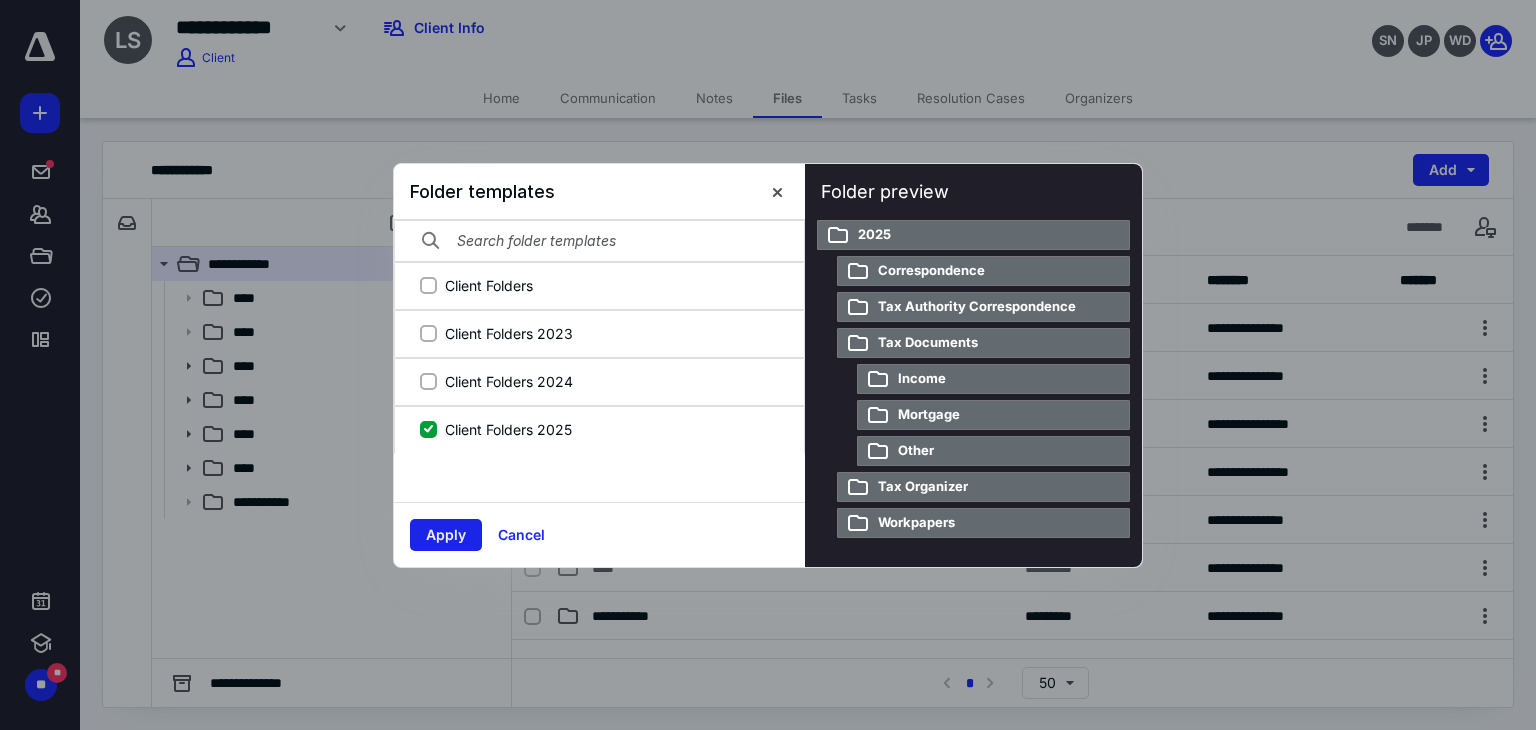 click on "Apply" at bounding box center [446, 535] 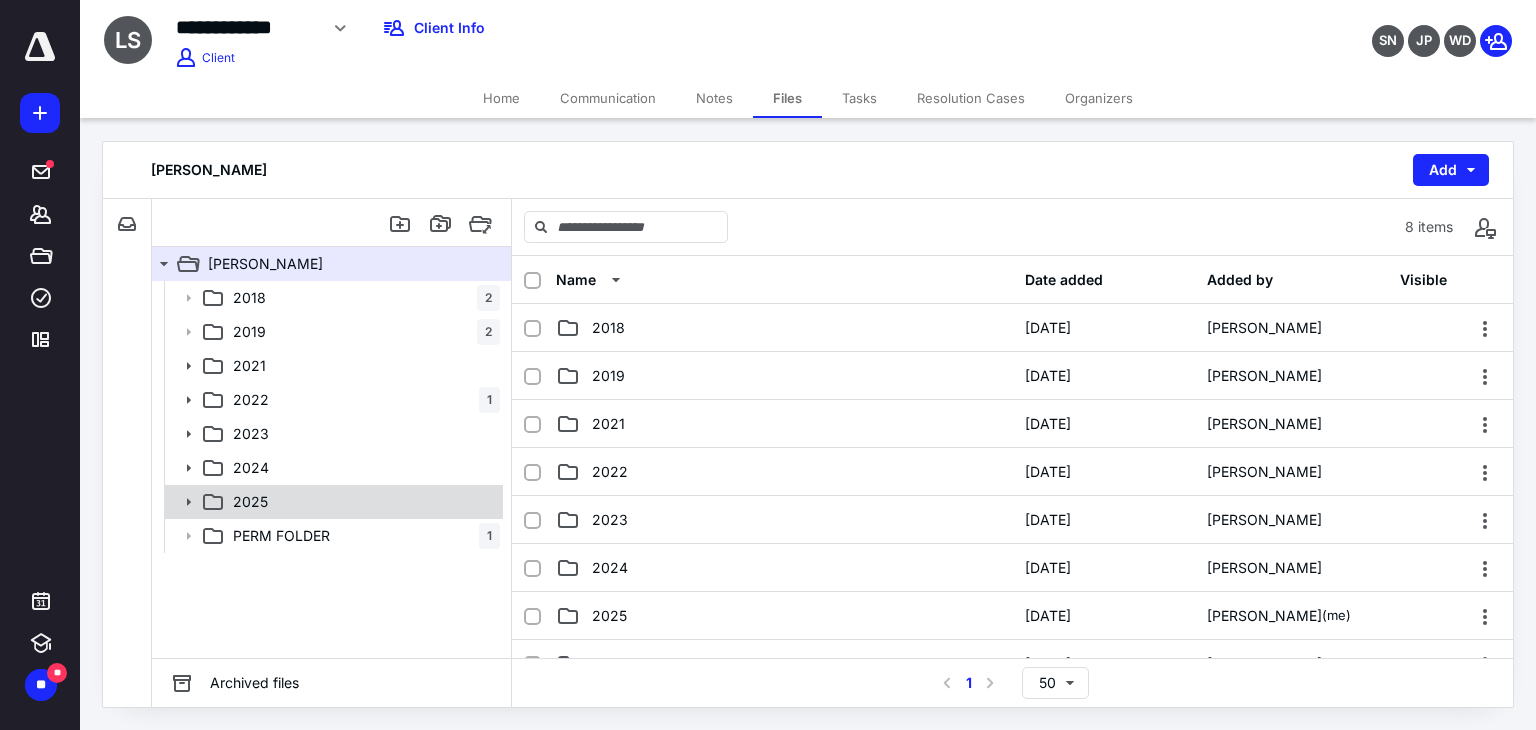 click 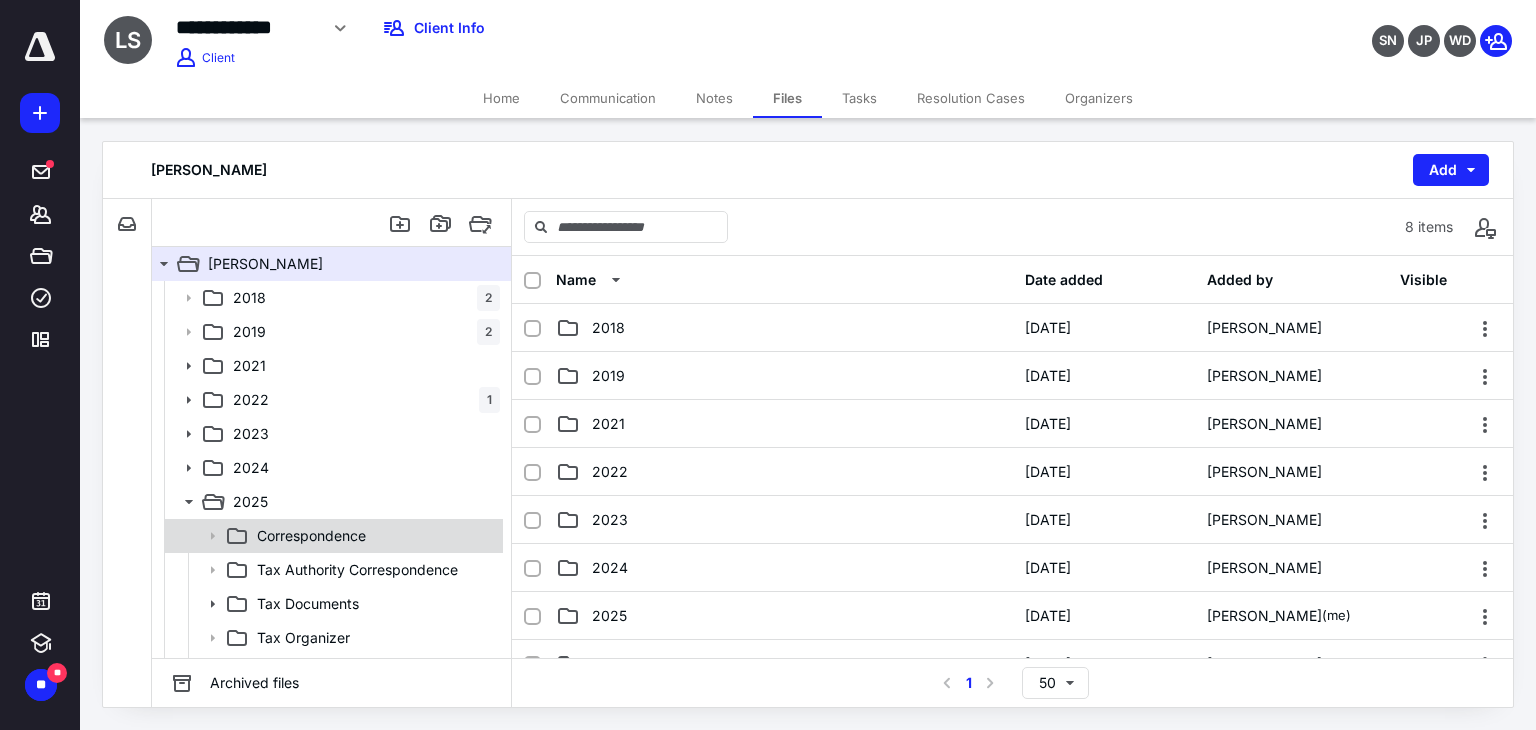 click on "Correspondence" at bounding box center (311, 536) 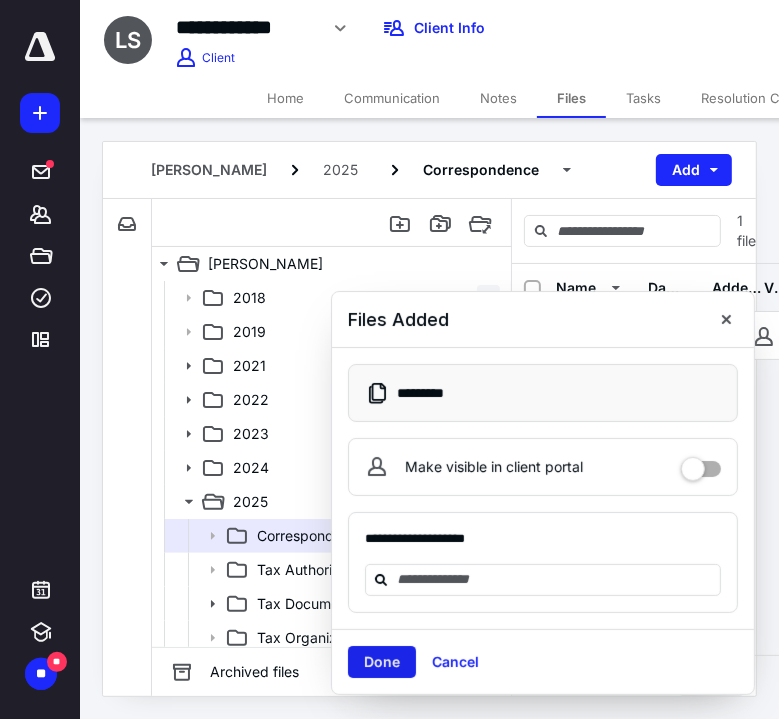 click on "Done" at bounding box center [382, 662] 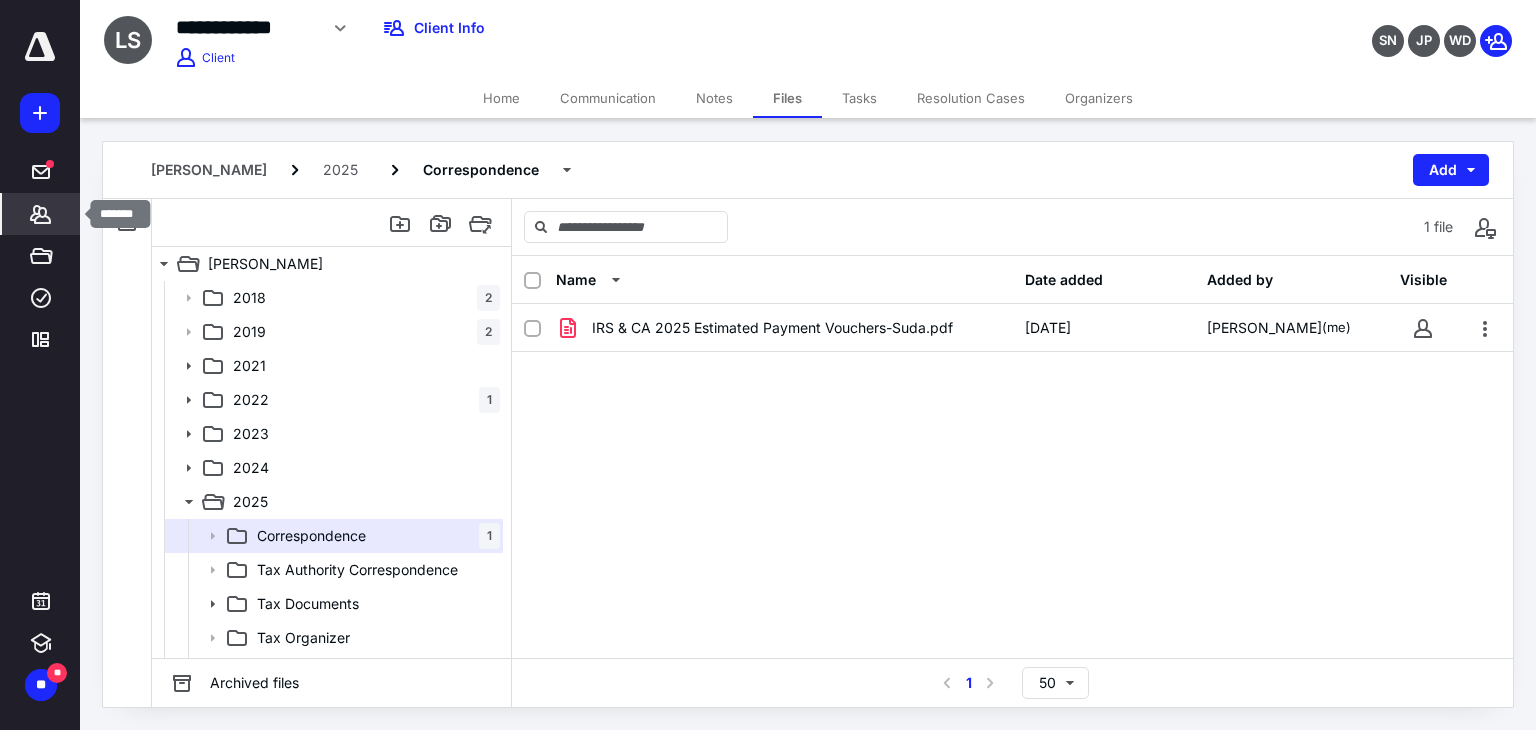 click 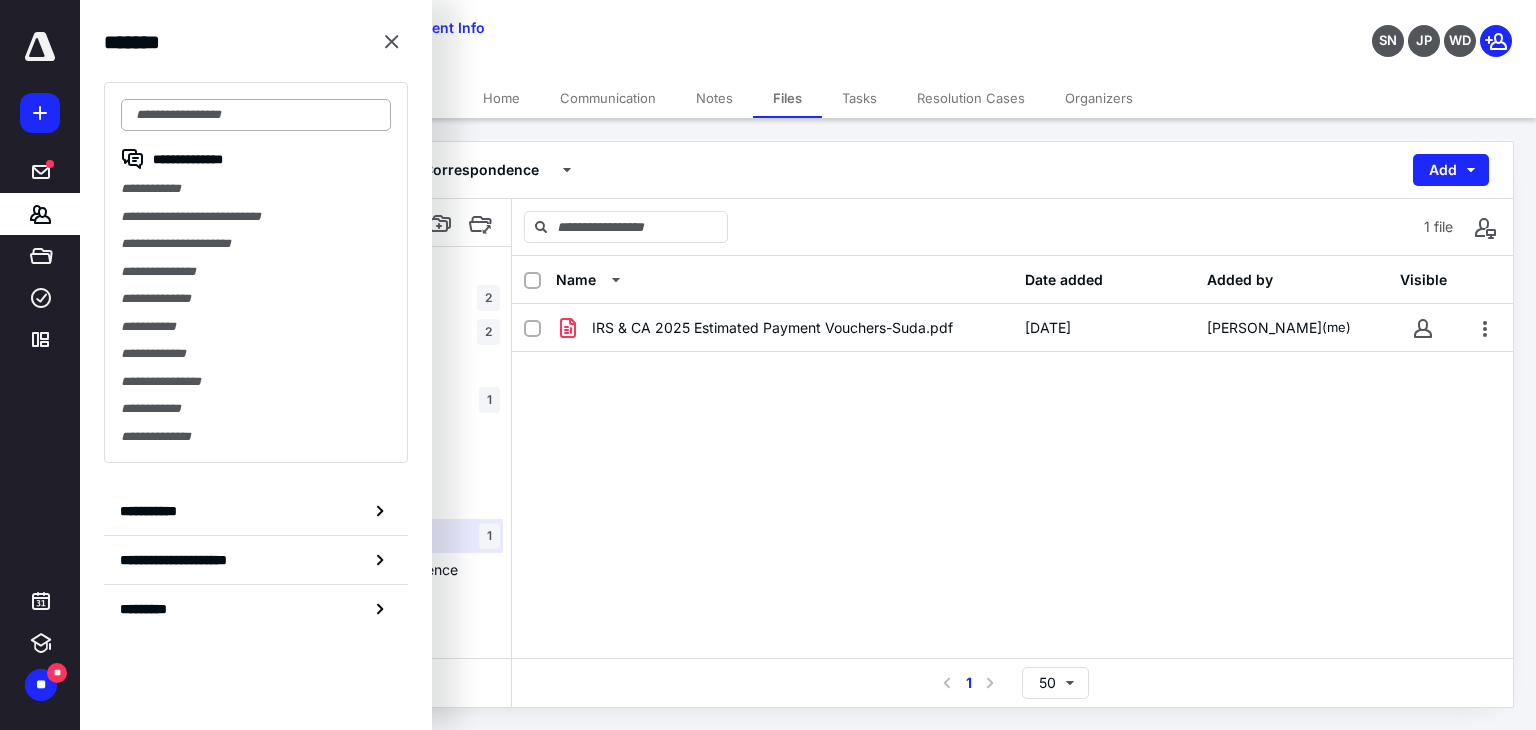 click at bounding box center [256, 115] 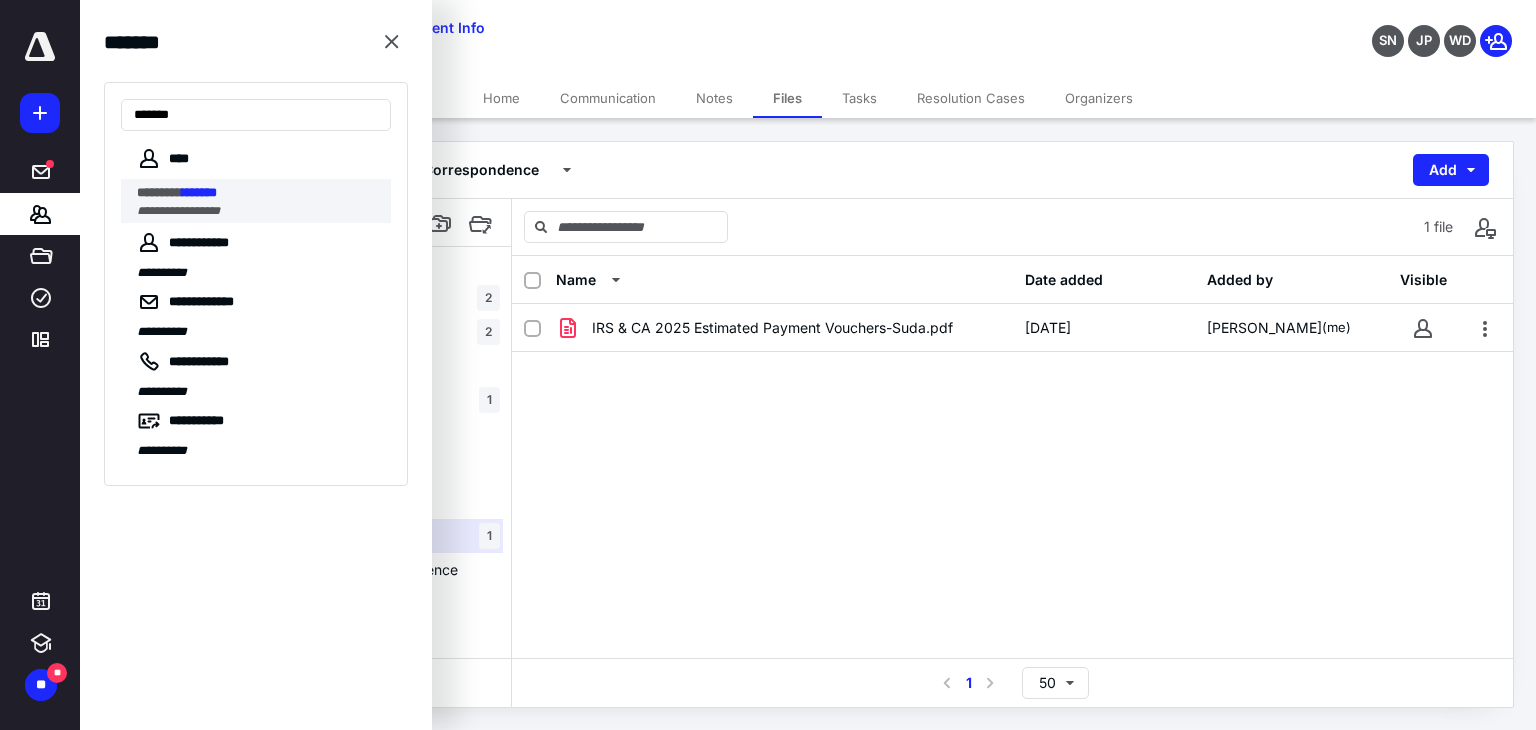type on "*******" 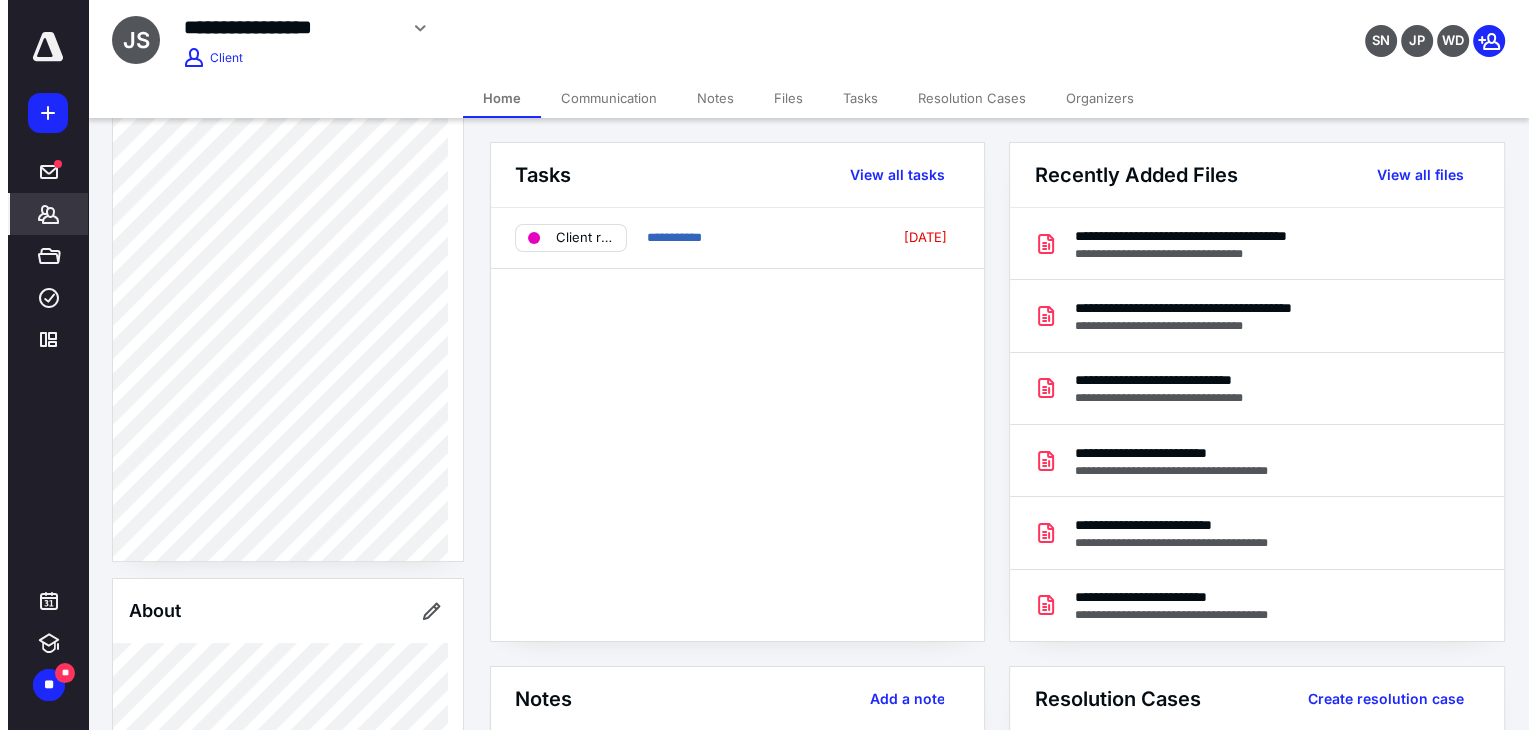 scroll, scrollTop: 0, scrollLeft: 0, axis: both 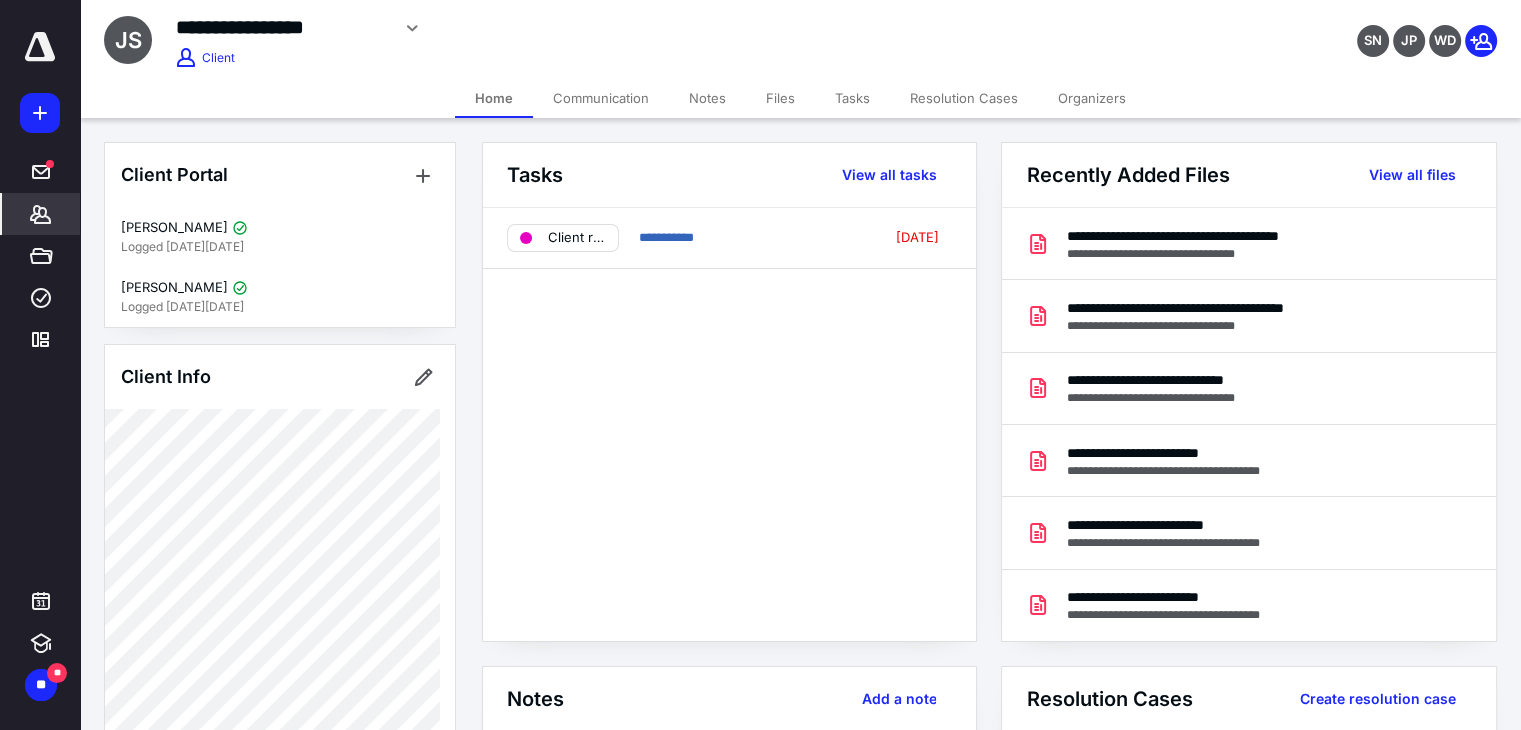 click on "Files" at bounding box center [780, 98] 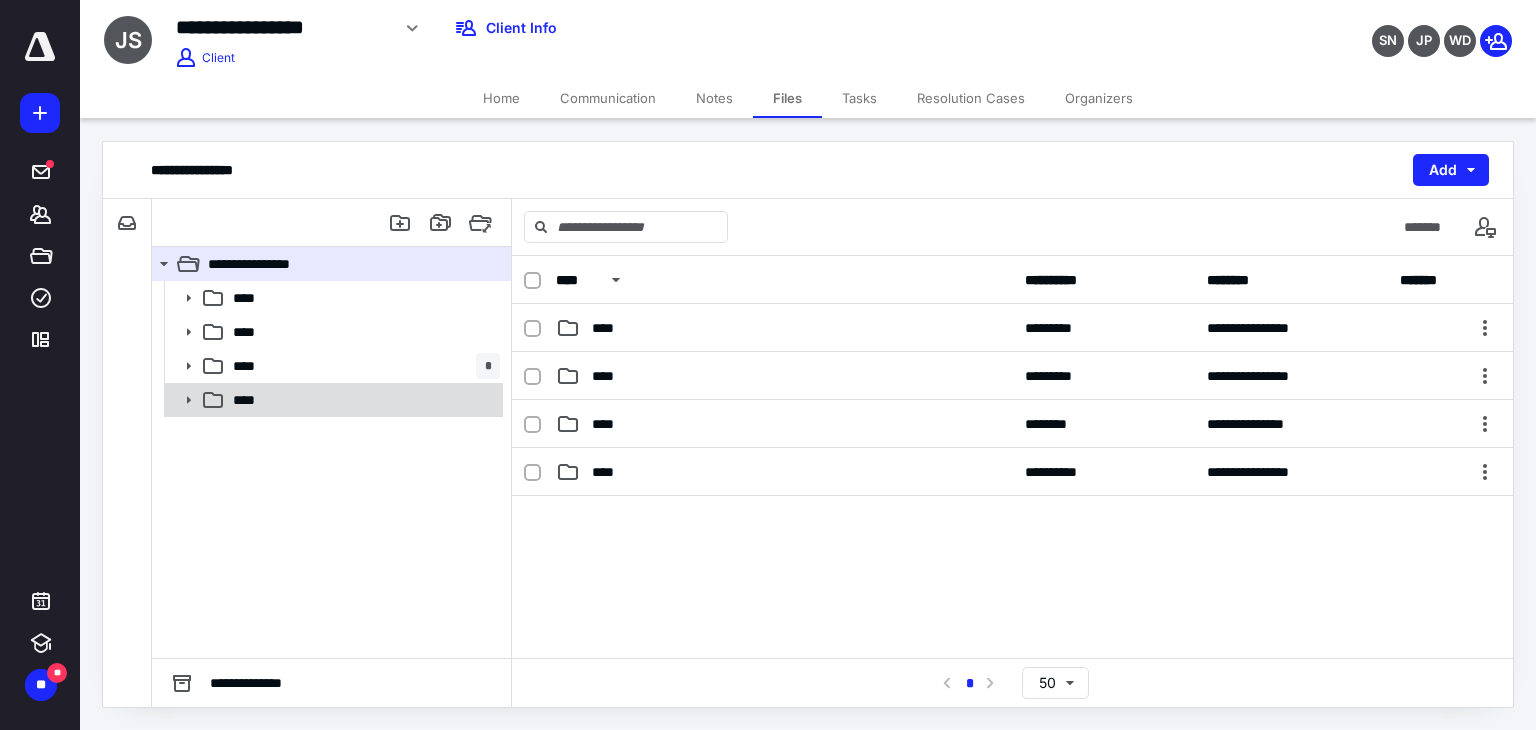 click 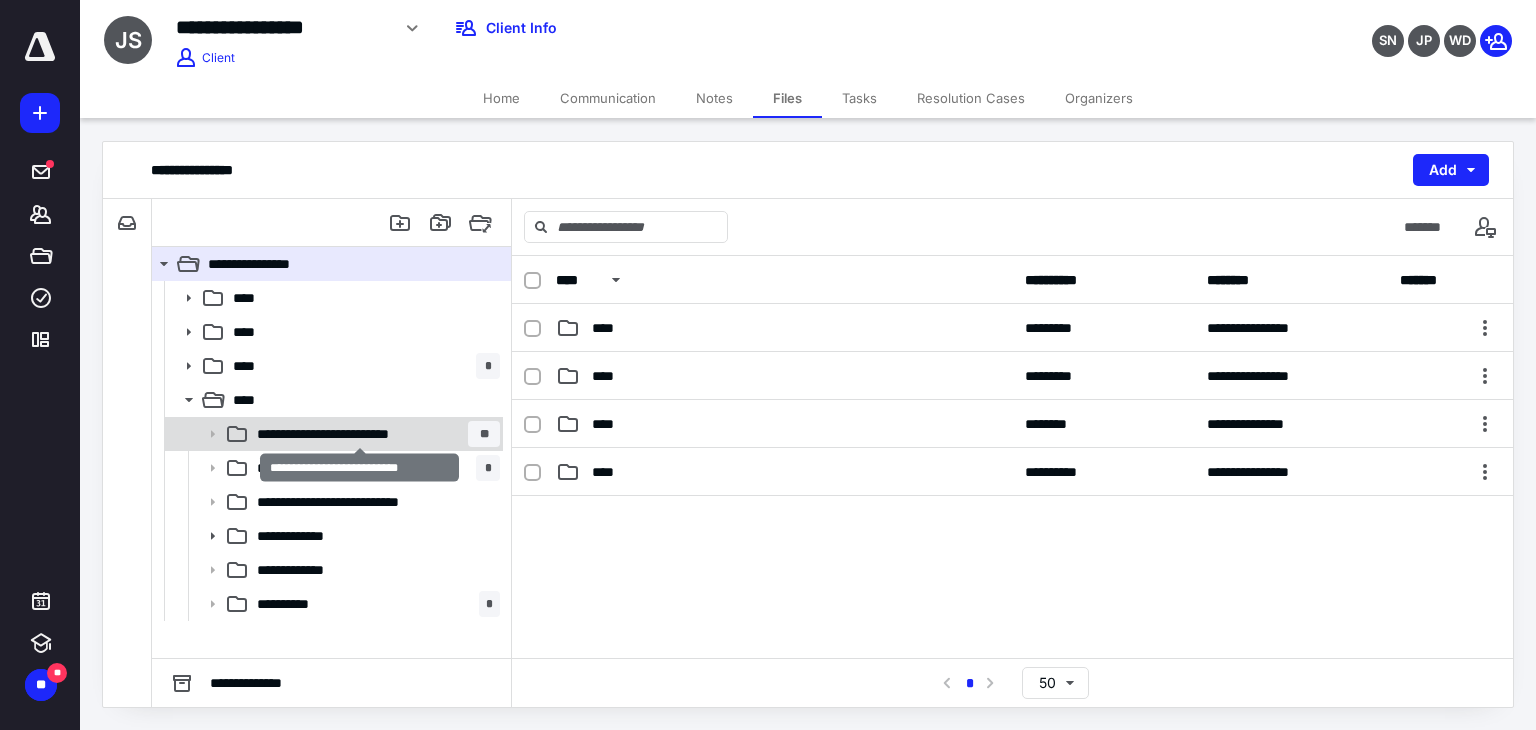 click on "**********" at bounding box center [360, 434] 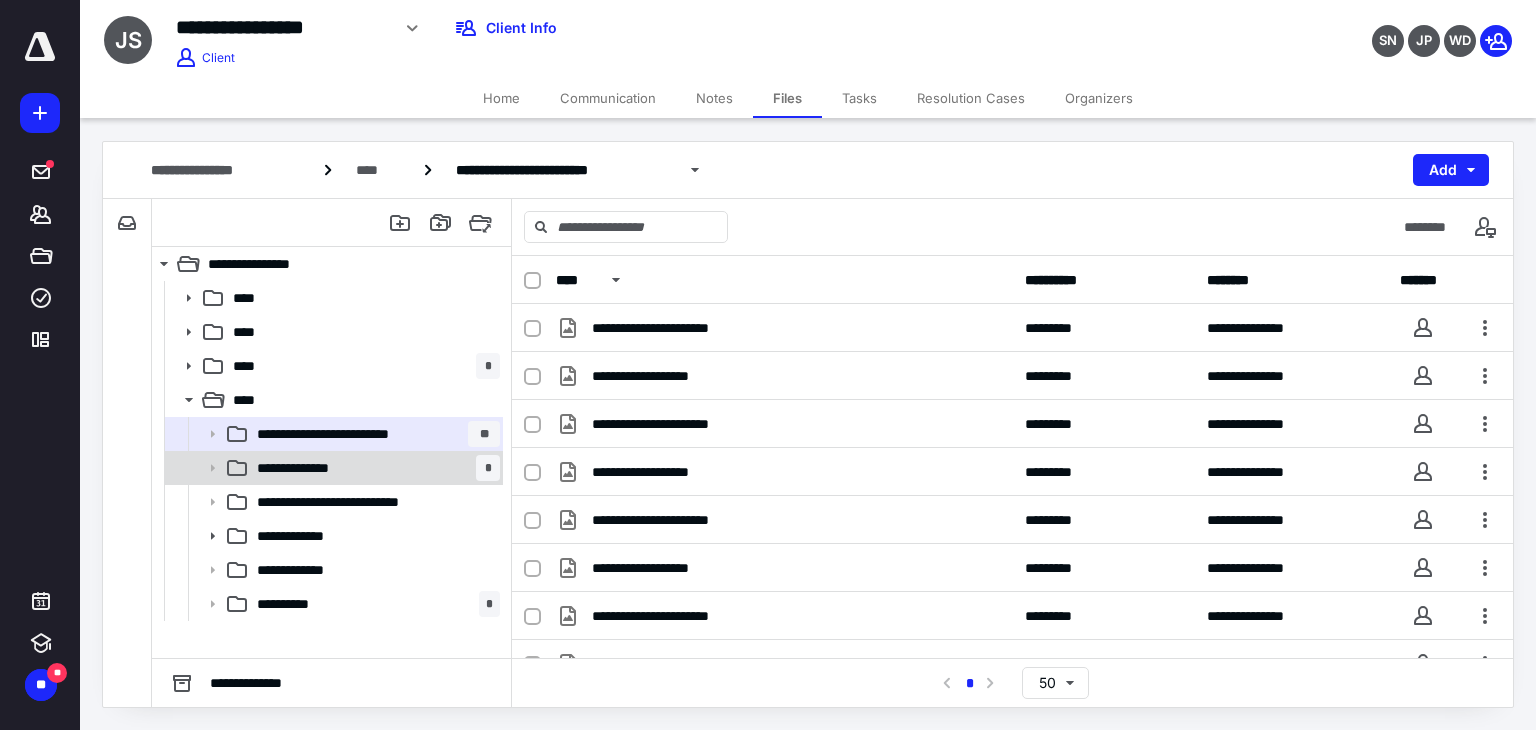 click on "**********" at bounding box center [312, 468] 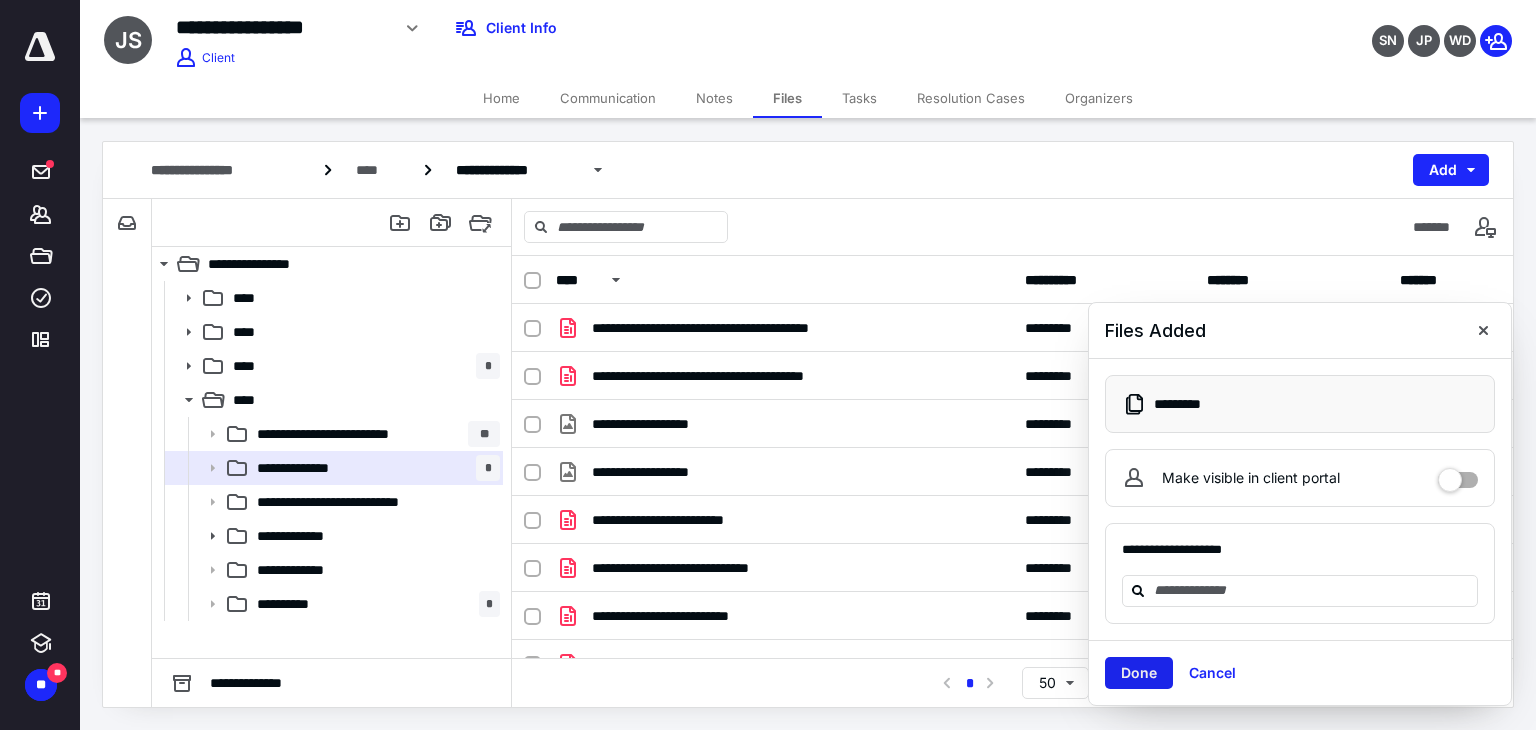click on "Done" at bounding box center (1139, 673) 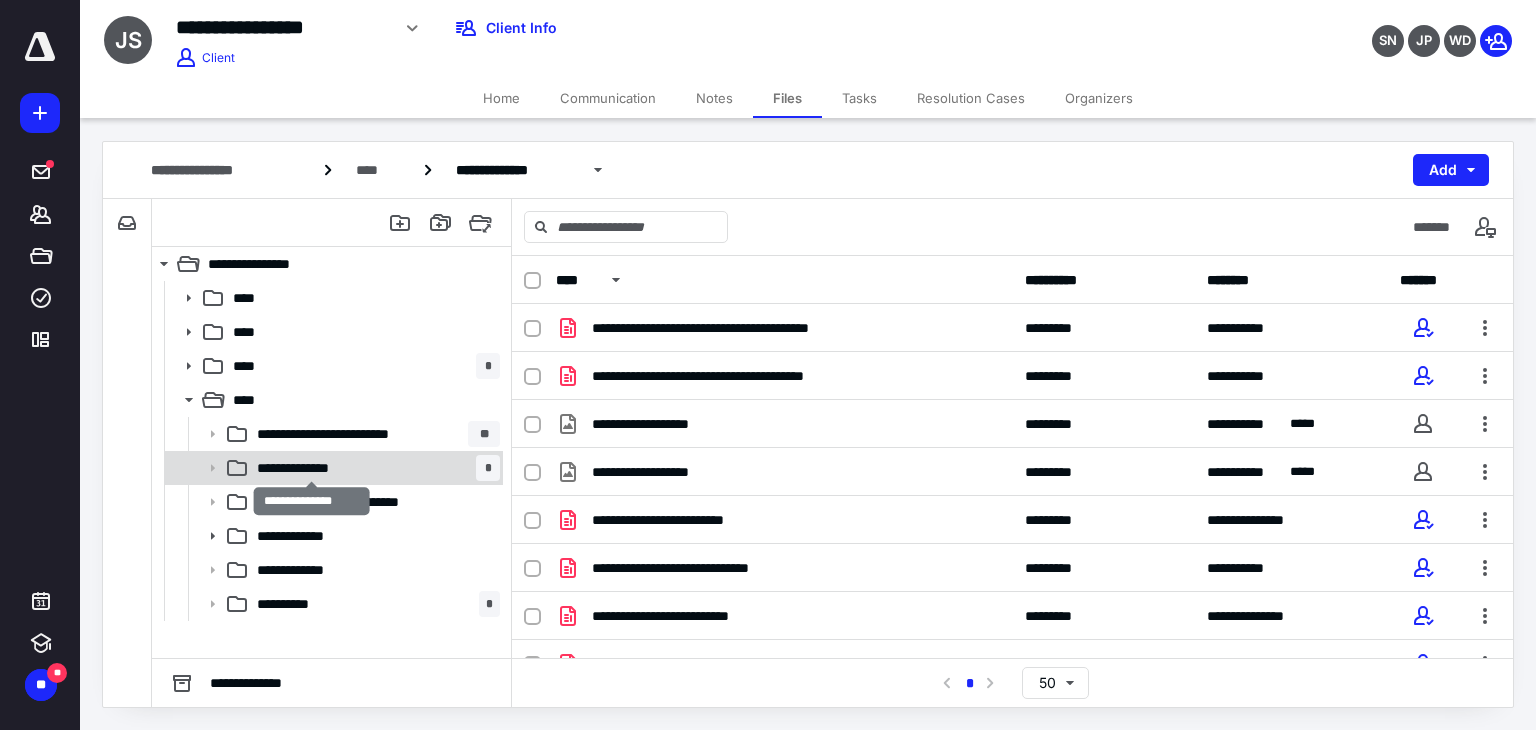 click on "**********" at bounding box center (312, 468) 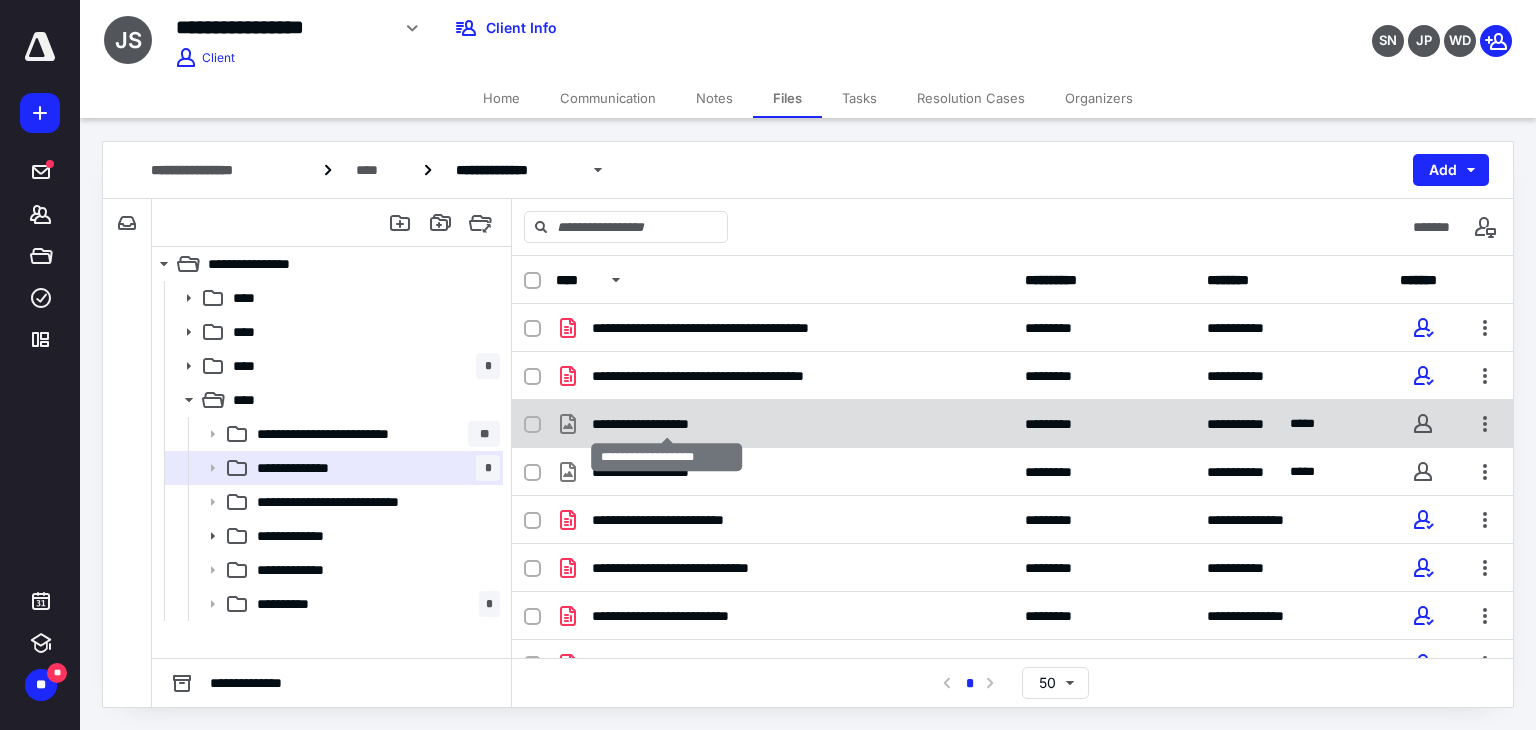 click on "**********" at bounding box center (667, 424) 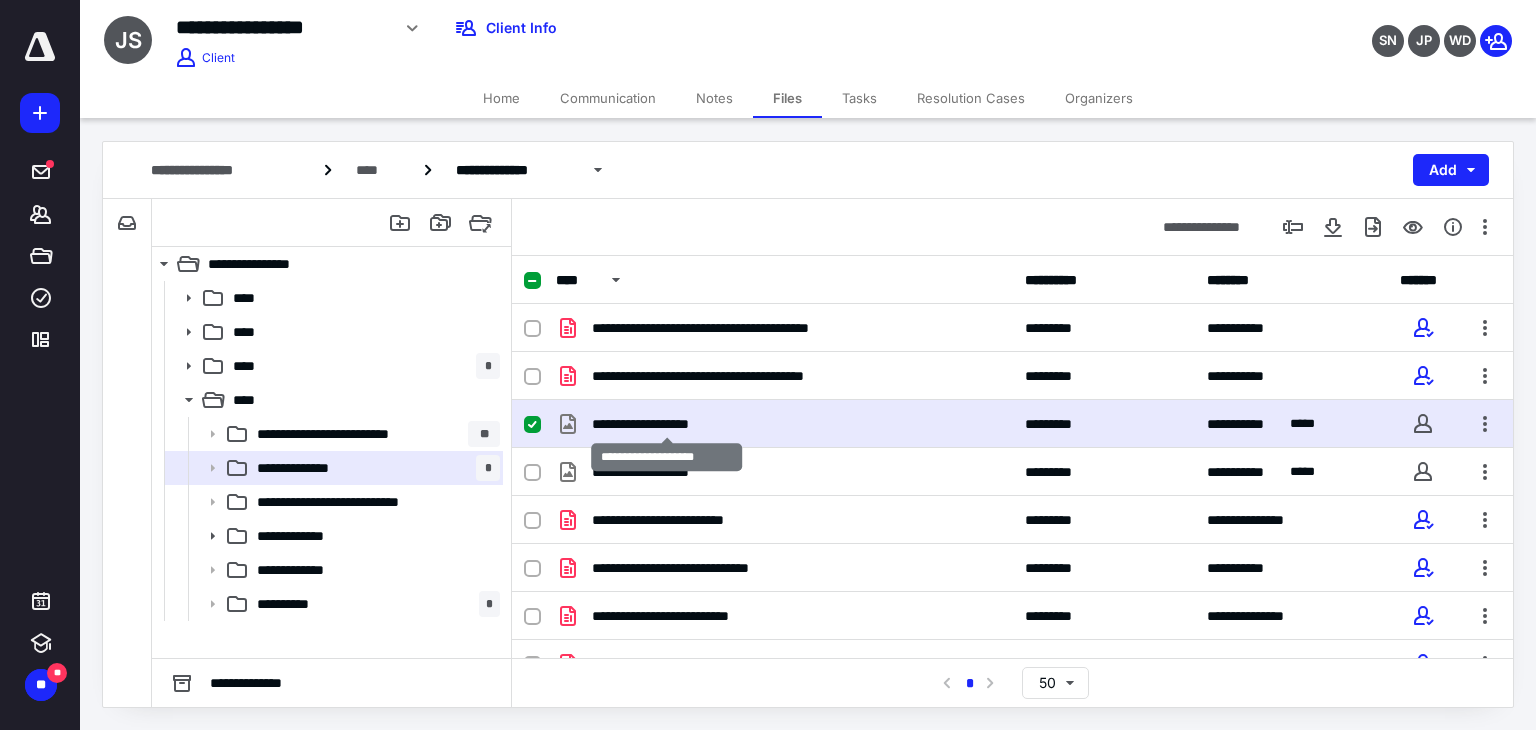 click on "**********" at bounding box center [667, 424] 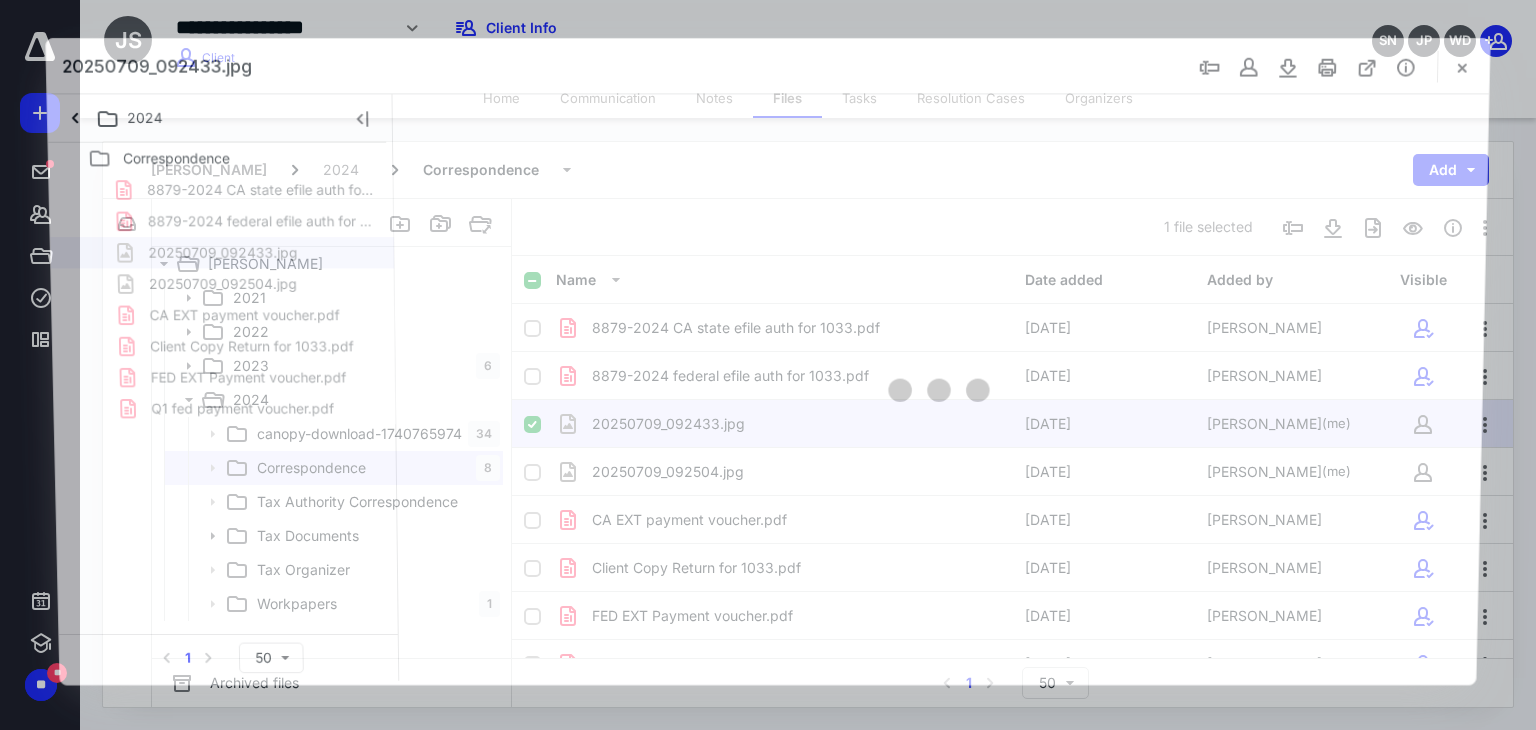 scroll, scrollTop: 0, scrollLeft: 0, axis: both 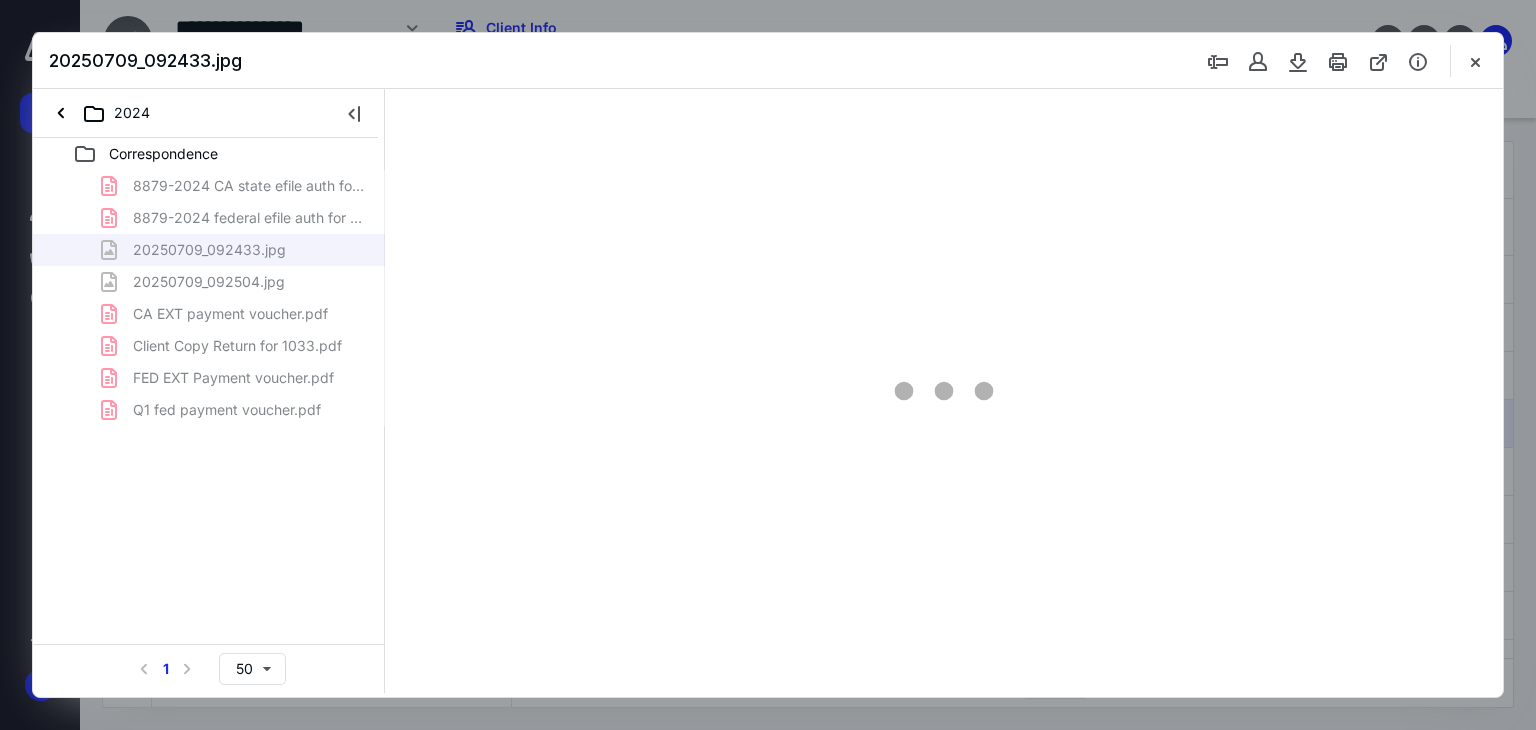 type on "67" 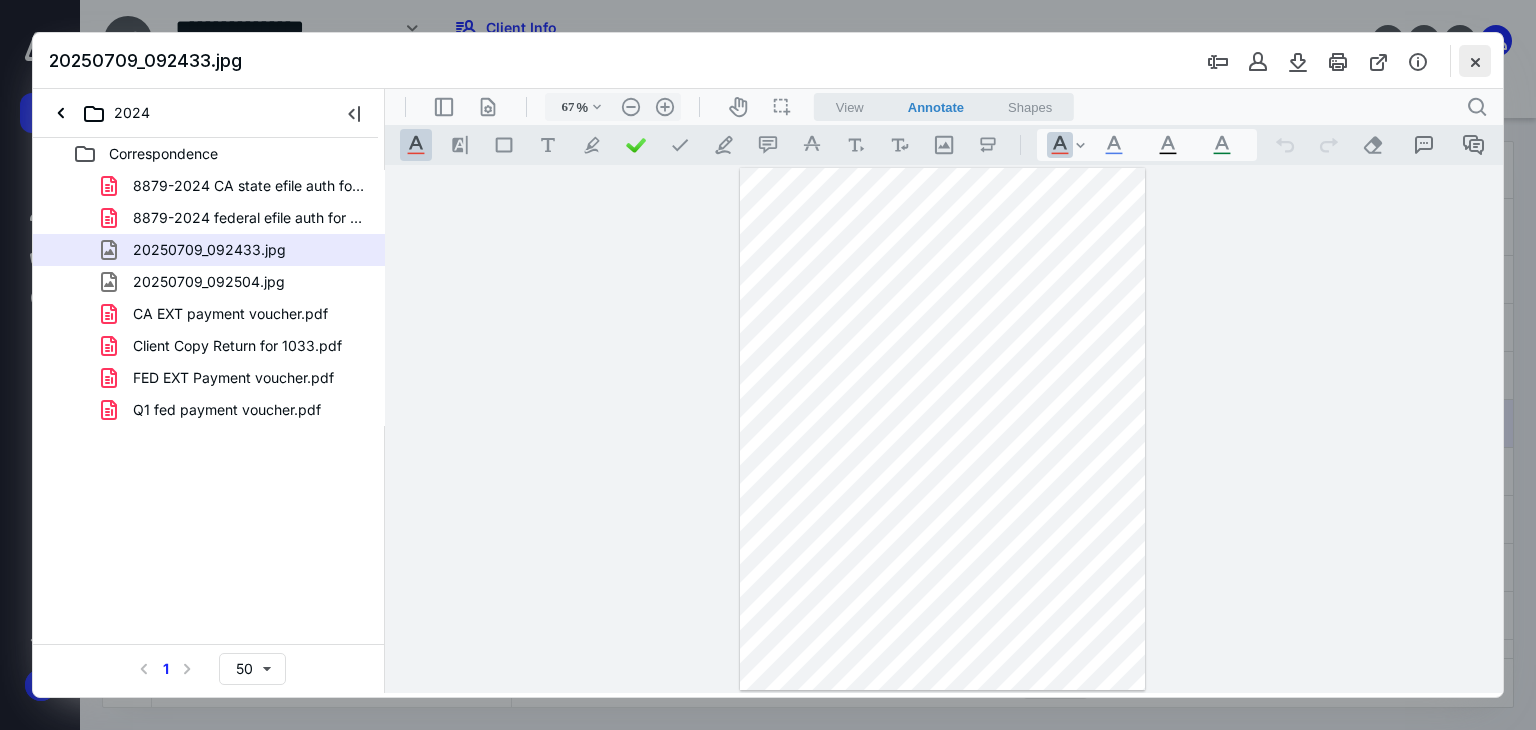 click at bounding box center (1475, 61) 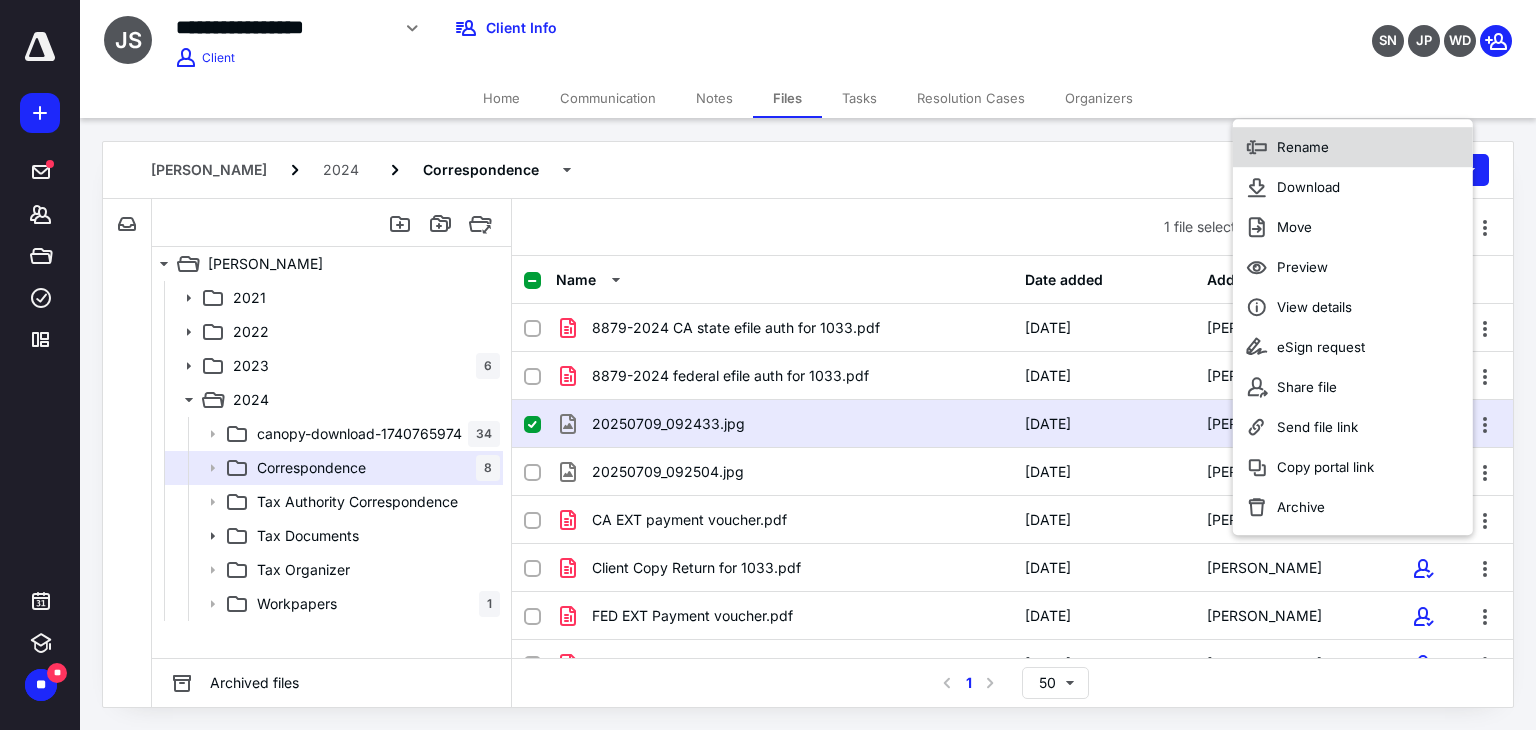 click on "Rename" at bounding box center [1303, 147] 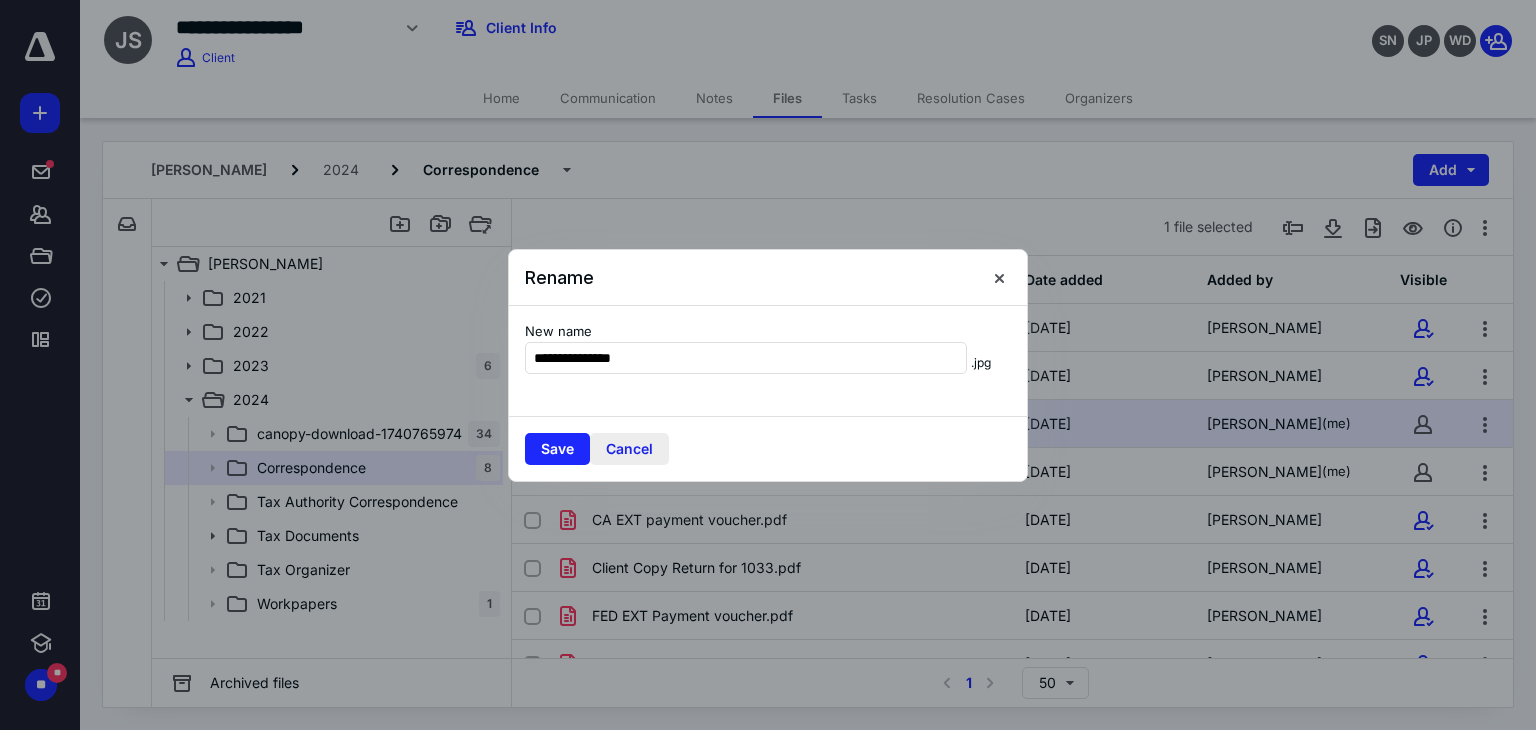 click on "Cancel" at bounding box center [629, 449] 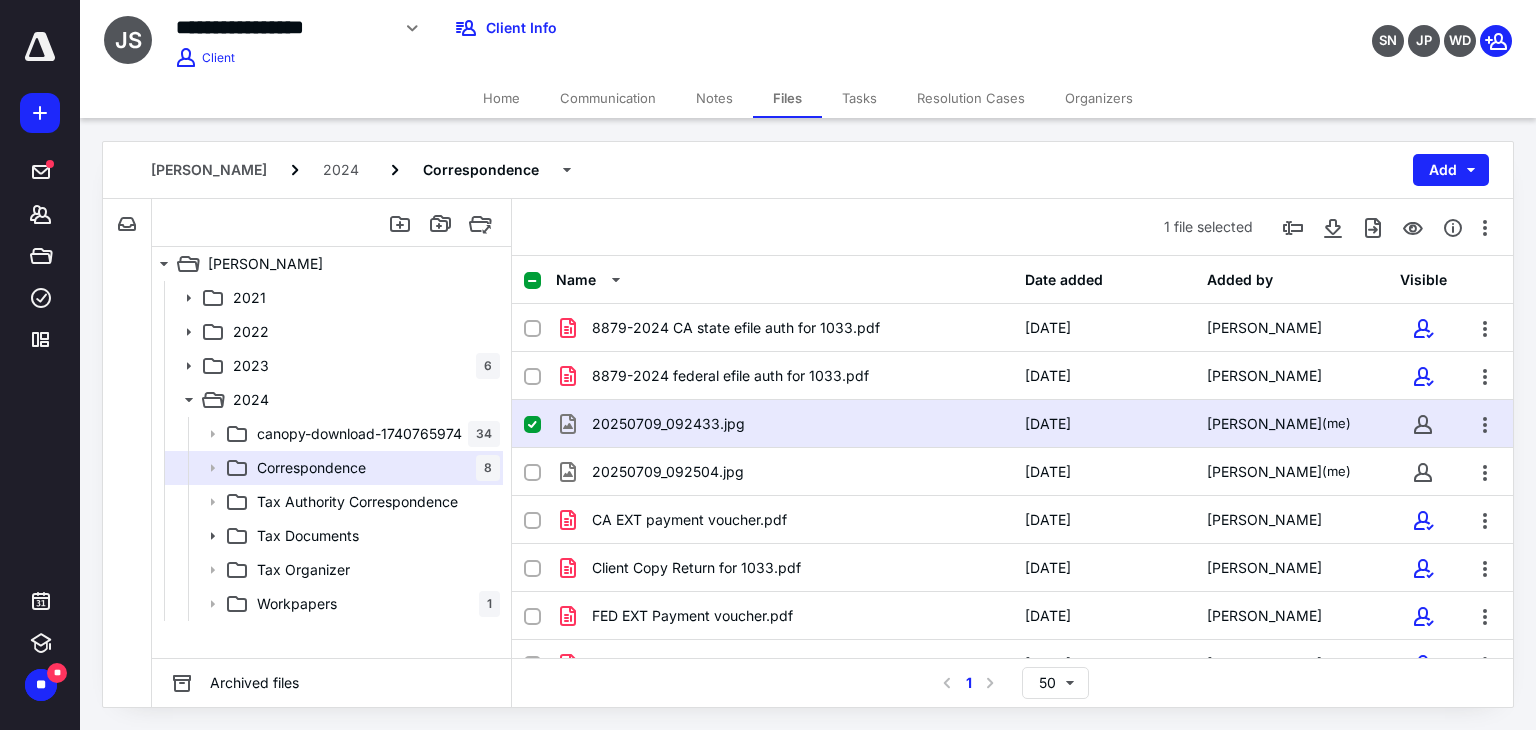 click on "20250709_092433.jpg" at bounding box center [784, 424] 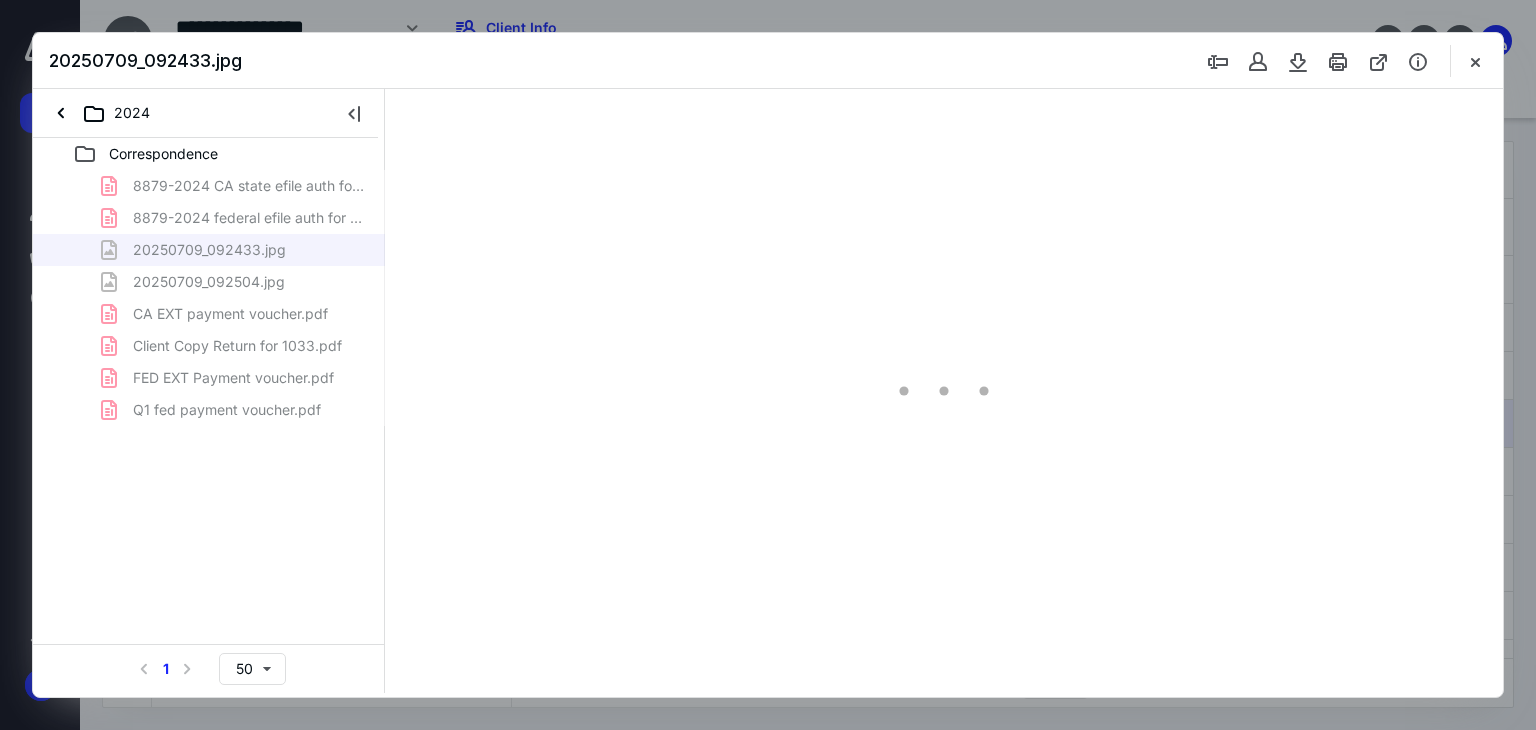 scroll, scrollTop: 0, scrollLeft: 0, axis: both 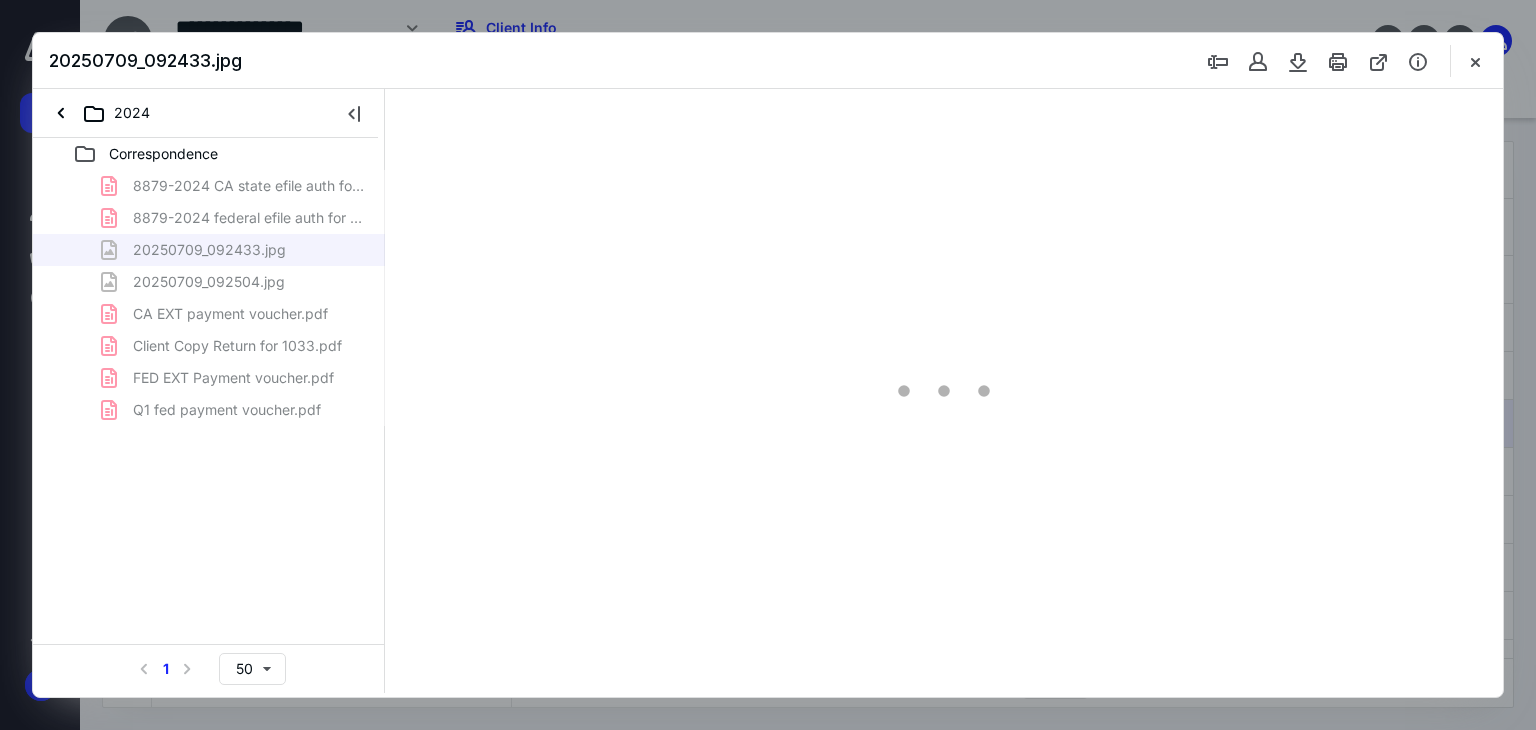 type on "67" 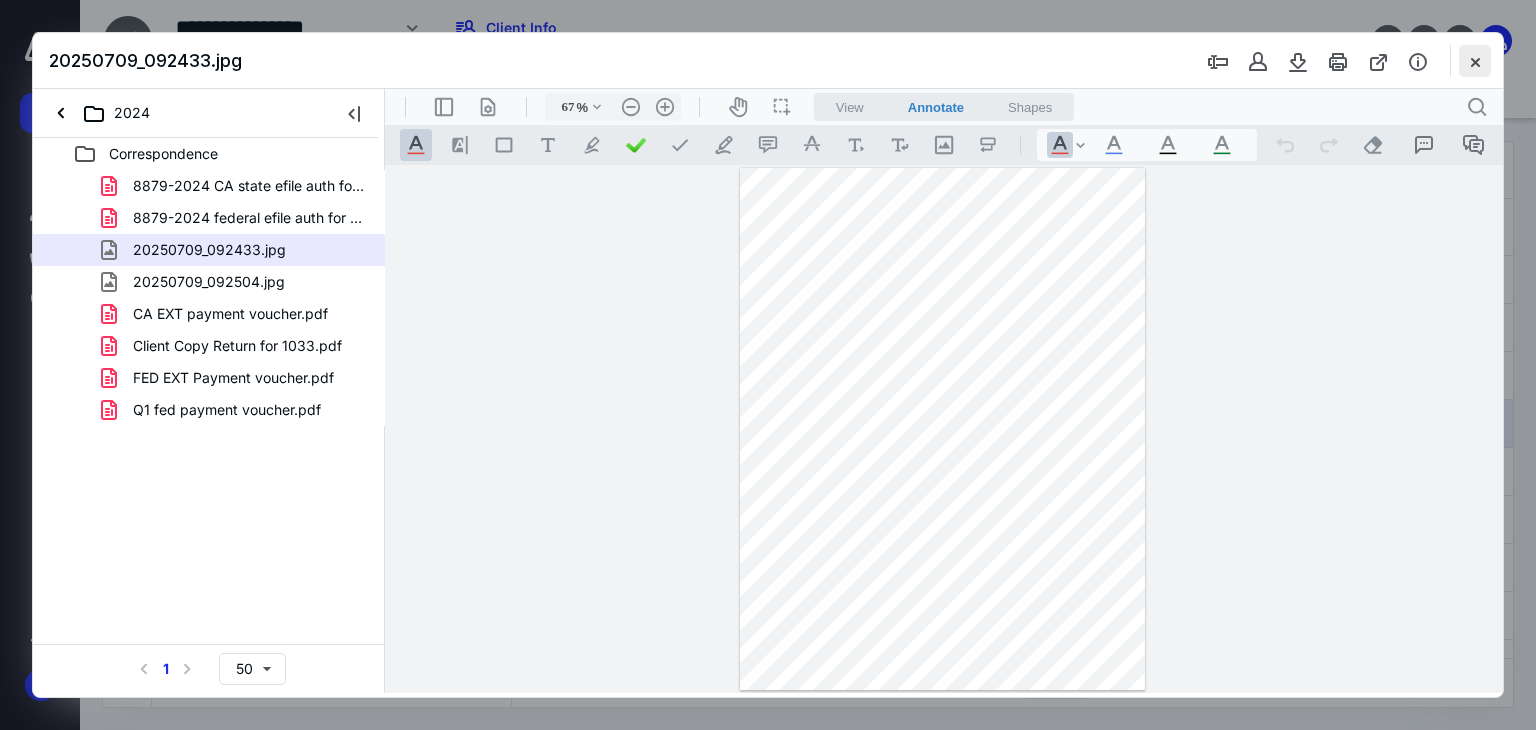 click at bounding box center (1475, 61) 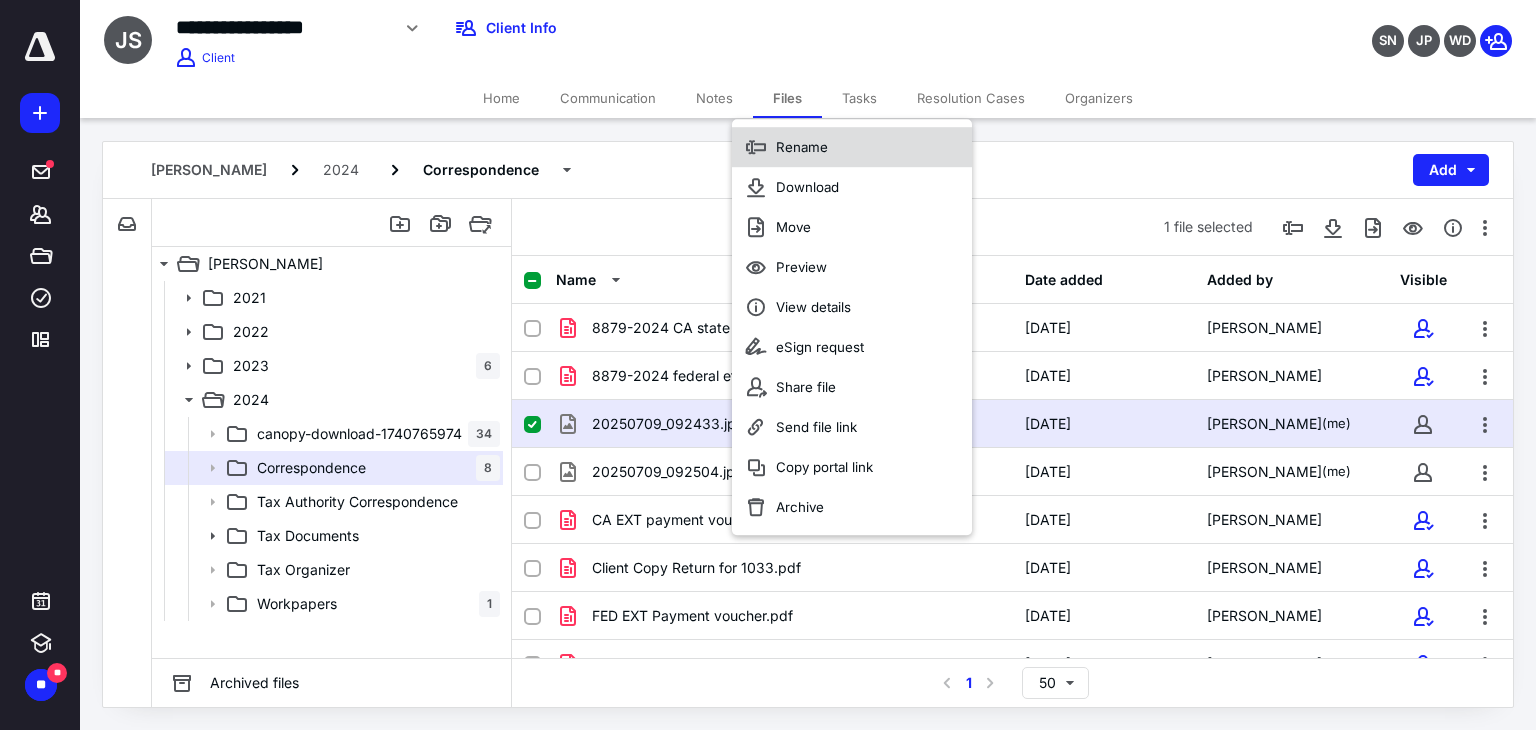 click on "Rename" at bounding box center (802, 147) 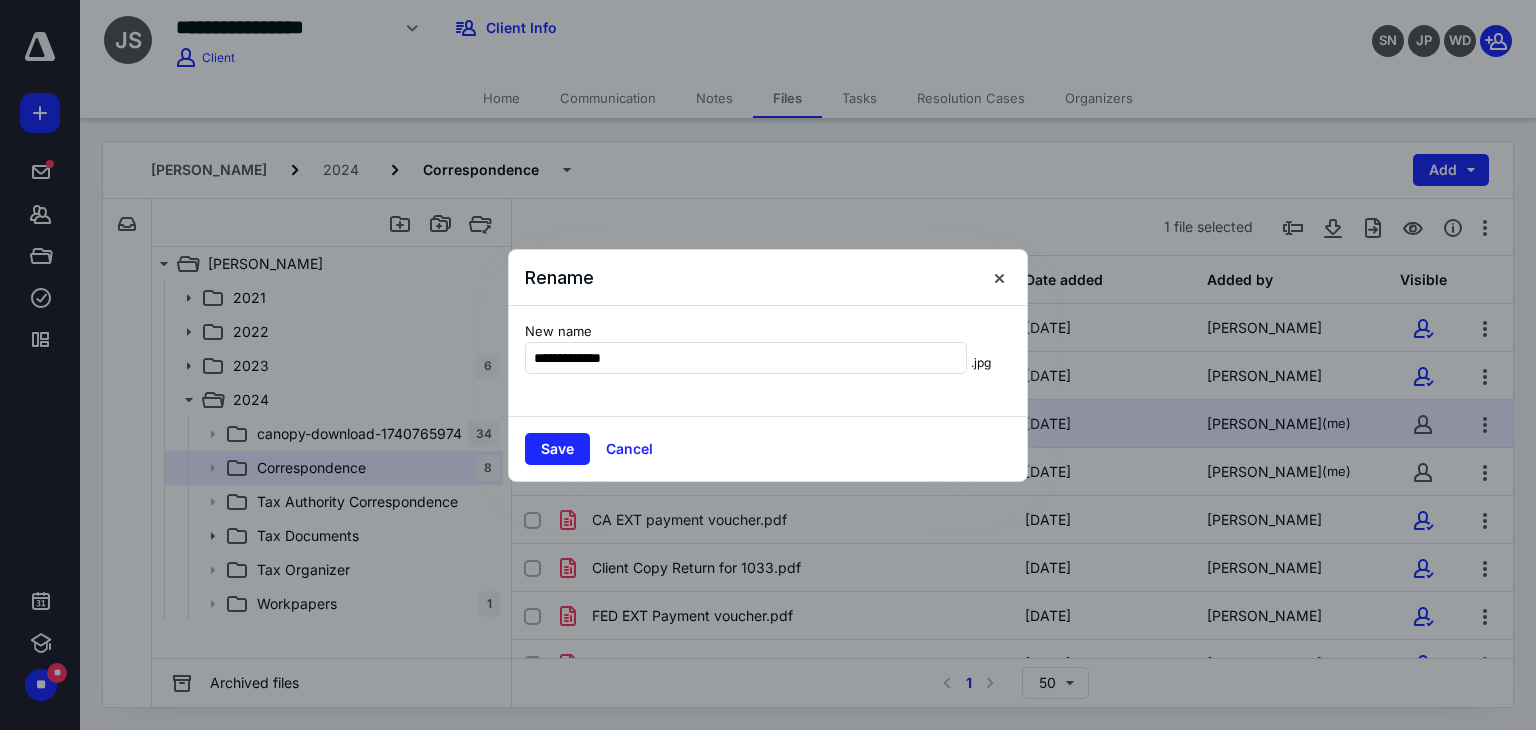 type on "**********" 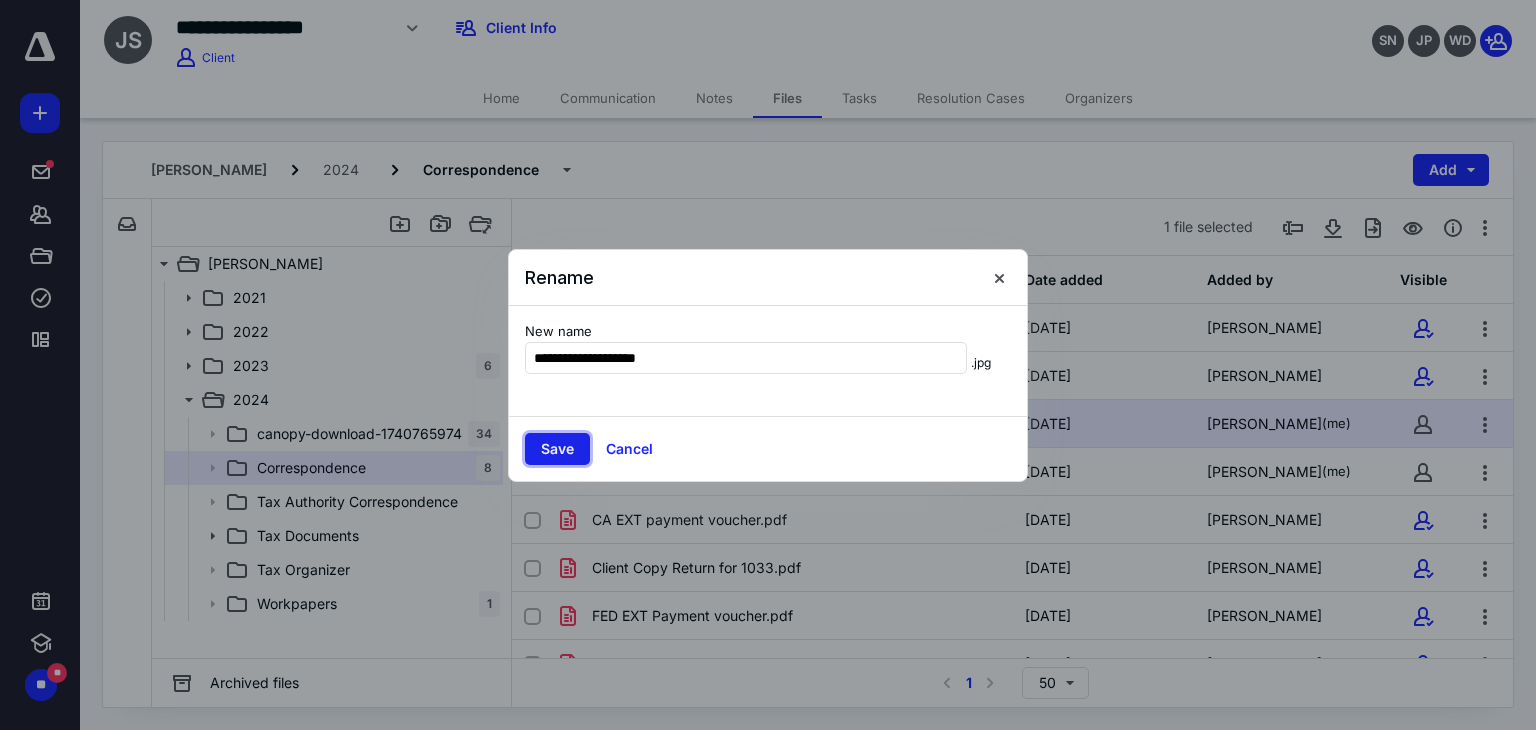 click on "Save" at bounding box center (557, 449) 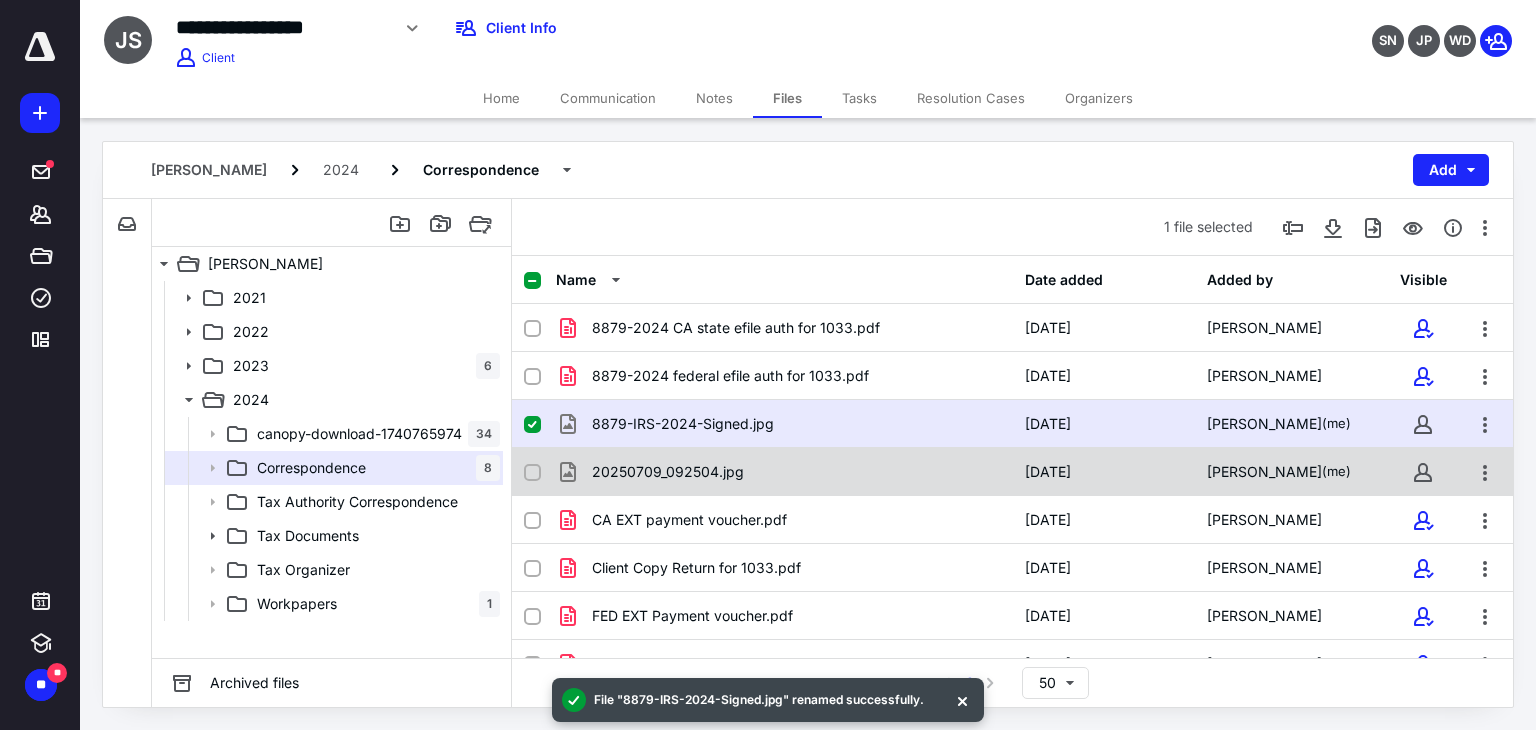 checkbox on "false" 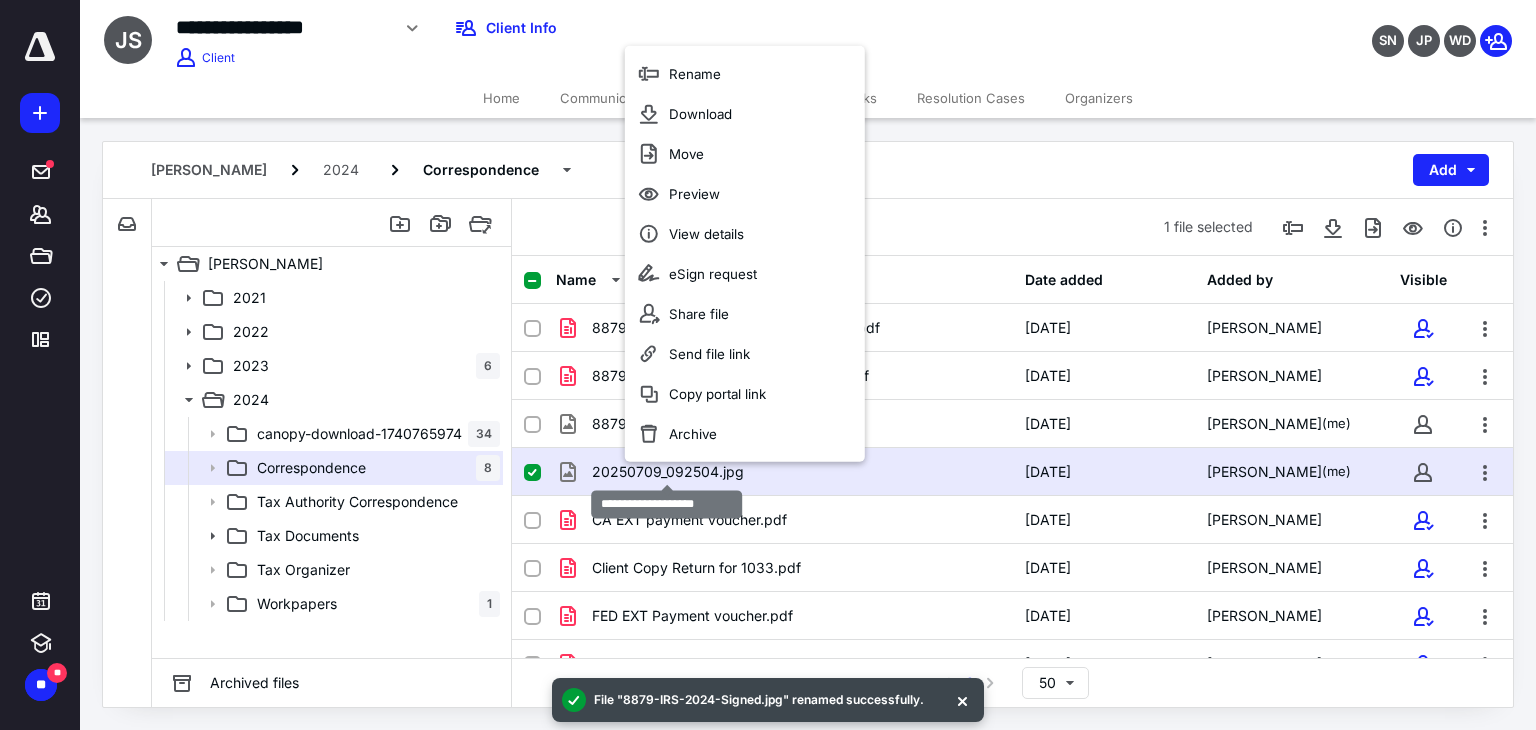 click on "20250709_092504.jpg" at bounding box center (668, 472) 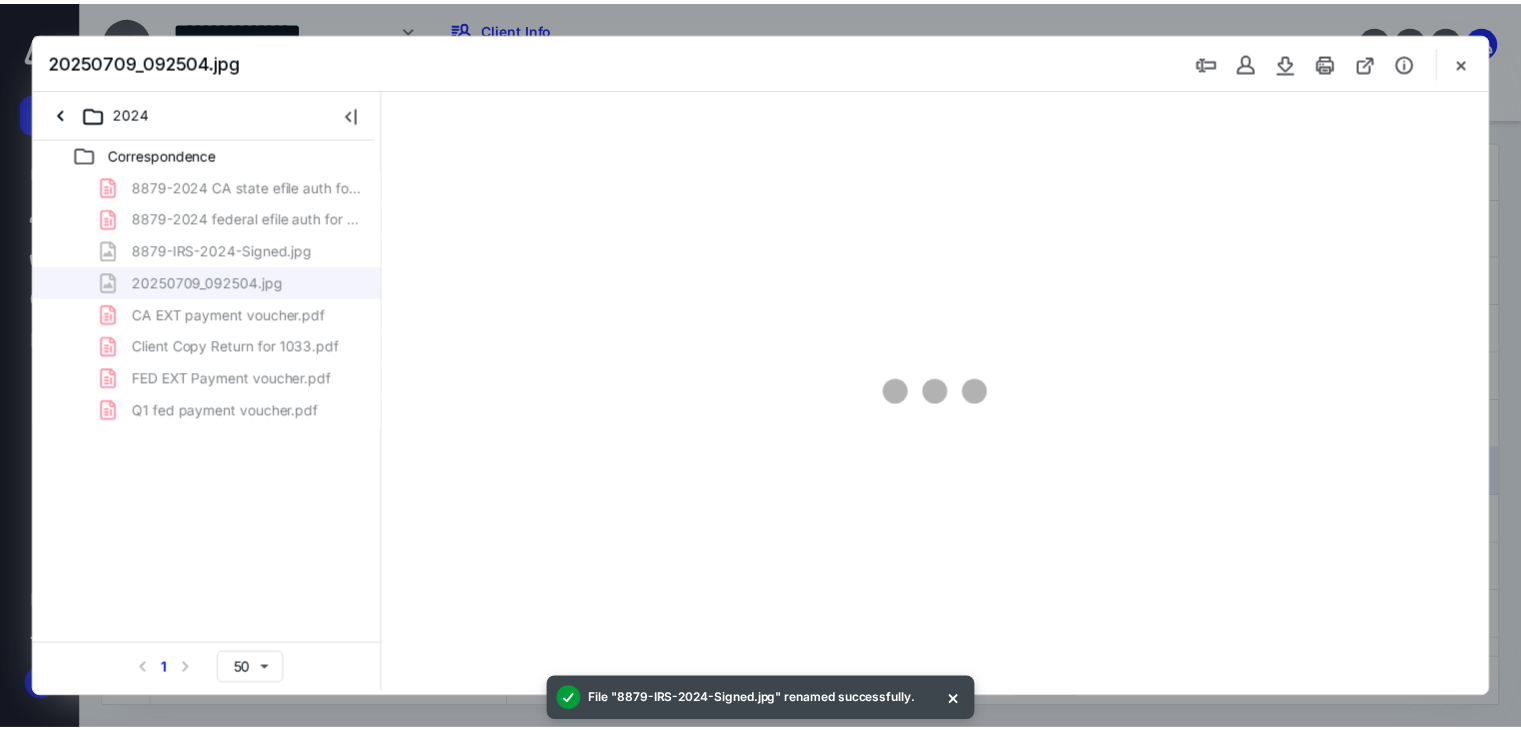 scroll, scrollTop: 0, scrollLeft: 0, axis: both 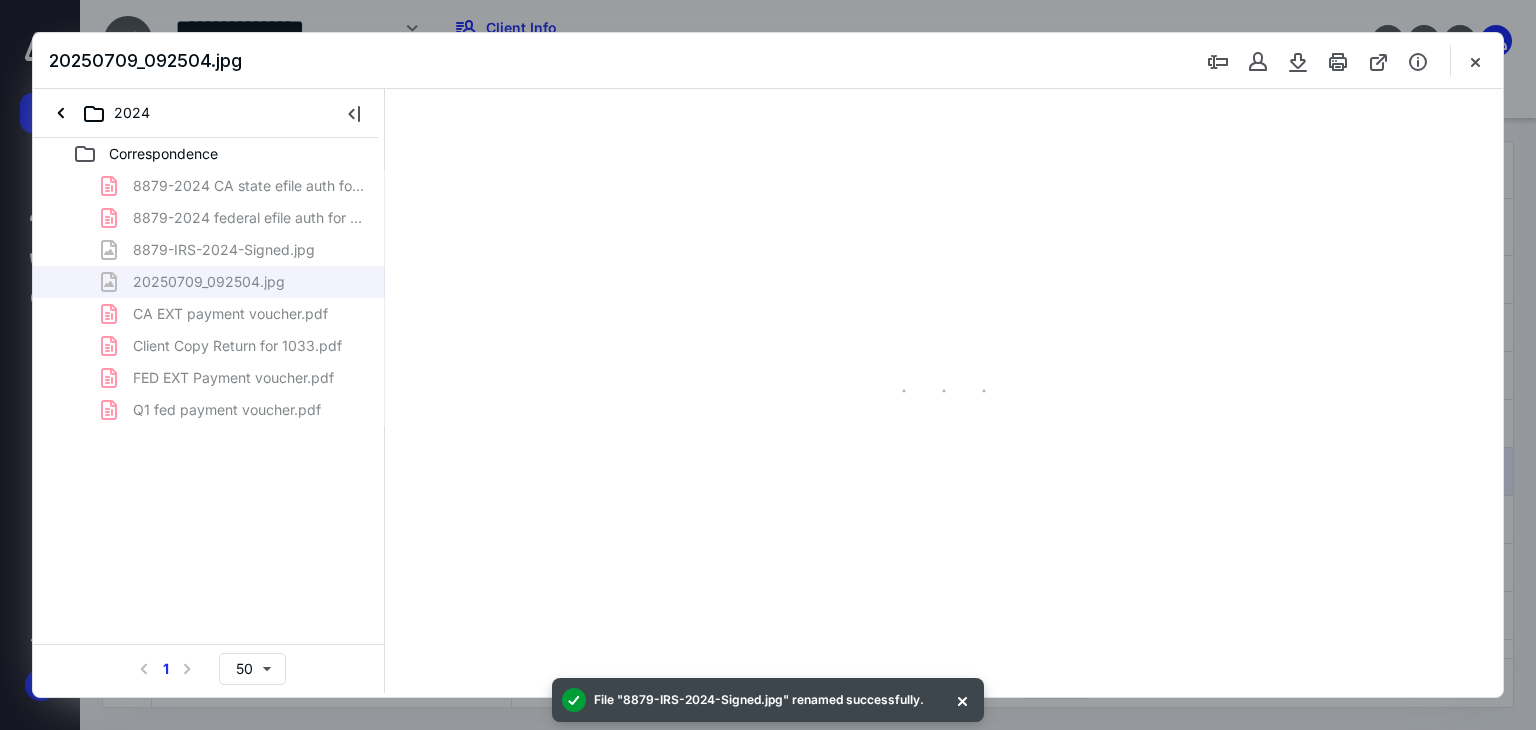 type on "66" 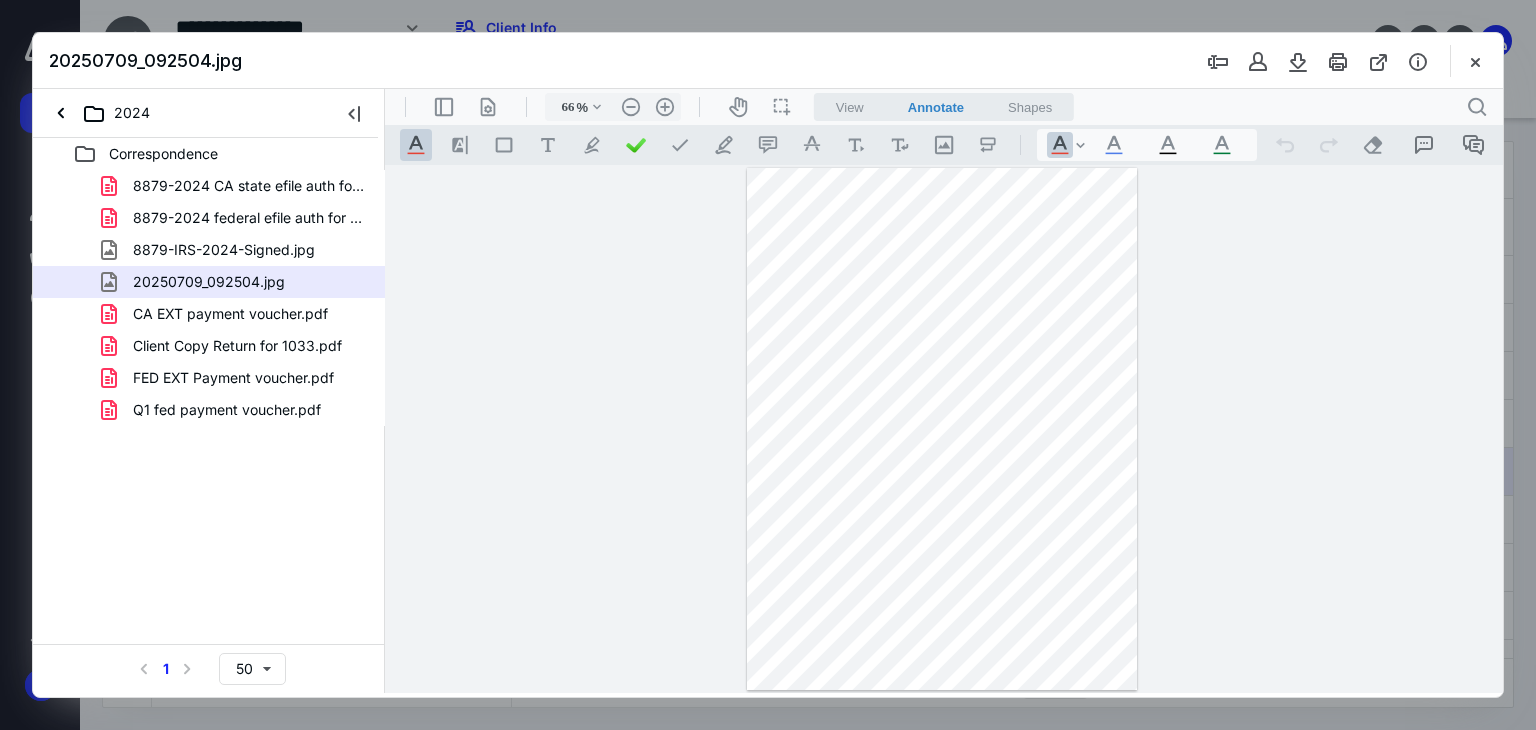 click on "20250709_092504.jpg" at bounding box center (768, 61) 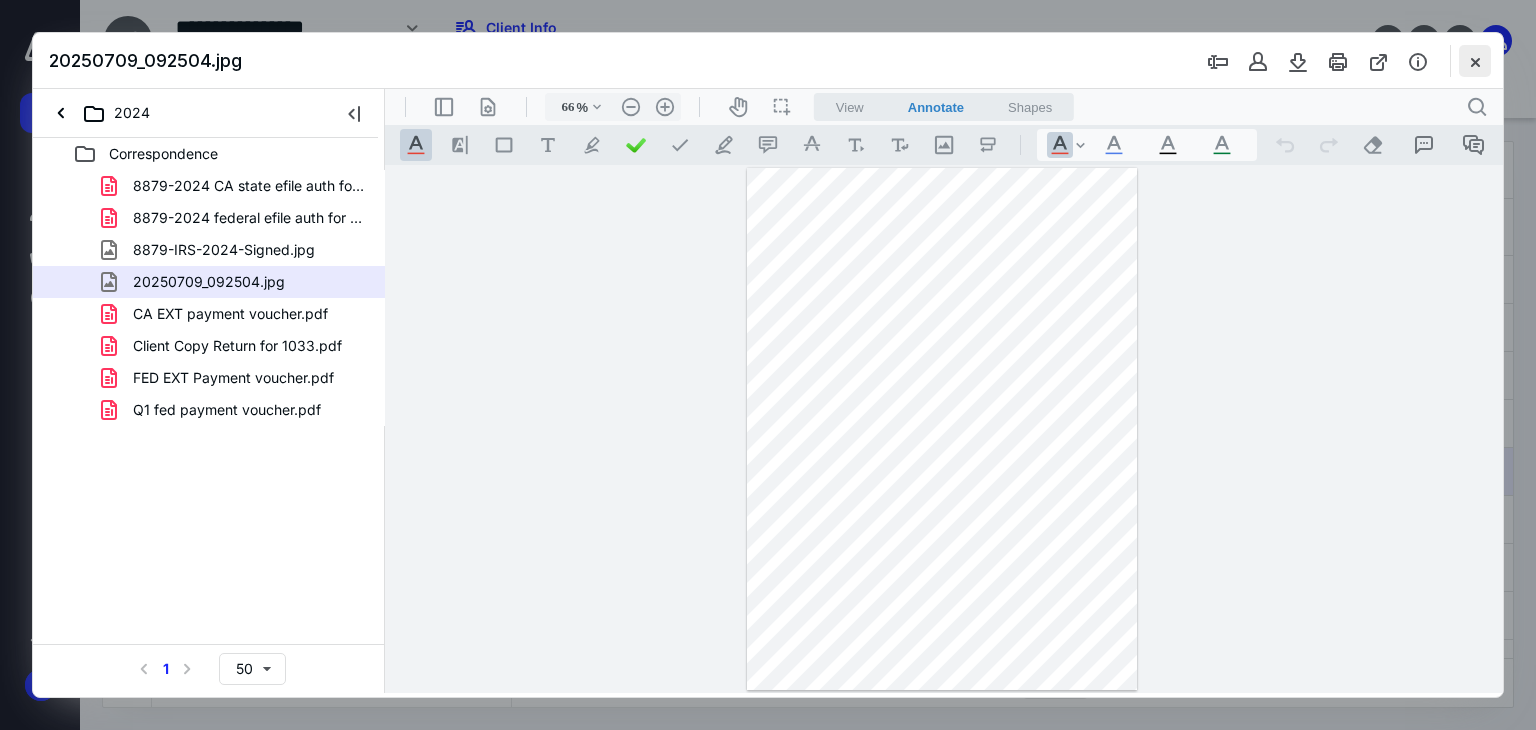 click at bounding box center (1475, 61) 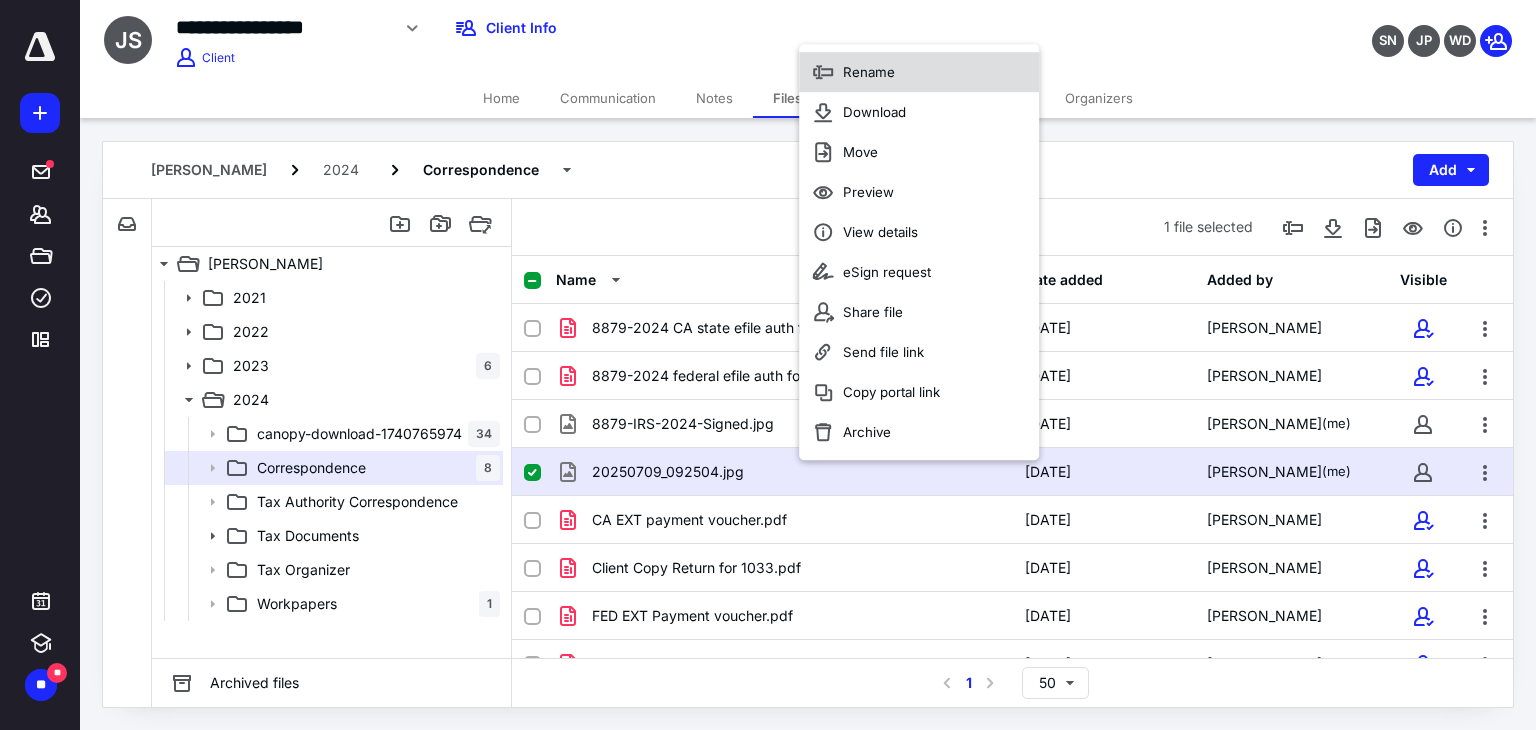 click on "Rename" at bounding box center [869, 72] 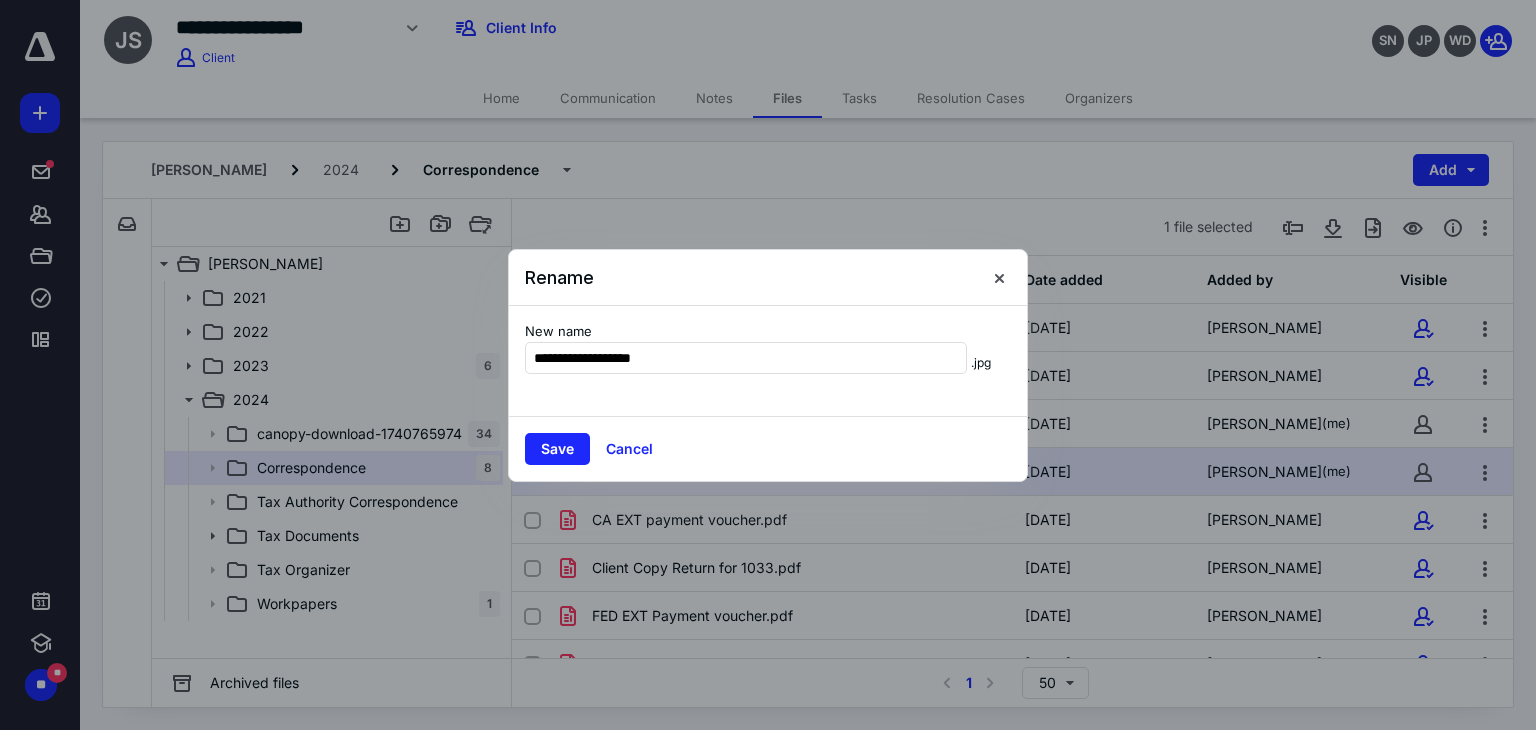 type on "**********" 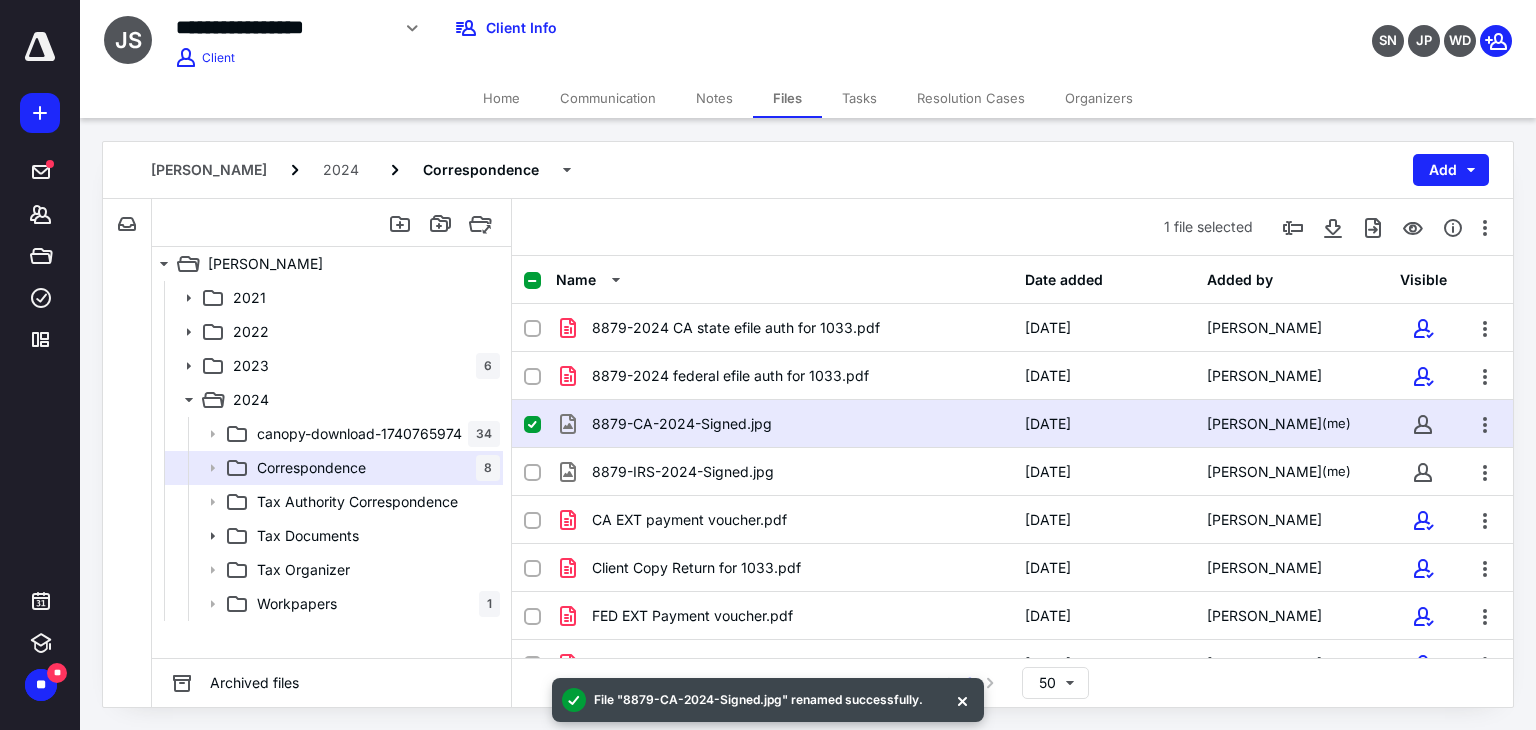 click on "Files" at bounding box center [787, 98] 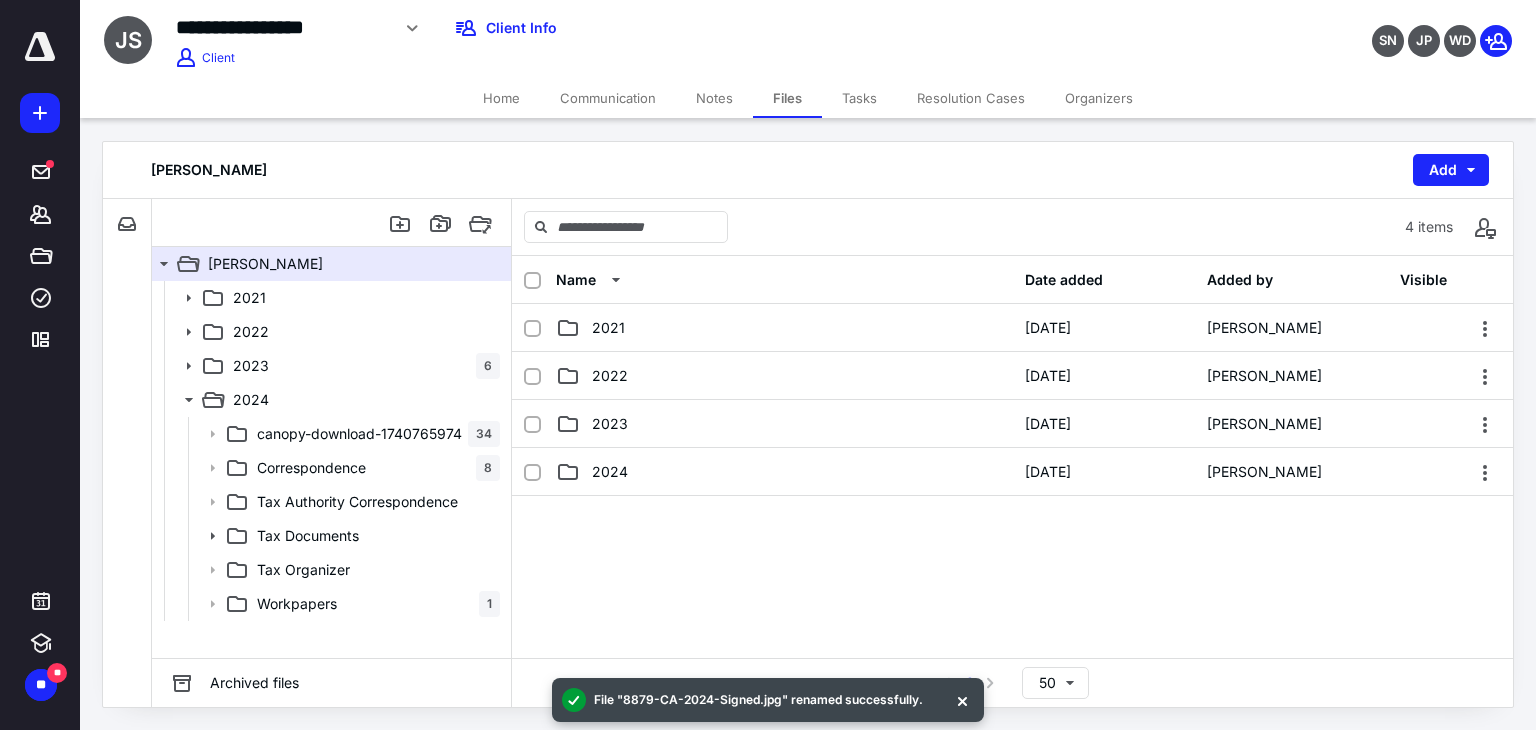 click on "Communication" at bounding box center (608, 98) 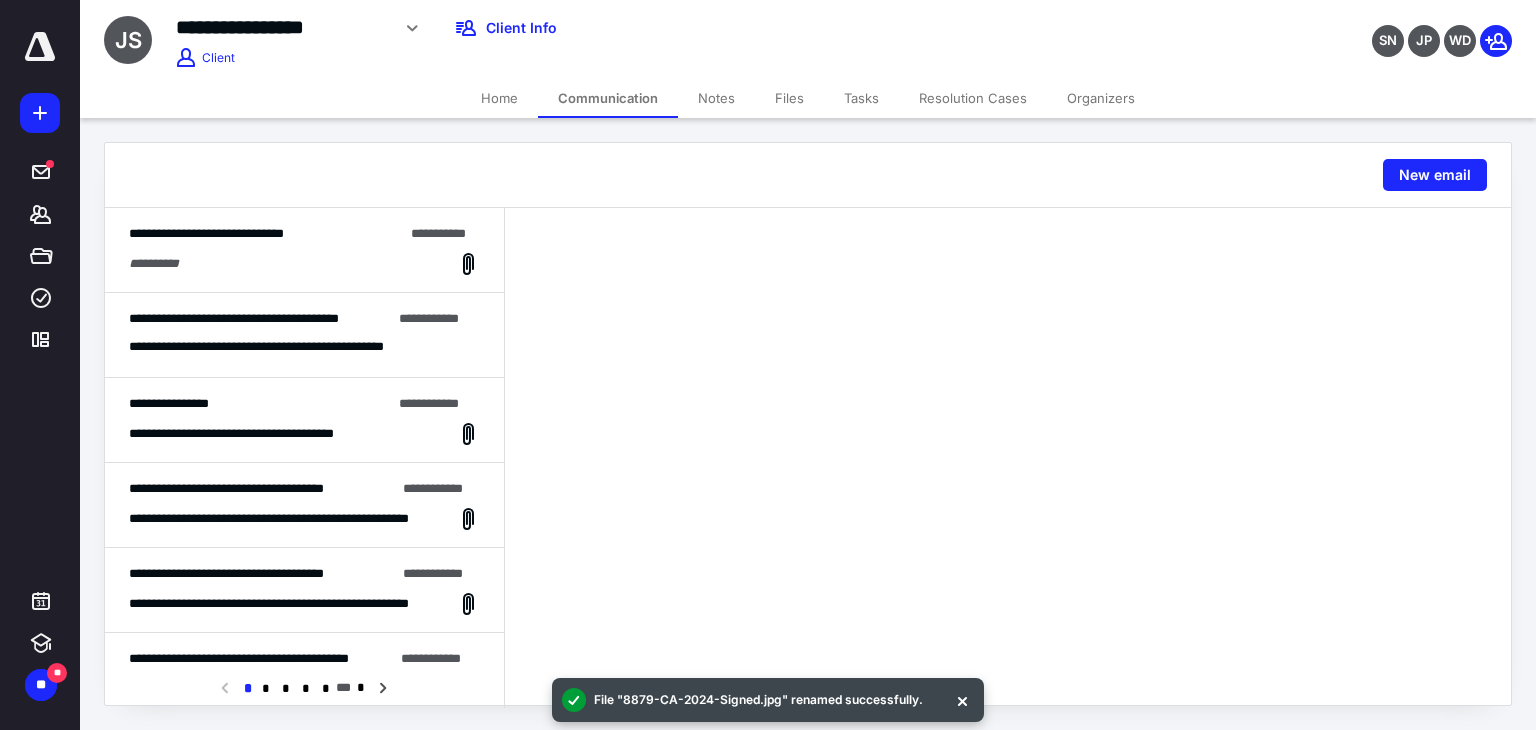 click on "Home" at bounding box center (499, 98) 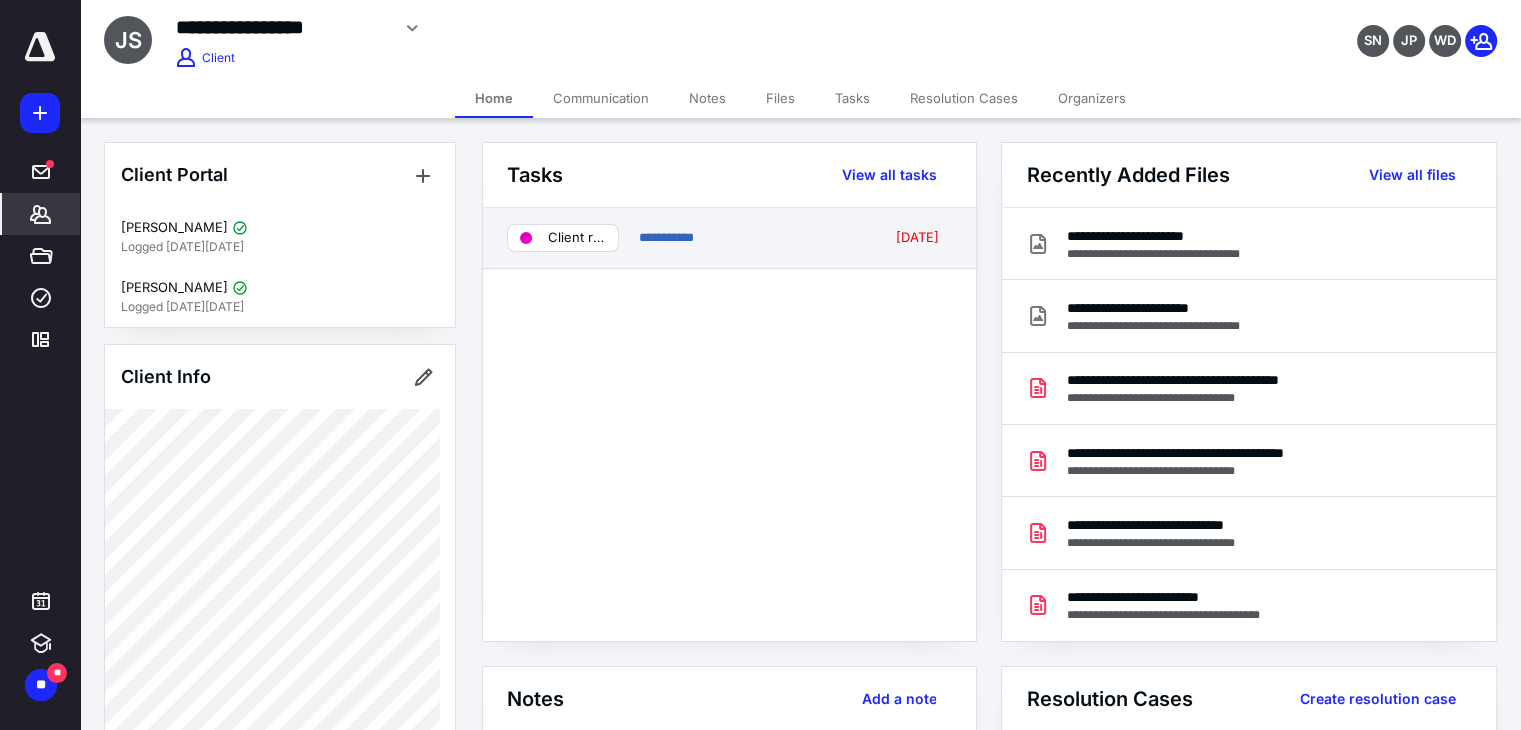 click on "**********" at bounding box center (729, 238) 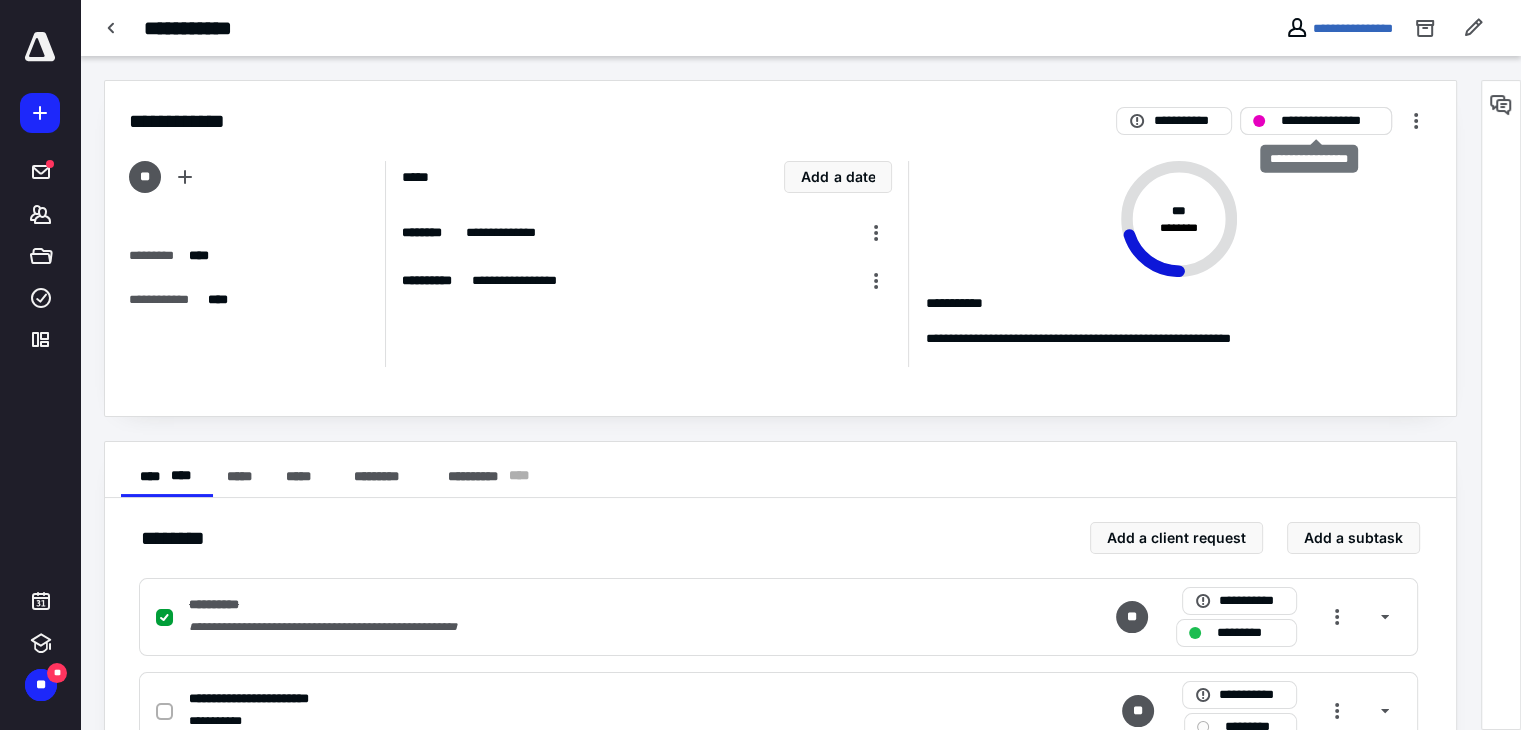 click on "**********" at bounding box center (1330, 121) 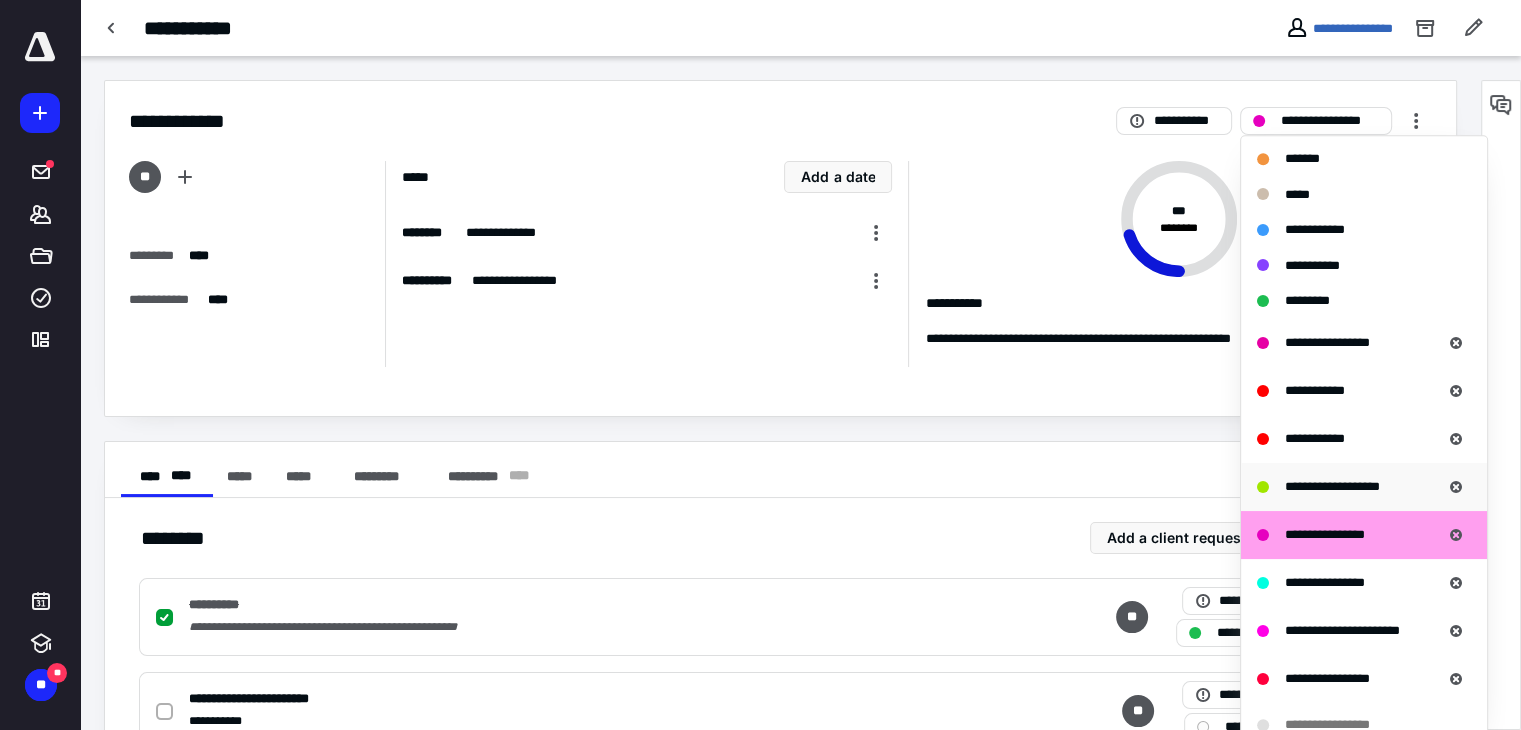 scroll, scrollTop: 300, scrollLeft: 0, axis: vertical 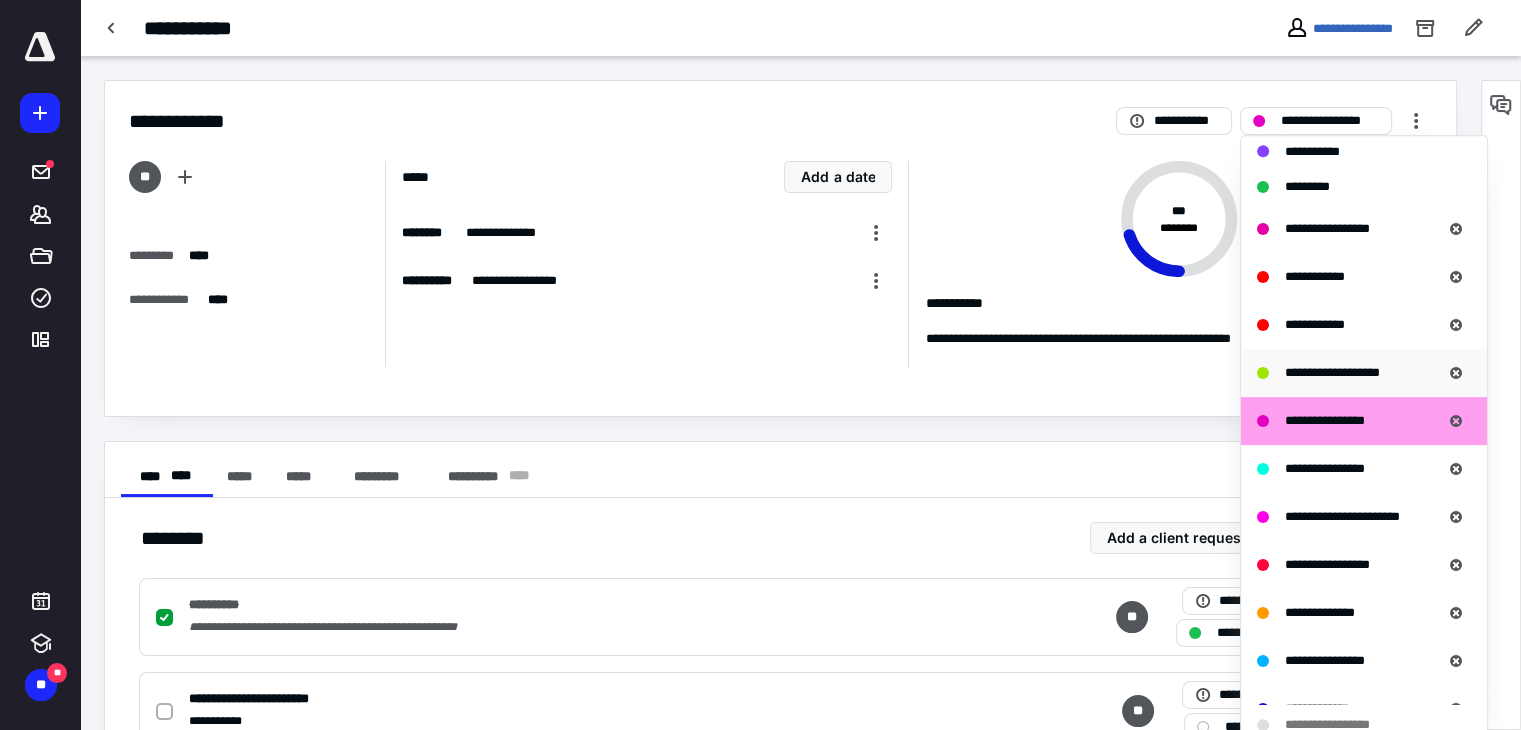 click on "**********" at bounding box center [1332, 372] 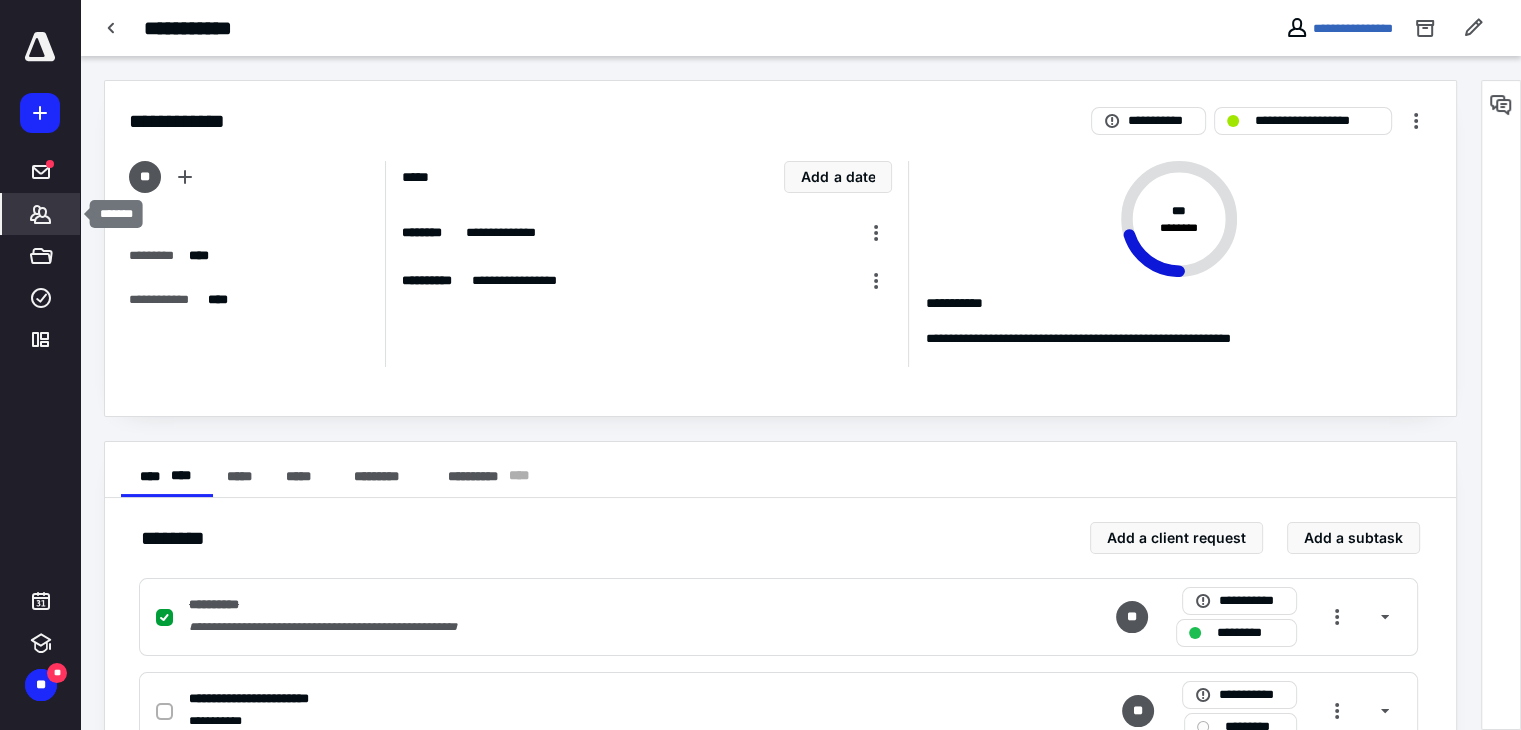 click 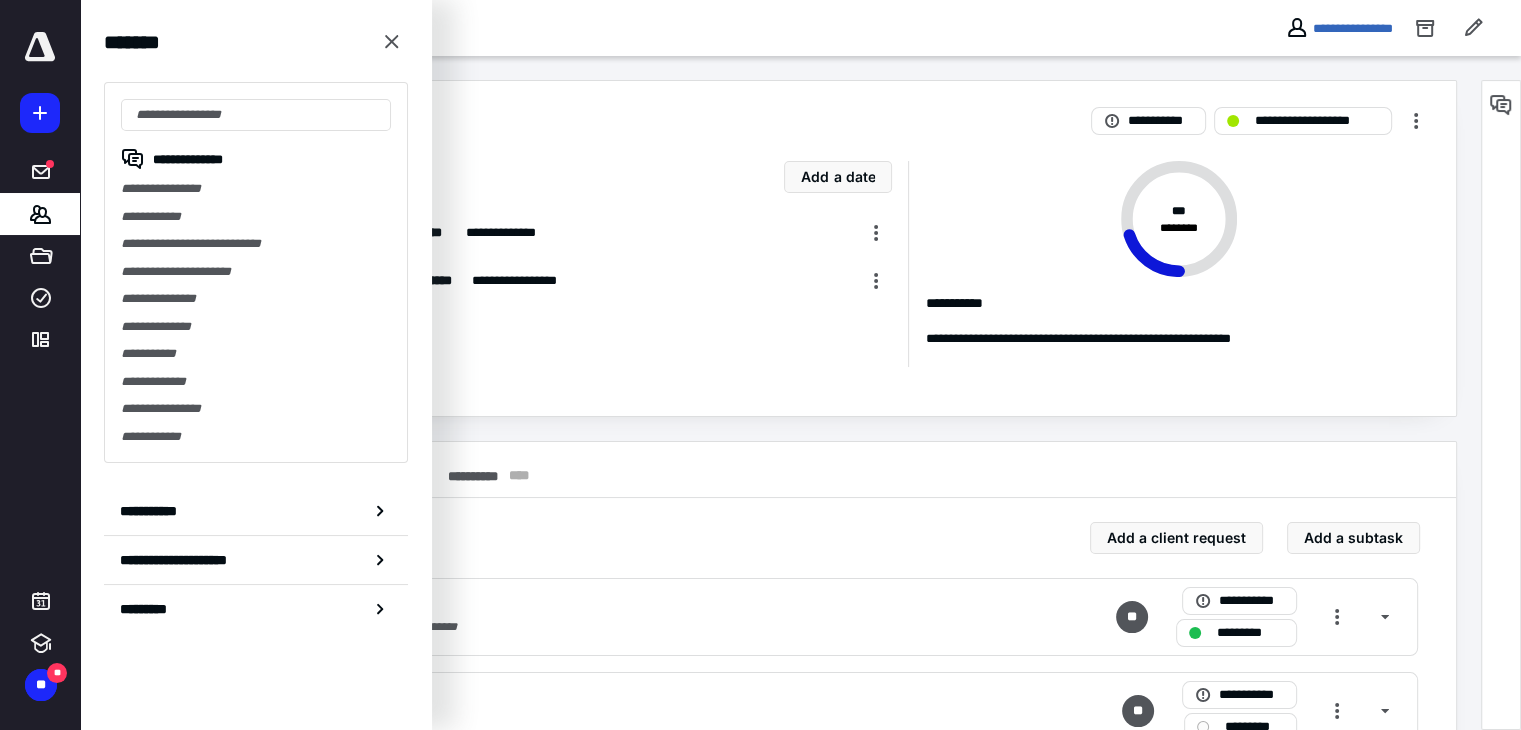 click on "**********" at bounding box center (780, 109) 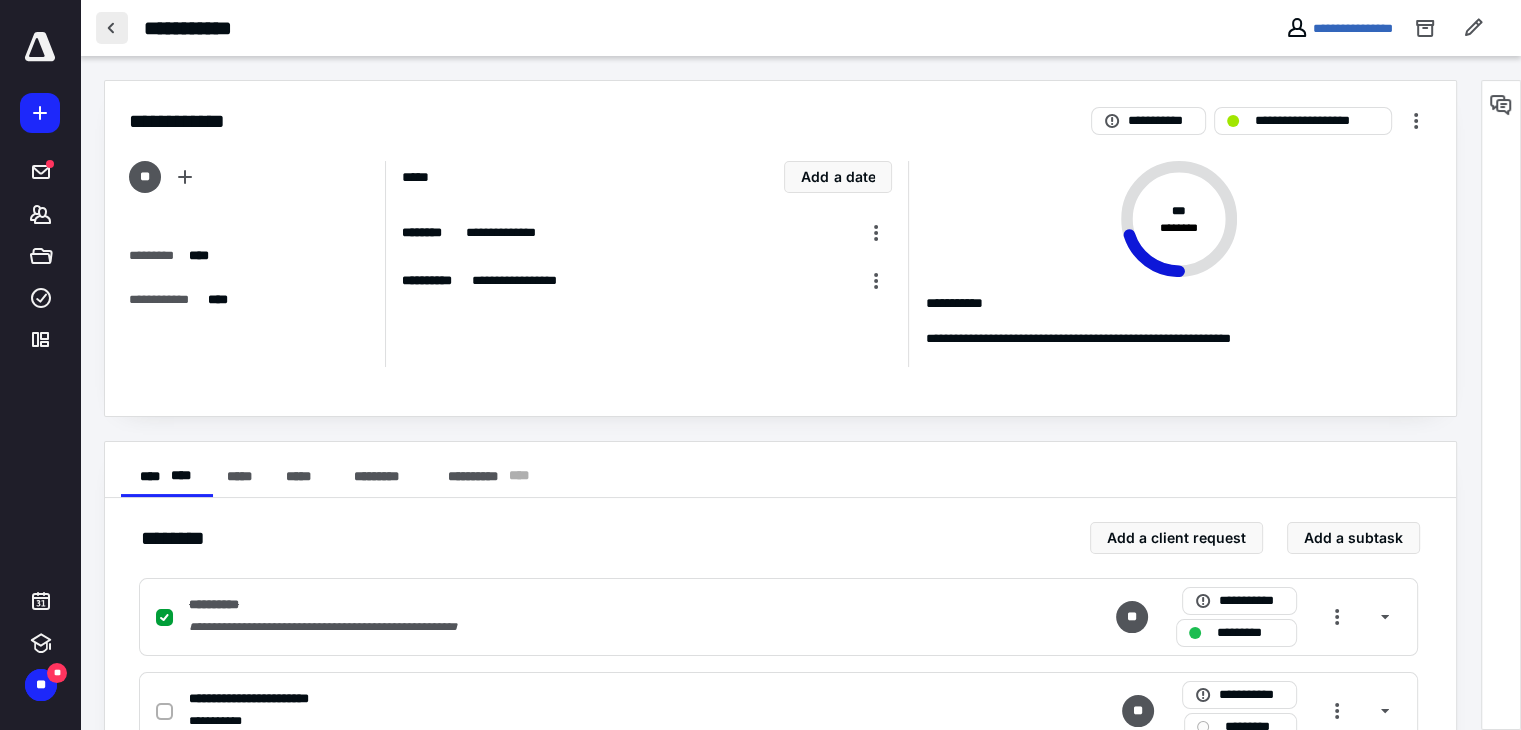click at bounding box center [112, 28] 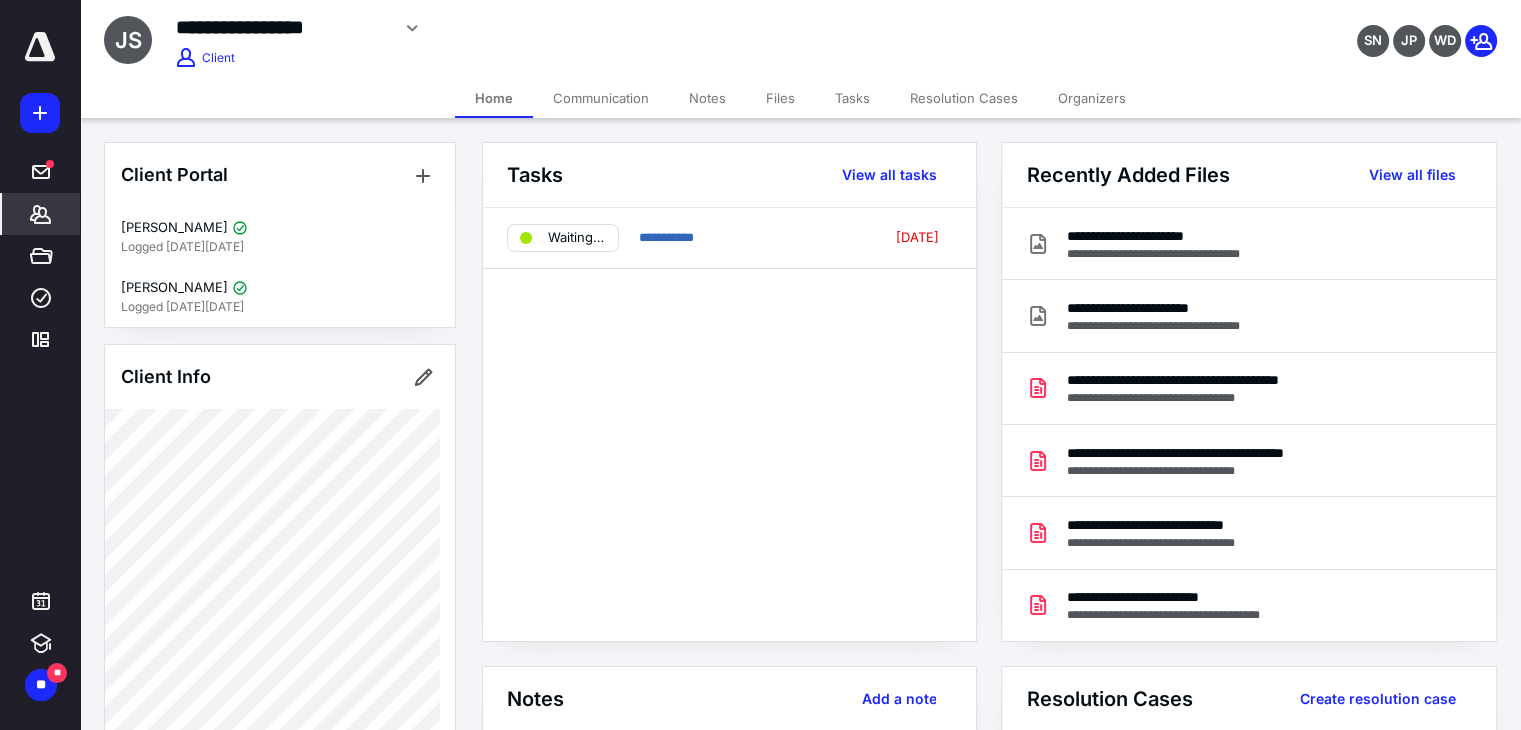 click on "Files" at bounding box center [780, 98] 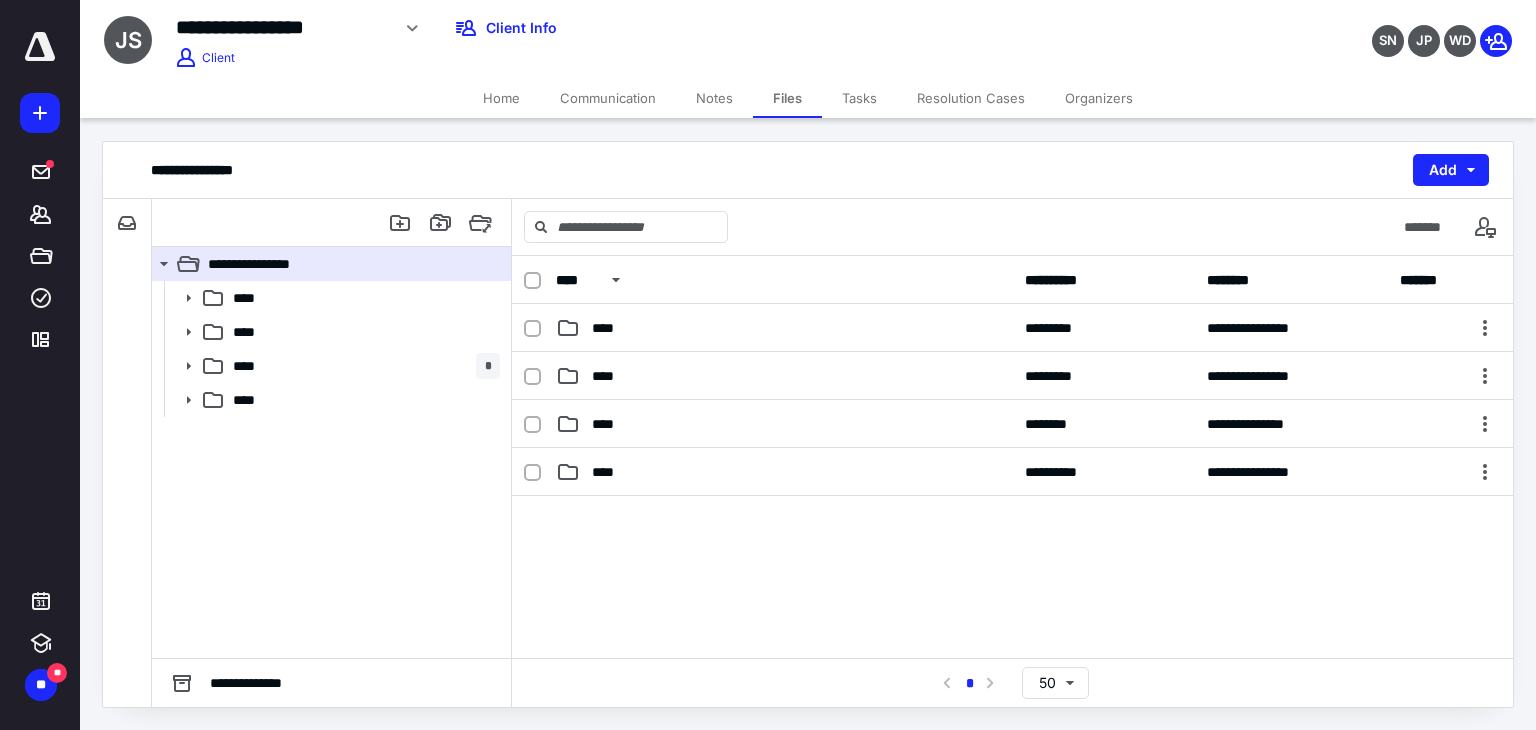 click on "Home" at bounding box center (501, 98) 